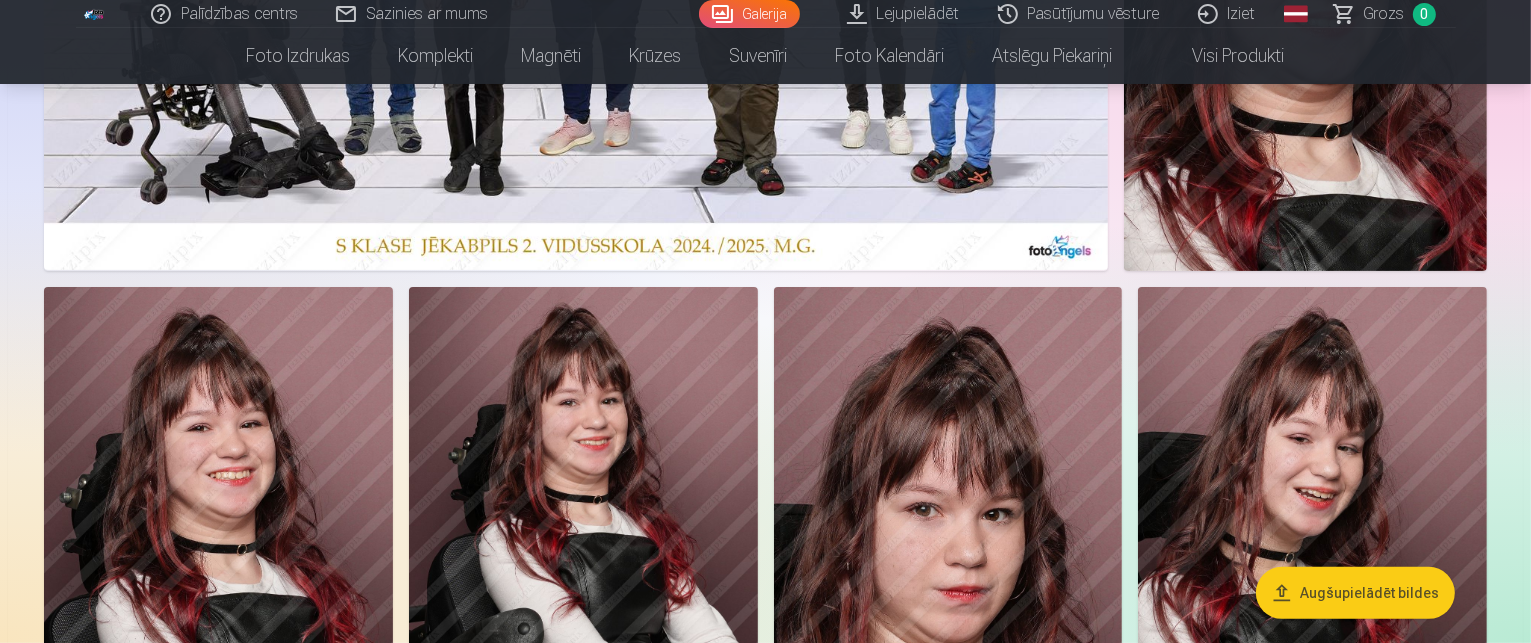 scroll, scrollTop: 600, scrollLeft: 0, axis: vertical 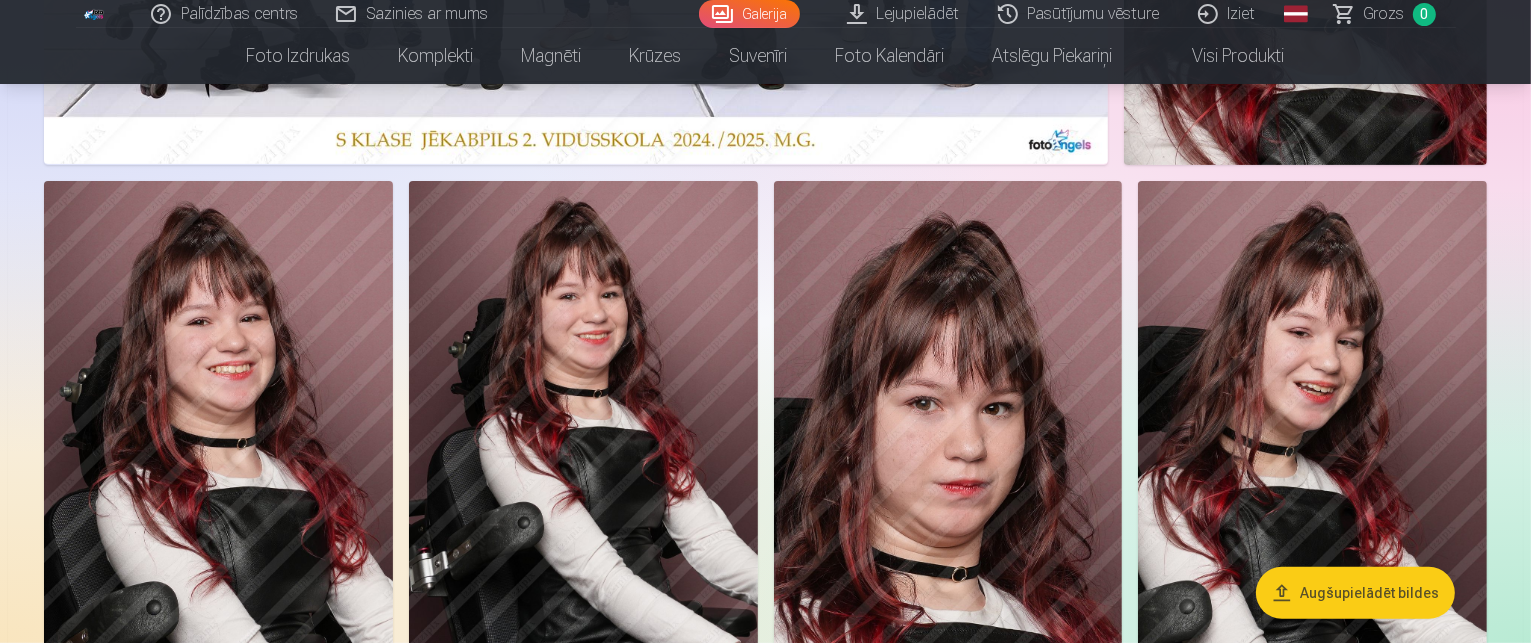 click at bounding box center [576, -108] 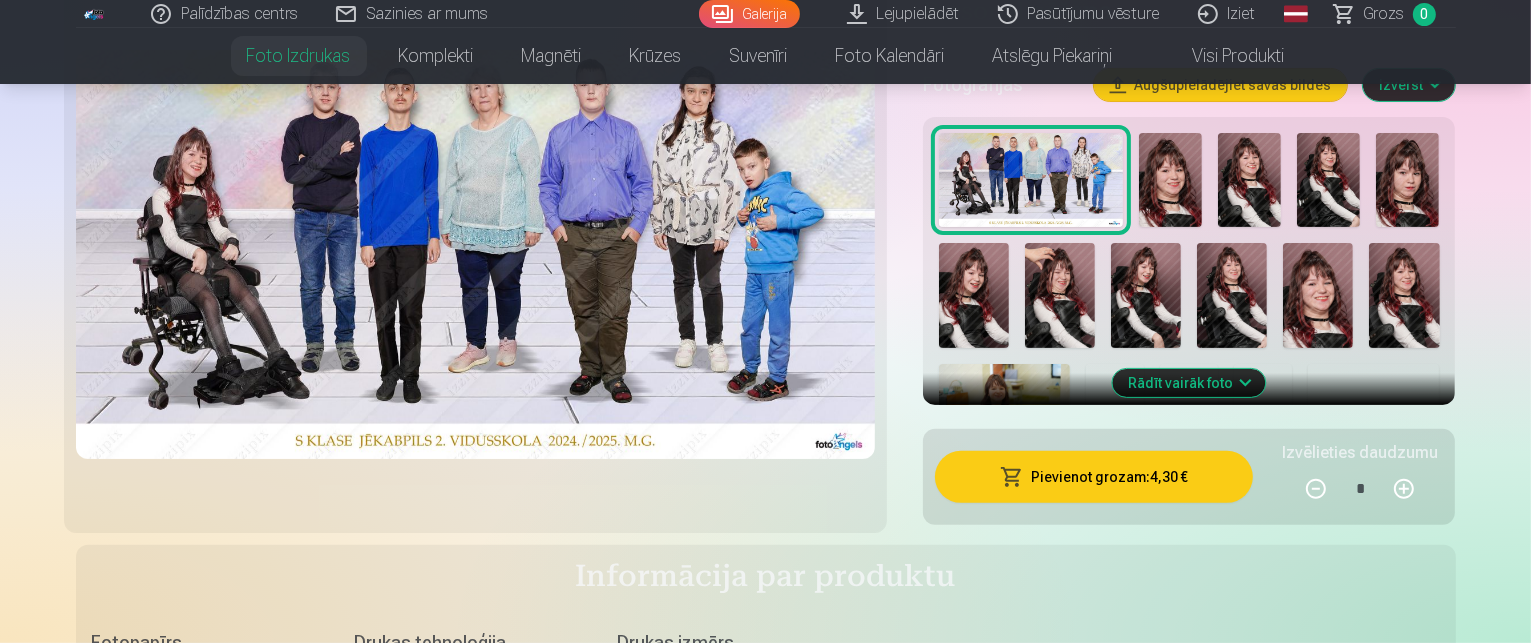 scroll, scrollTop: 300, scrollLeft: 0, axis: vertical 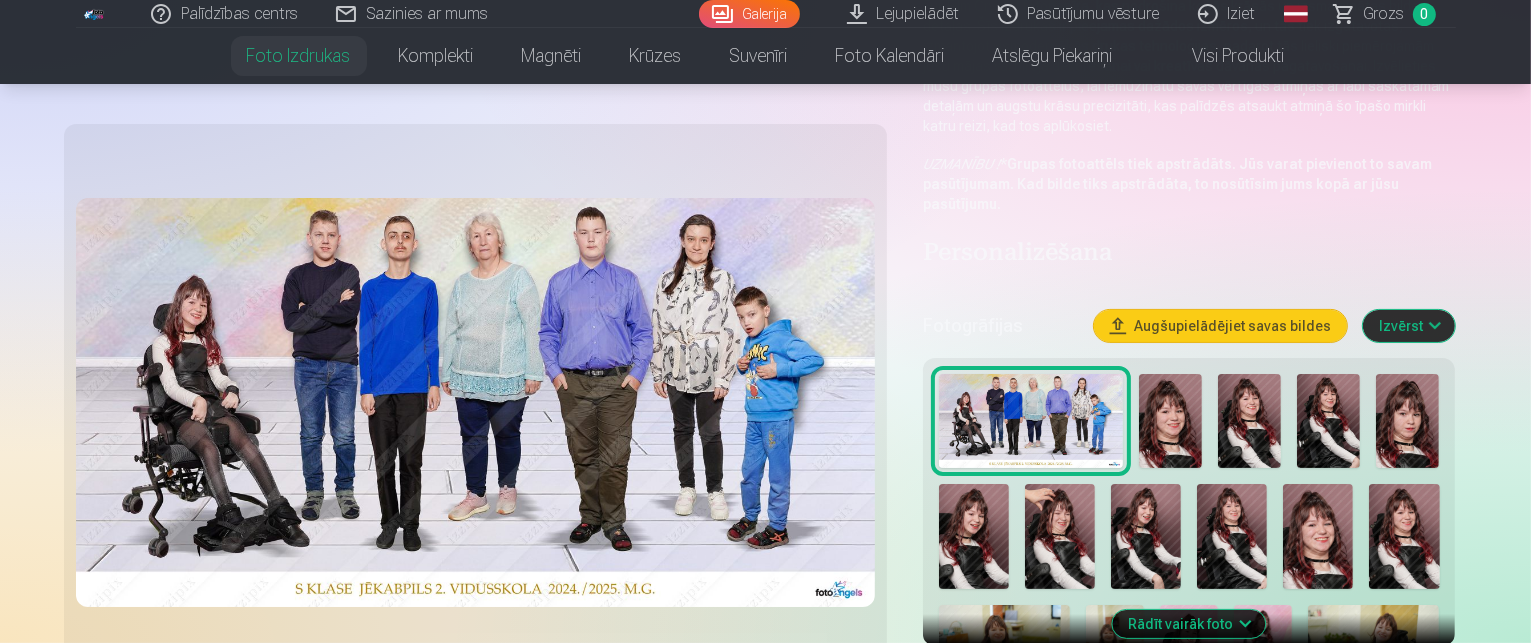 click at bounding box center [1170, 421] 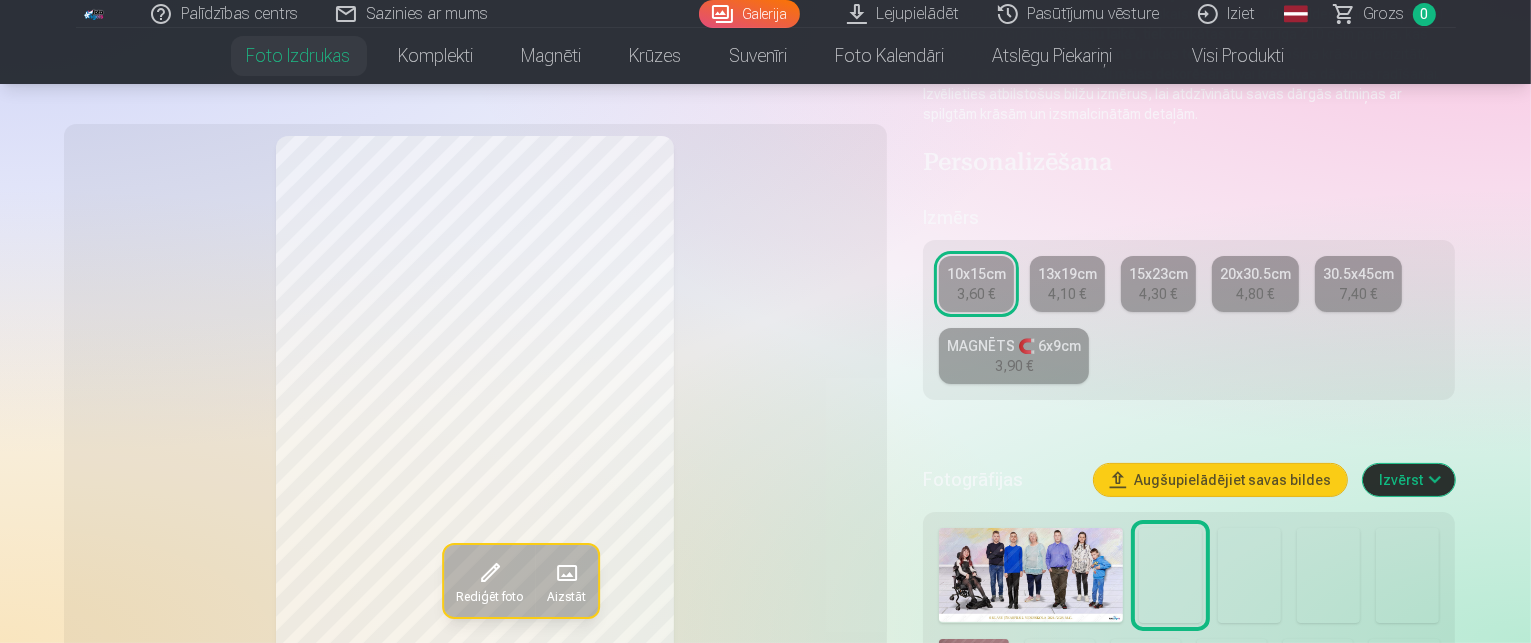 scroll, scrollTop: 400, scrollLeft: 0, axis: vertical 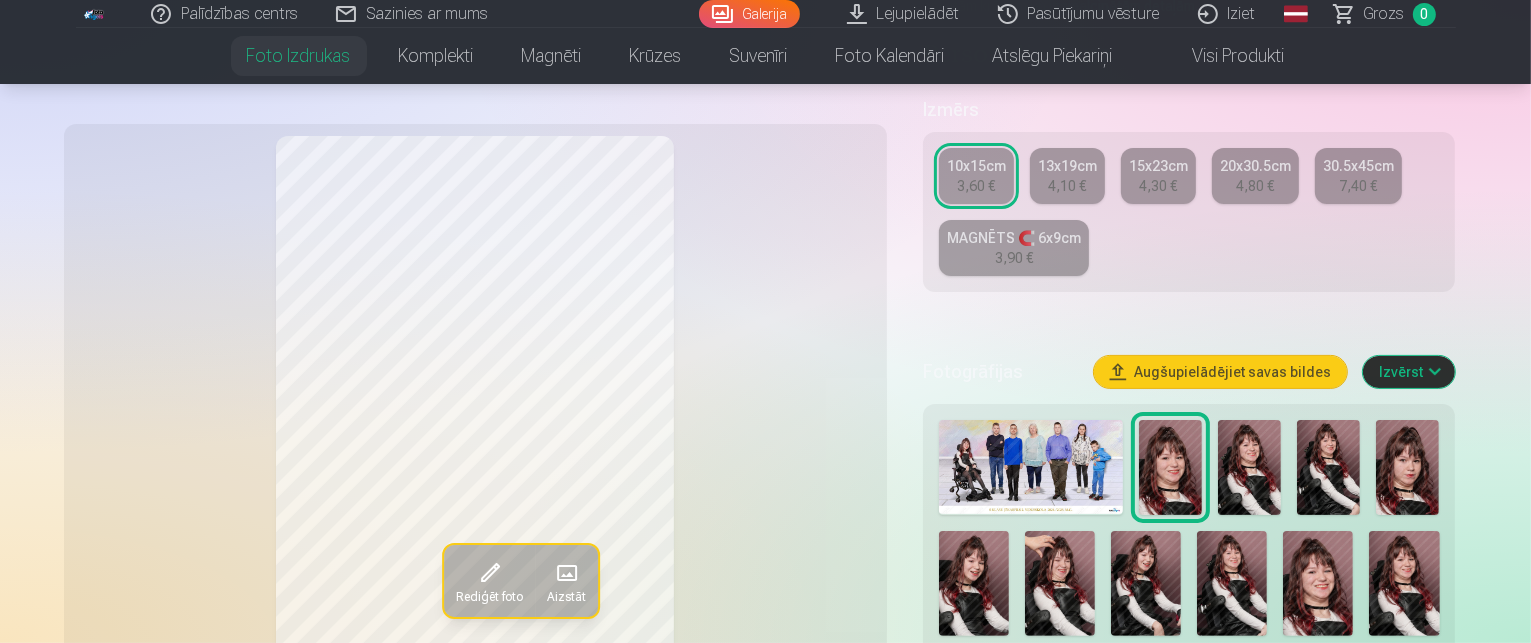 click on "MAGNĒTS 🧲 6x9cm 3,90 €" at bounding box center [1014, 248] 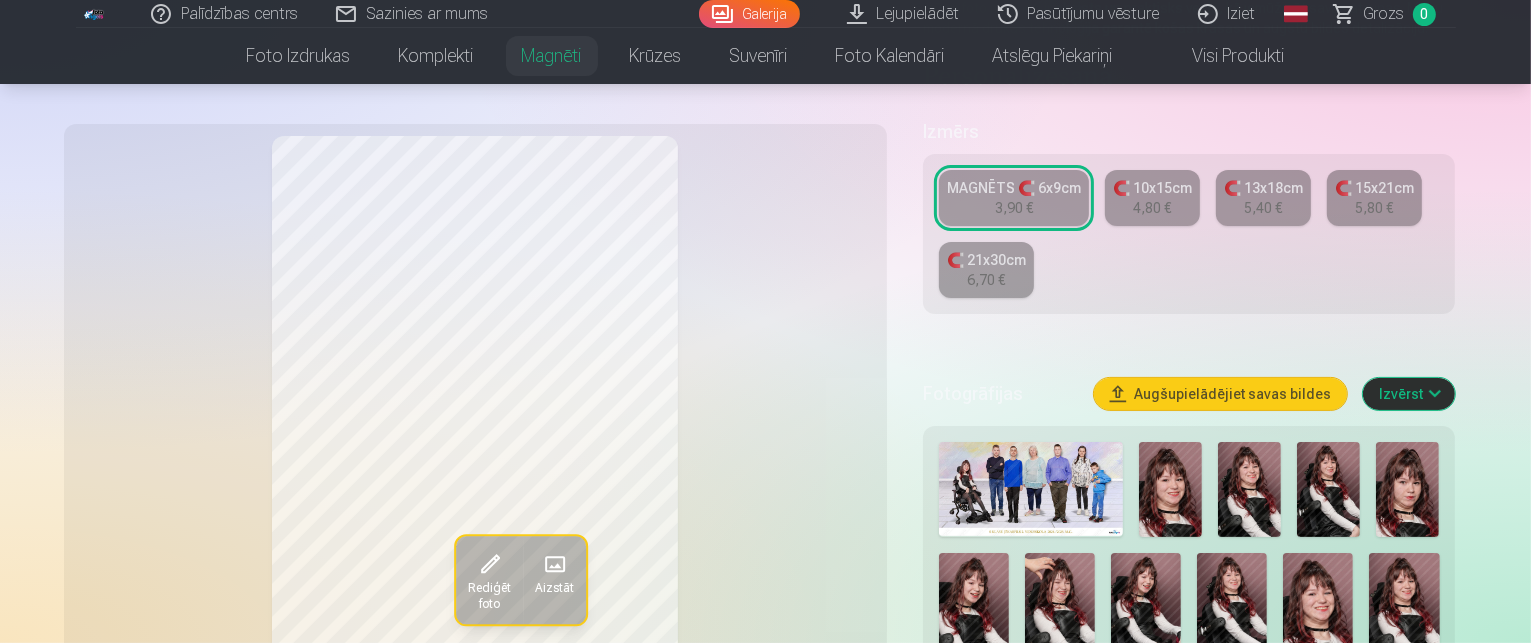 scroll, scrollTop: 400, scrollLeft: 0, axis: vertical 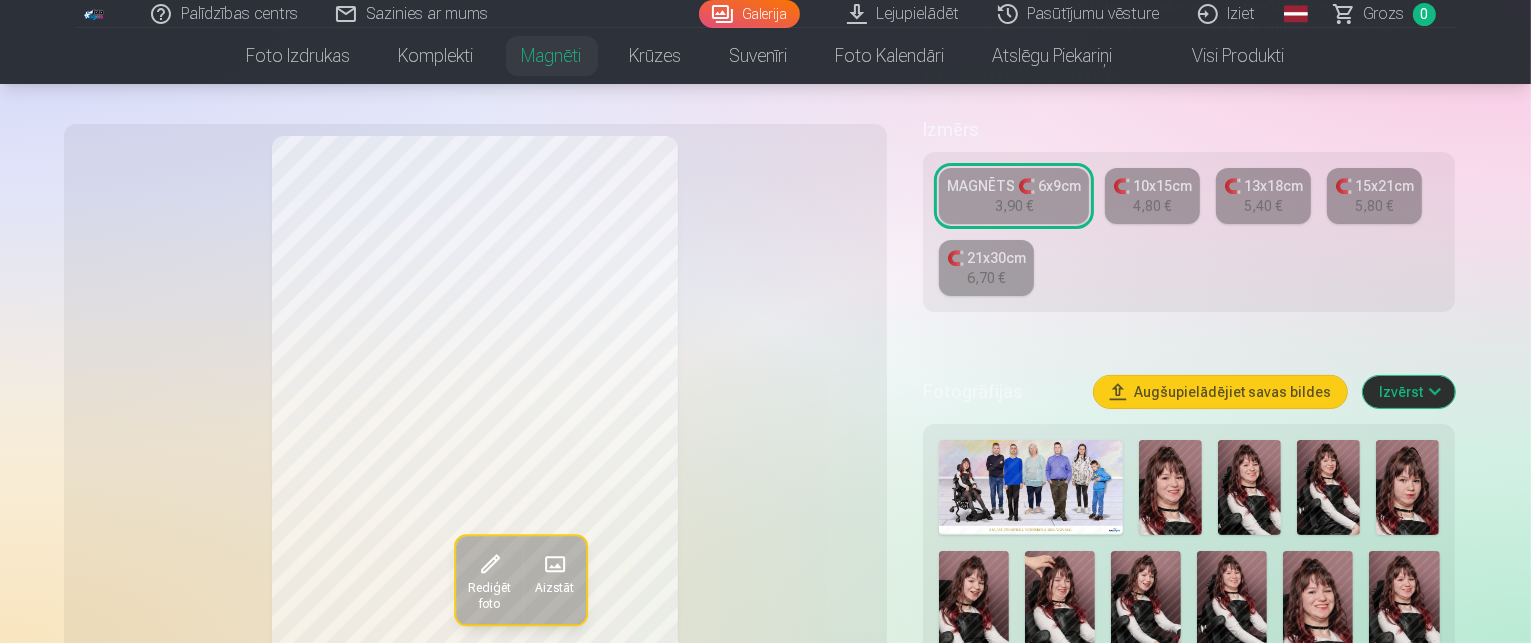 click at bounding box center (1004, 715) 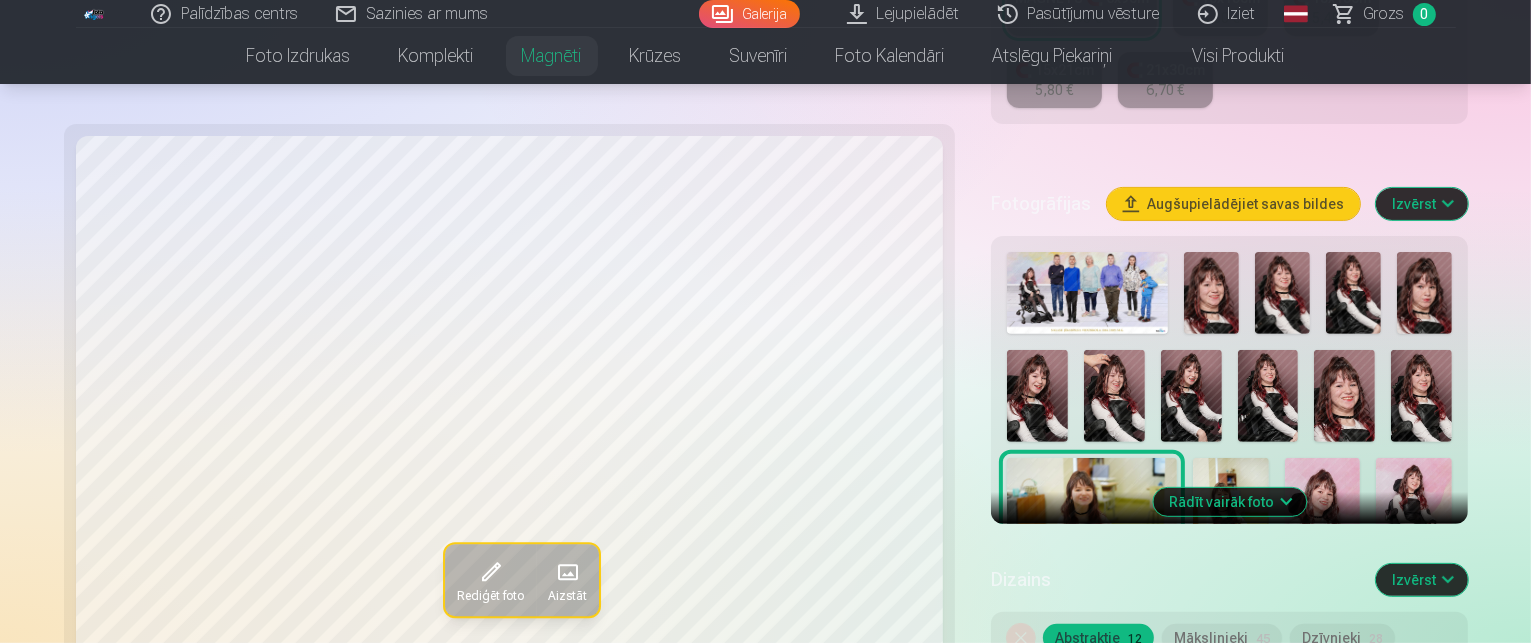 scroll, scrollTop: 700, scrollLeft: 0, axis: vertical 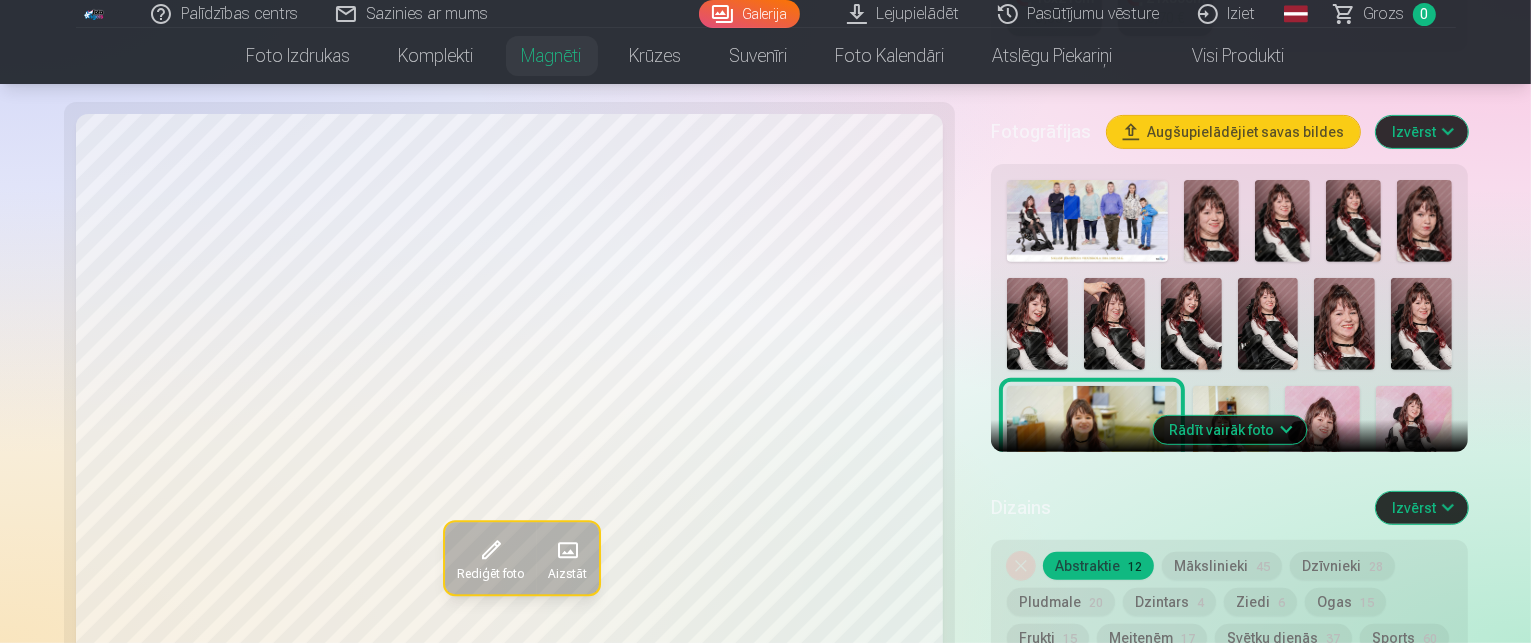 click at bounding box center [1421, 323] 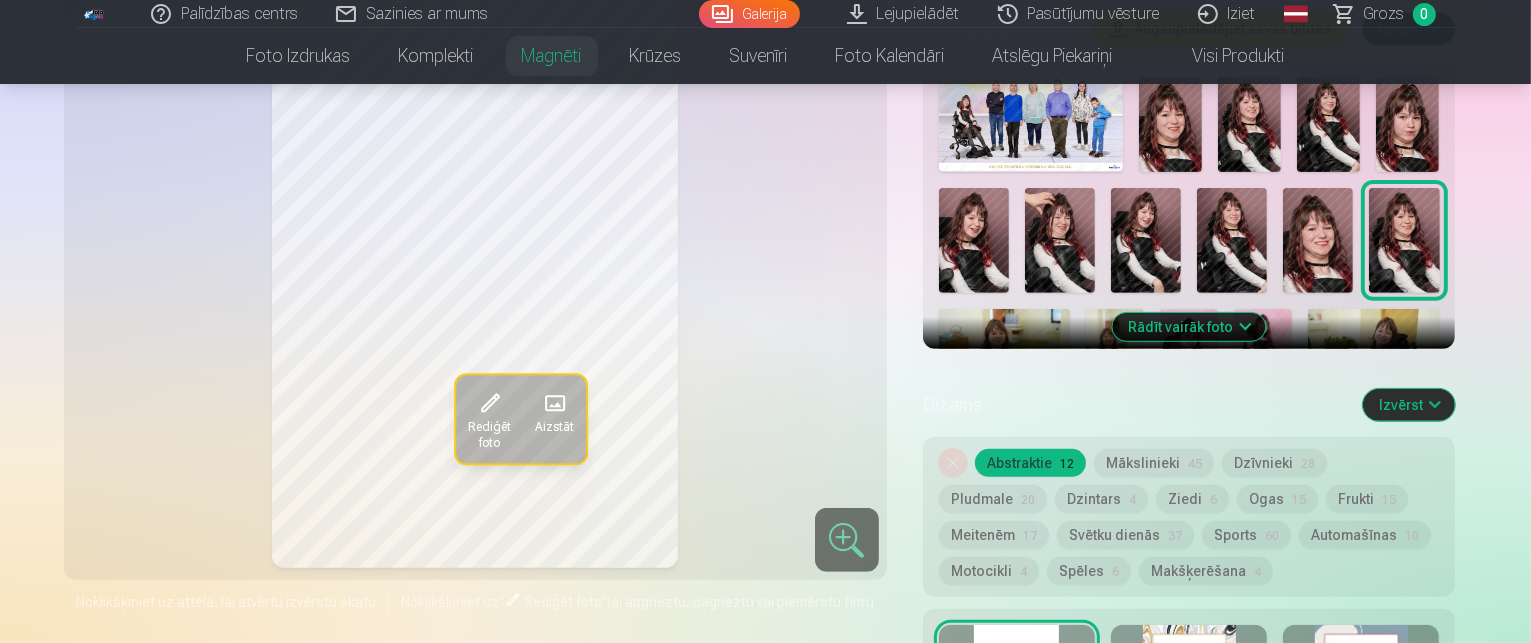 scroll, scrollTop: 500, scrollLeft: 0, axis: vertical 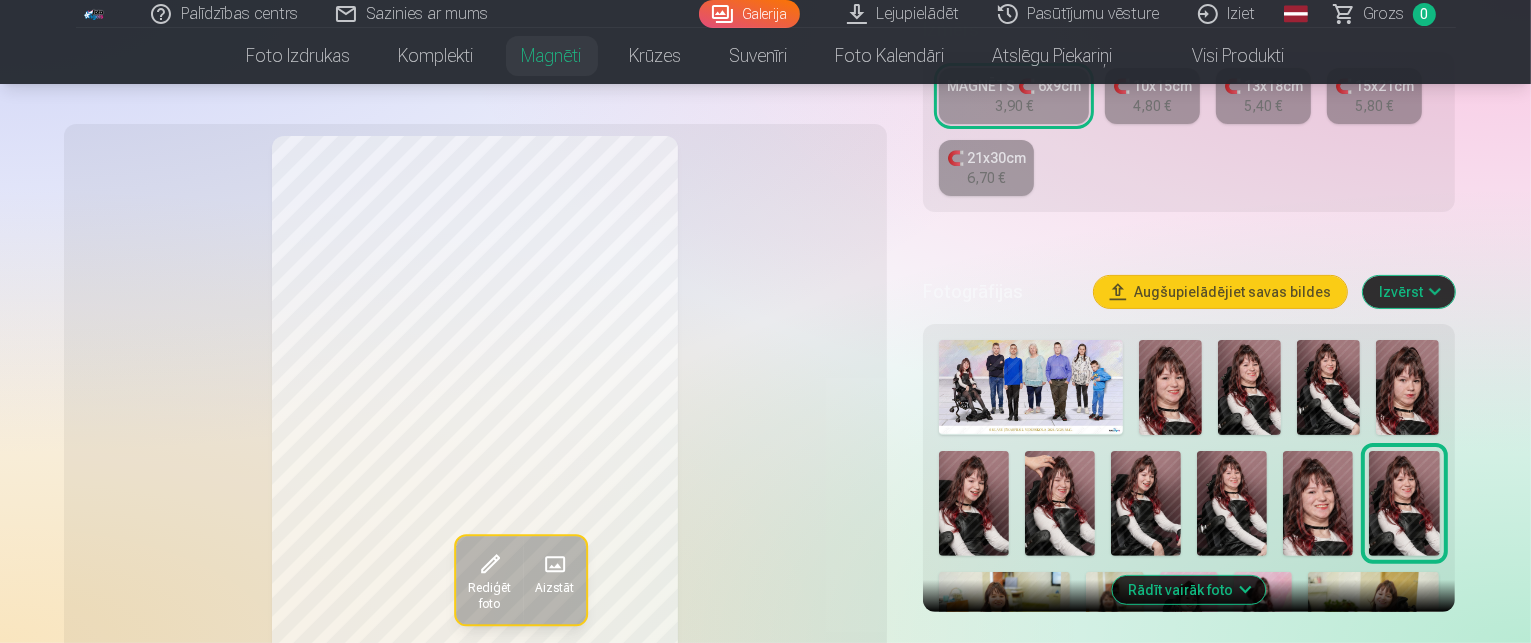 click on "Rādīt vairāk foto" at bounding box center (1189, 590) 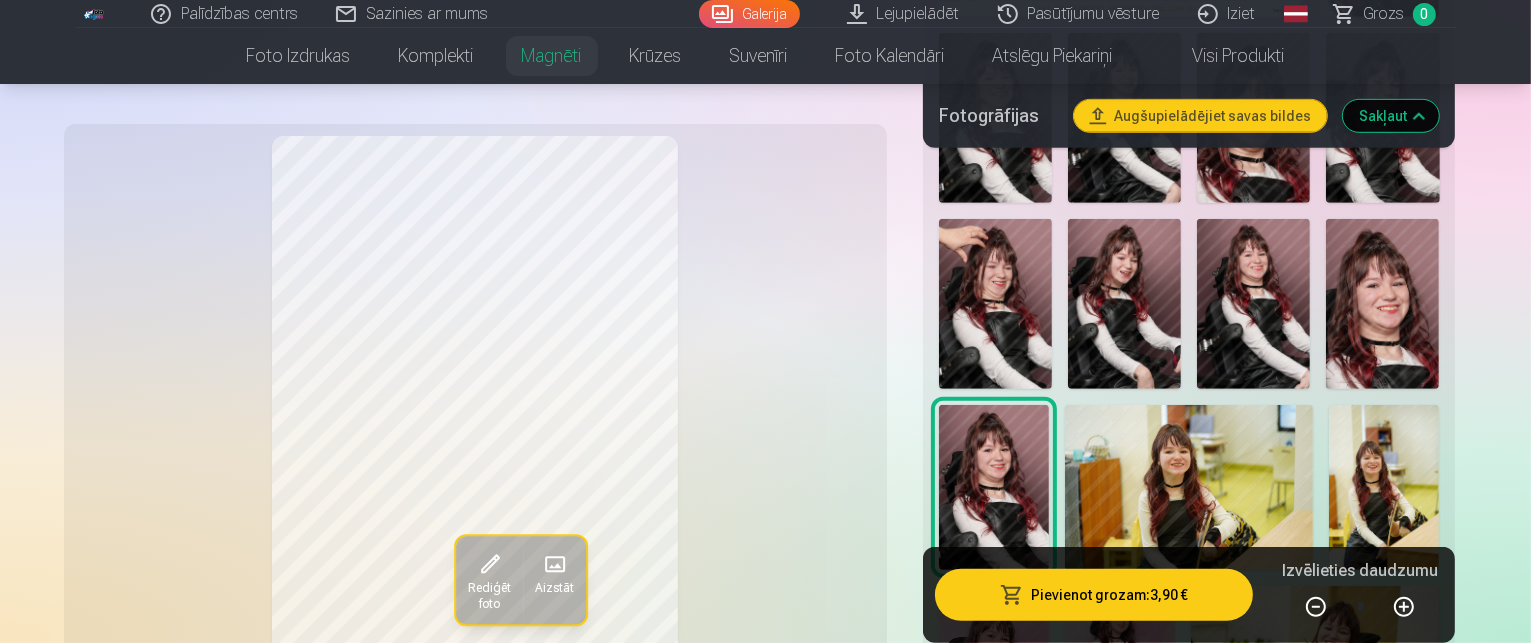 scroll, scrollTop: 900, scrollLeft: 0, axis: vertical 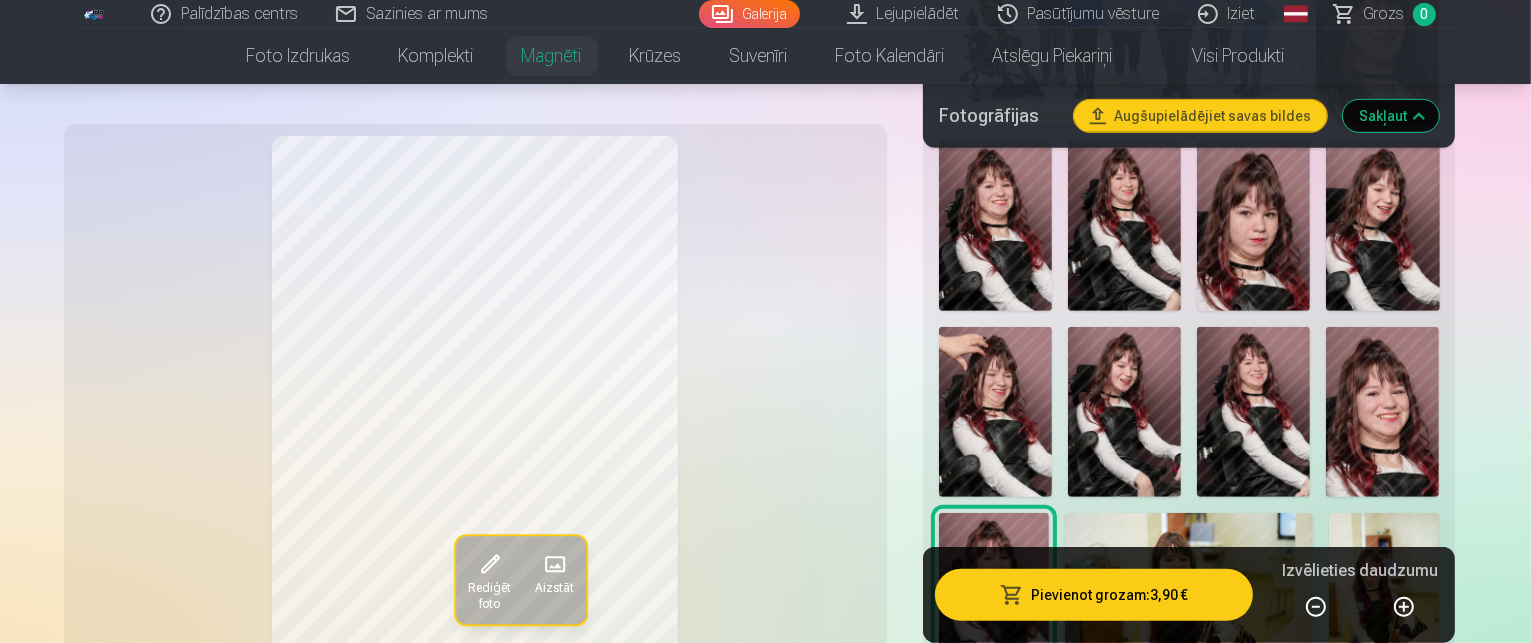 click at bounding box center (1189, 595) 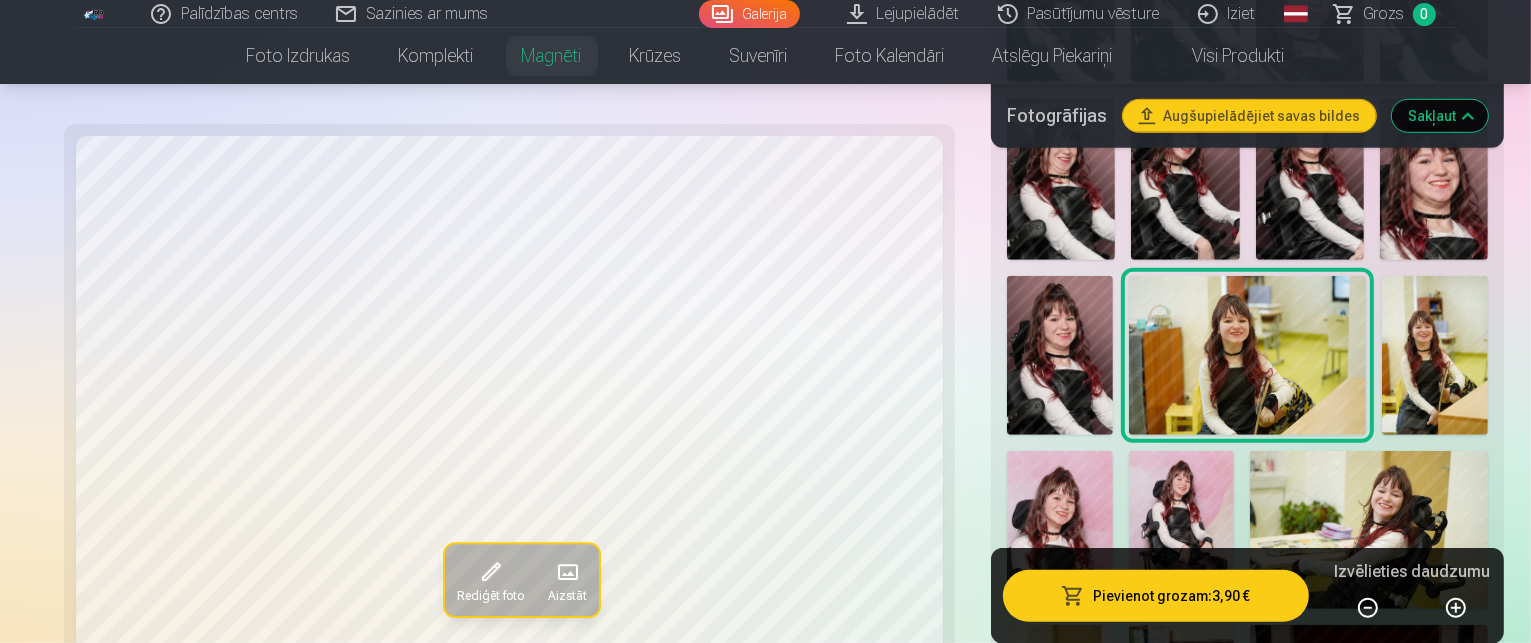 scroll, scrollTop: 1100, scrollLeft: 0, axis: vertical 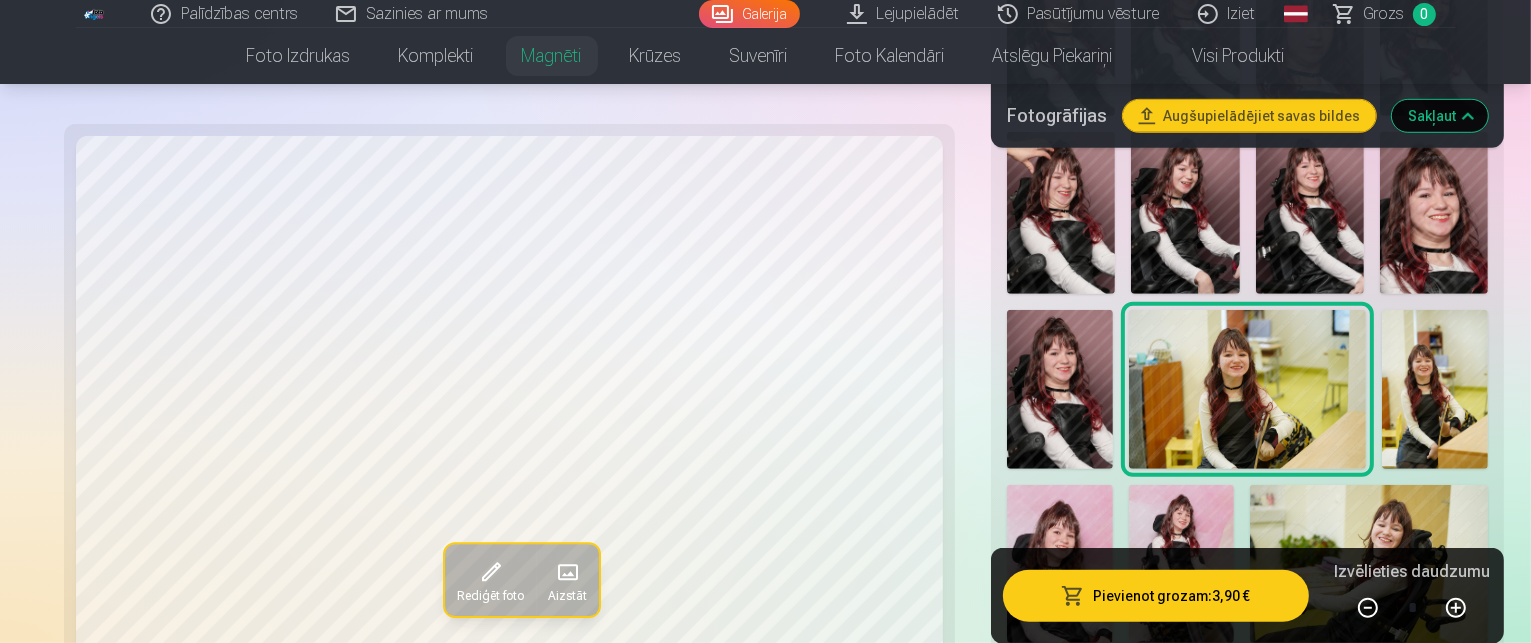 click at bounding box center [1435, 389] 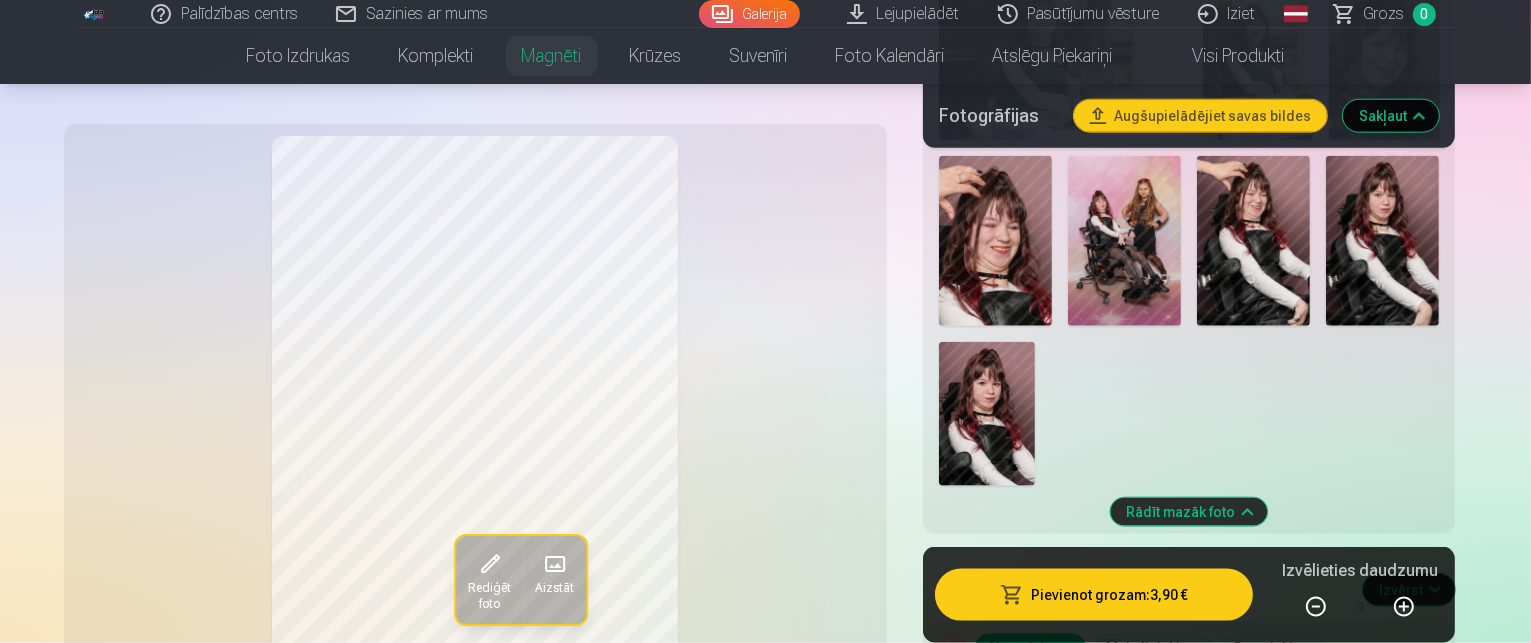 scroll, scrollTop: 2200, scrollLeft: 0, axis: vertical 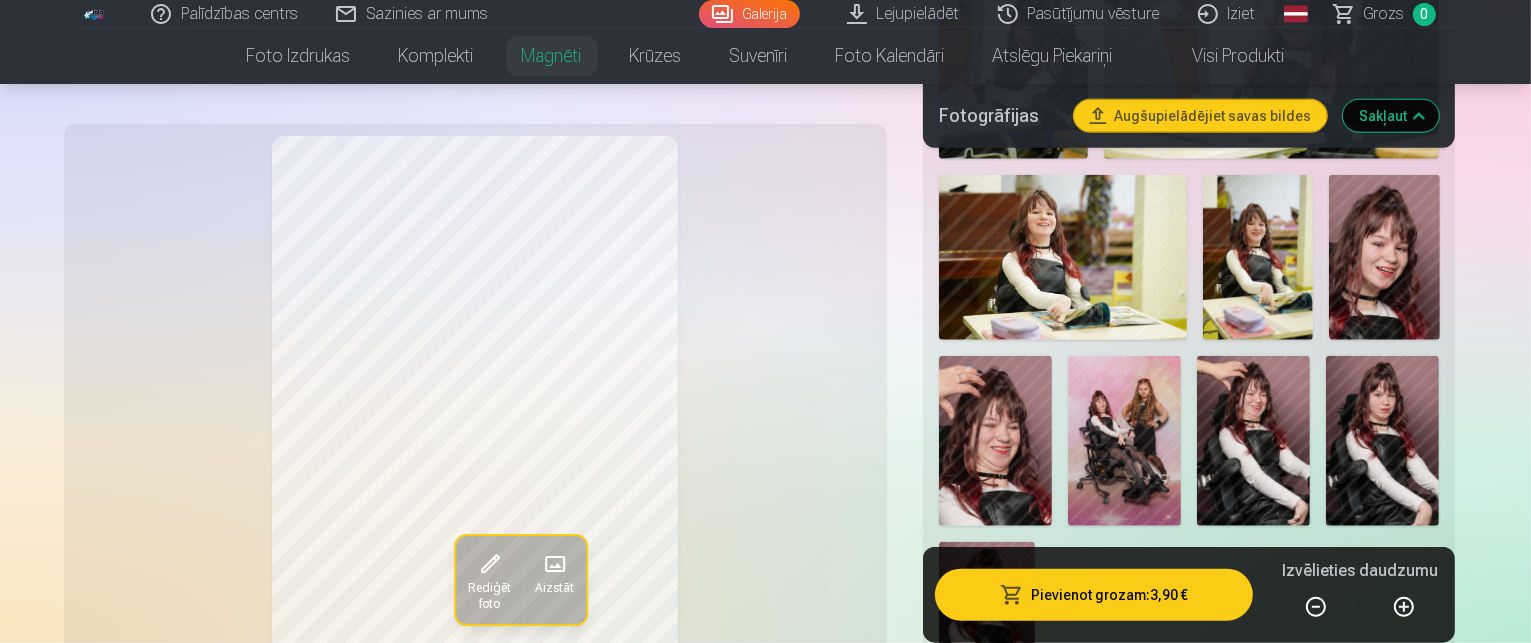 click on "Ziedi 6" at bounding box center [1192, 884] 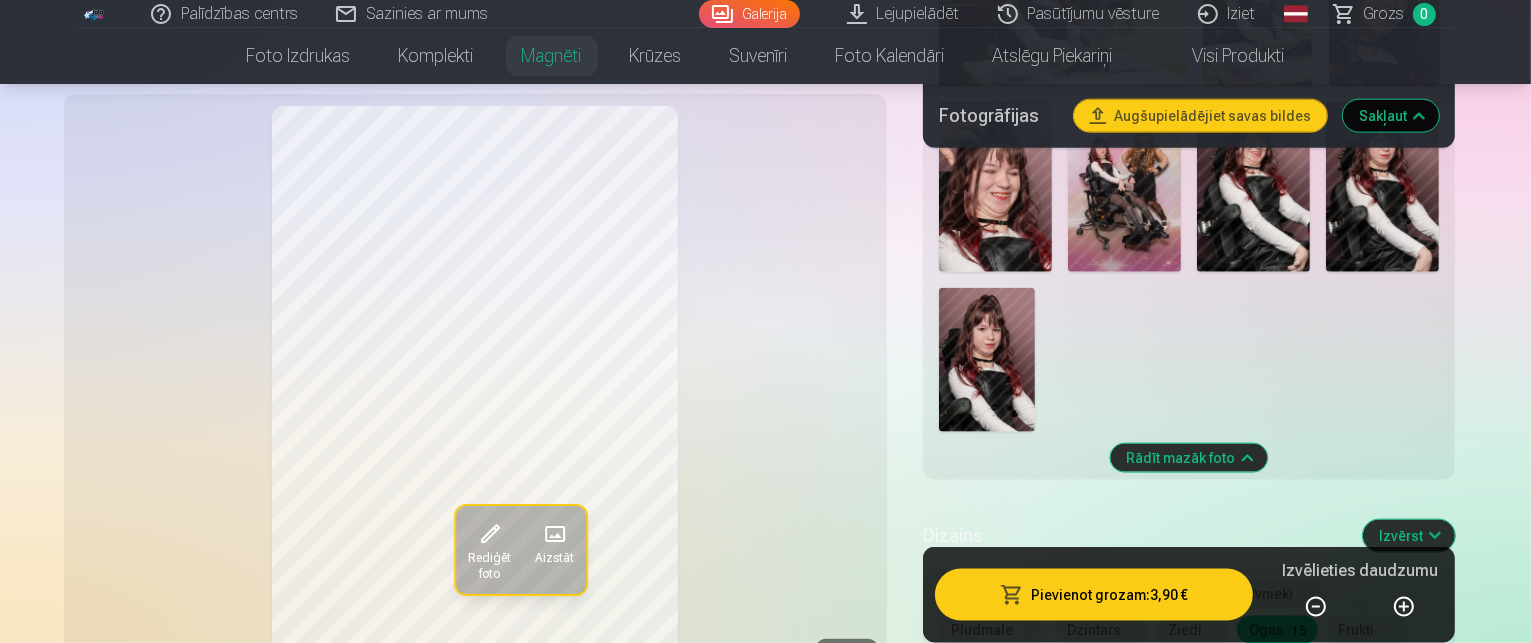 scroll, scrollTop: 2500, scrollLeft: 0, axis: vertical 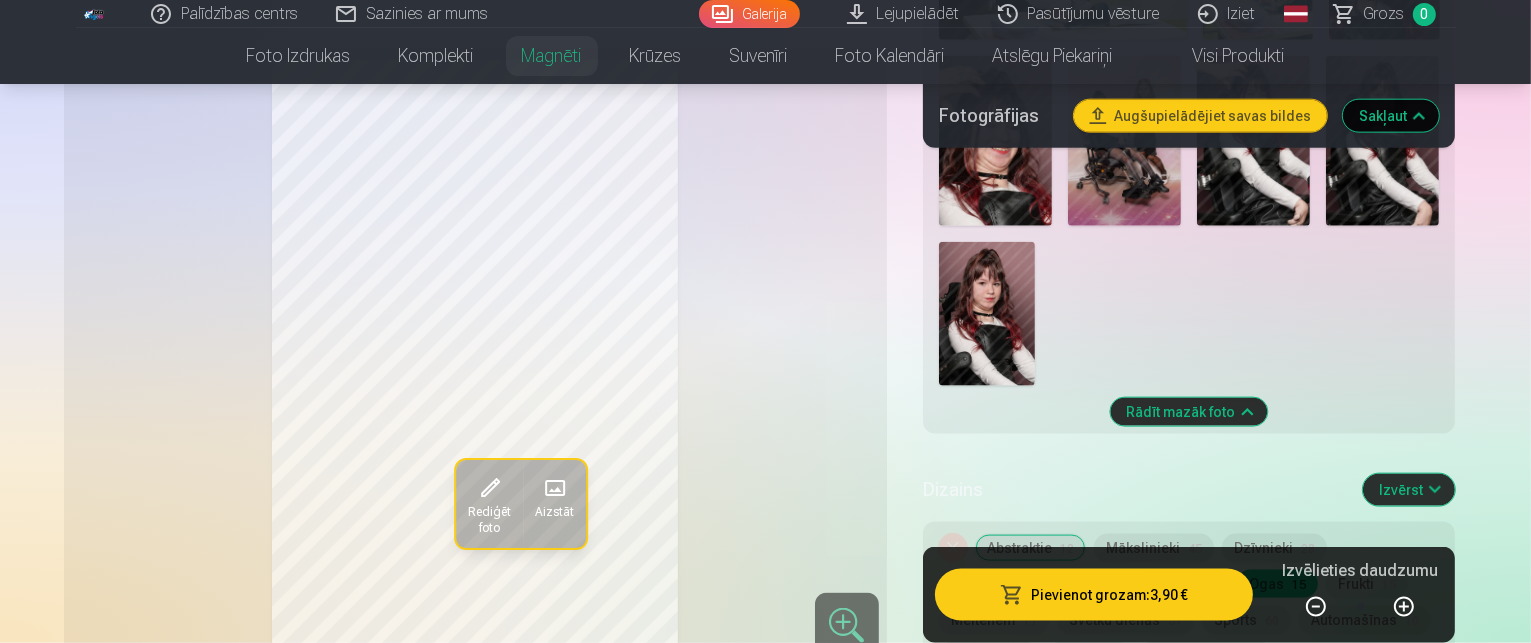 click on "Skatīt vairāk dizainu" at bounding box center (1189, 947) 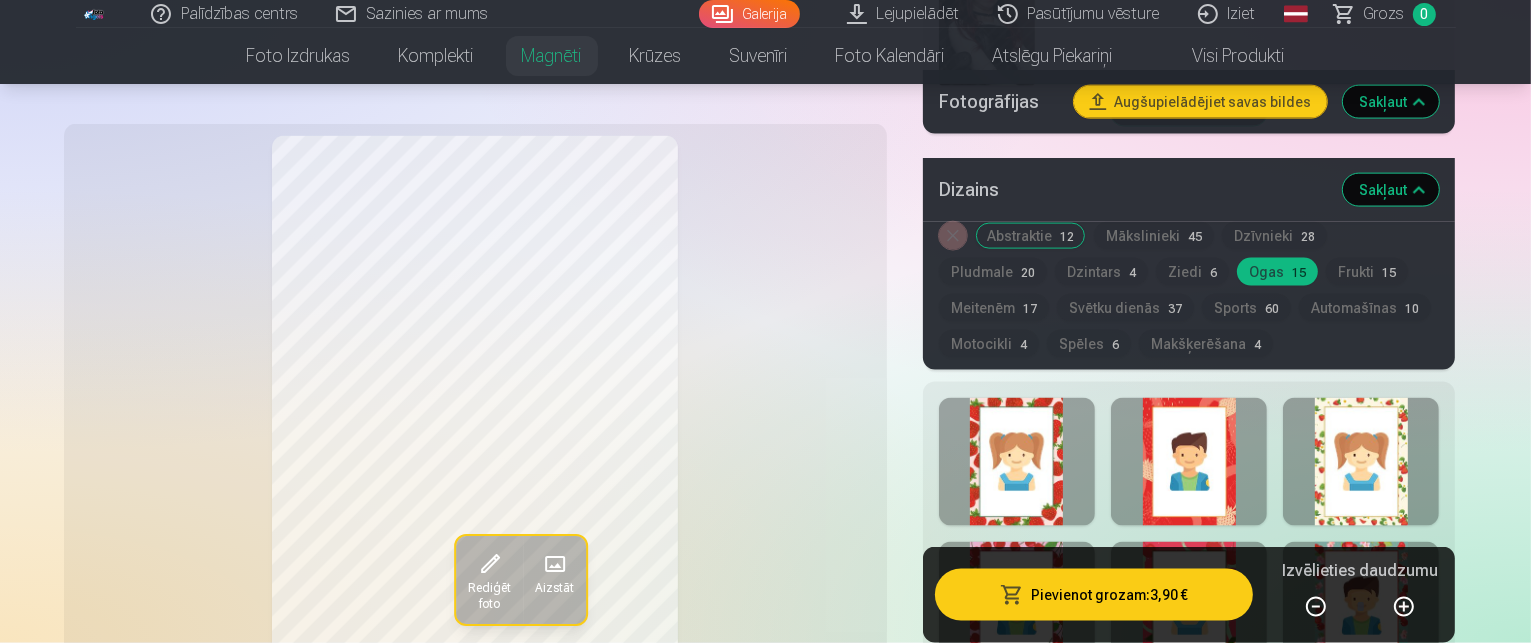 click at bounding box center (1189, 1038) 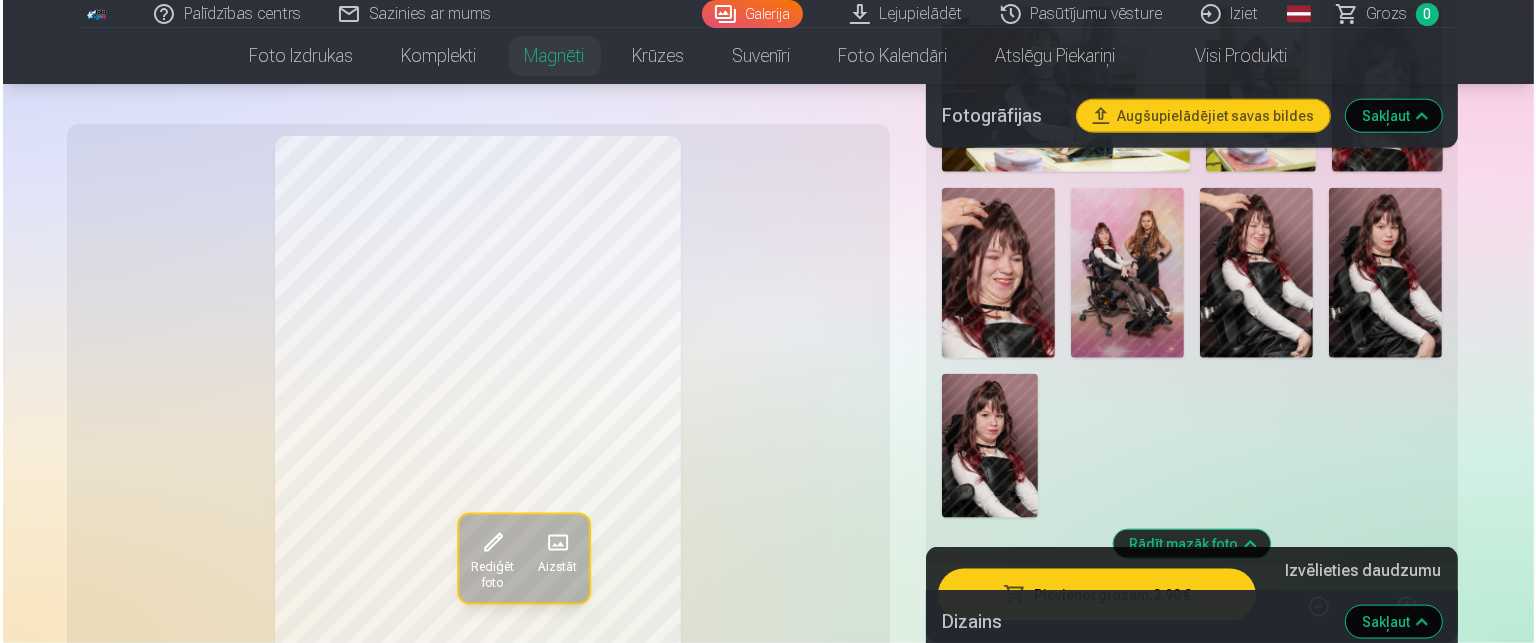 scroll, scrollTop: 2300, scrollLeft: 0, axis: vertical 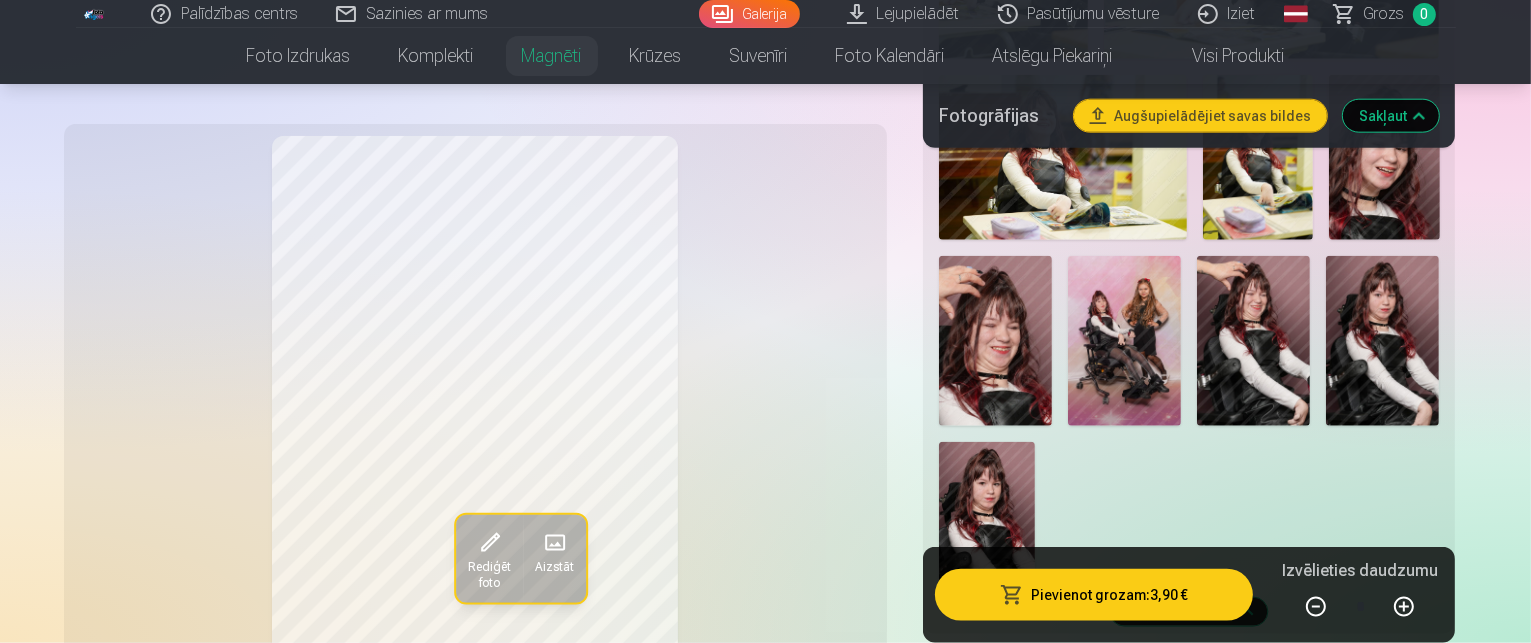 click on "Pievienot grozam :  3,90 €" at bounding box center [1094, 595] 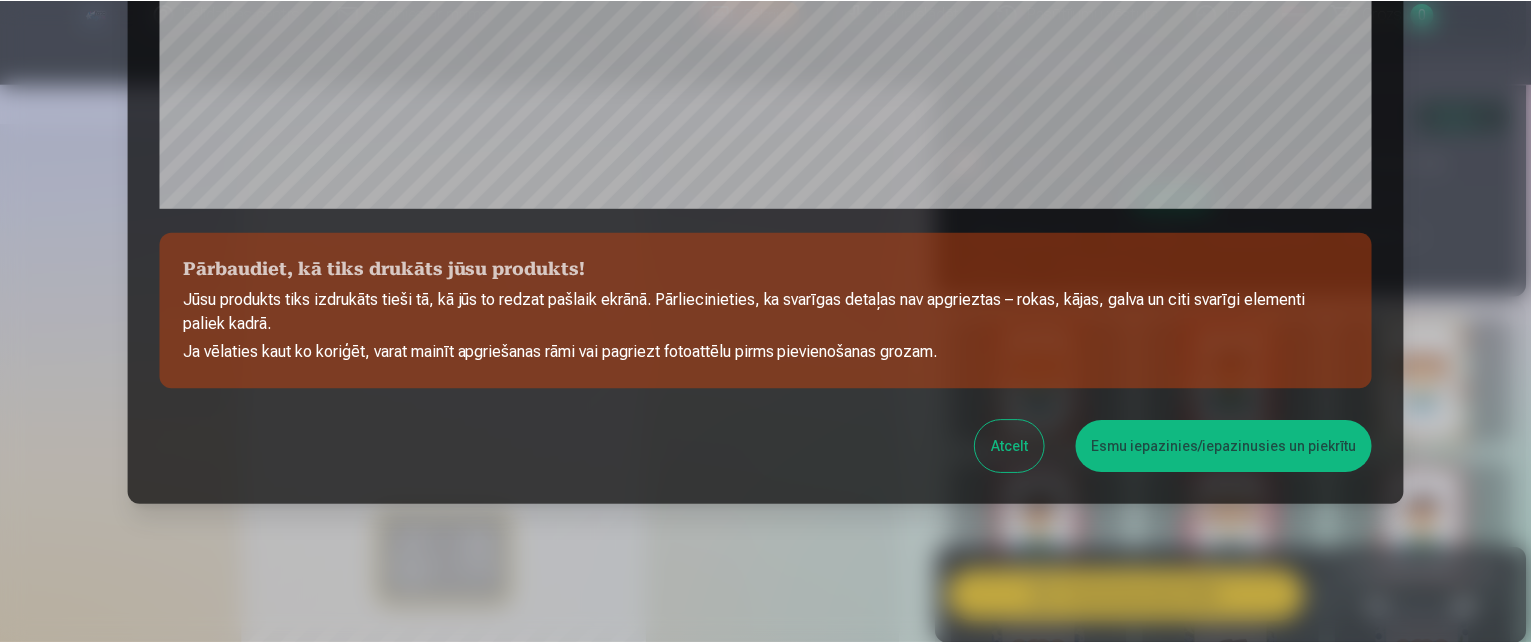scroll, scrollTop: 796, scrollLeft: 0, axis: vertical 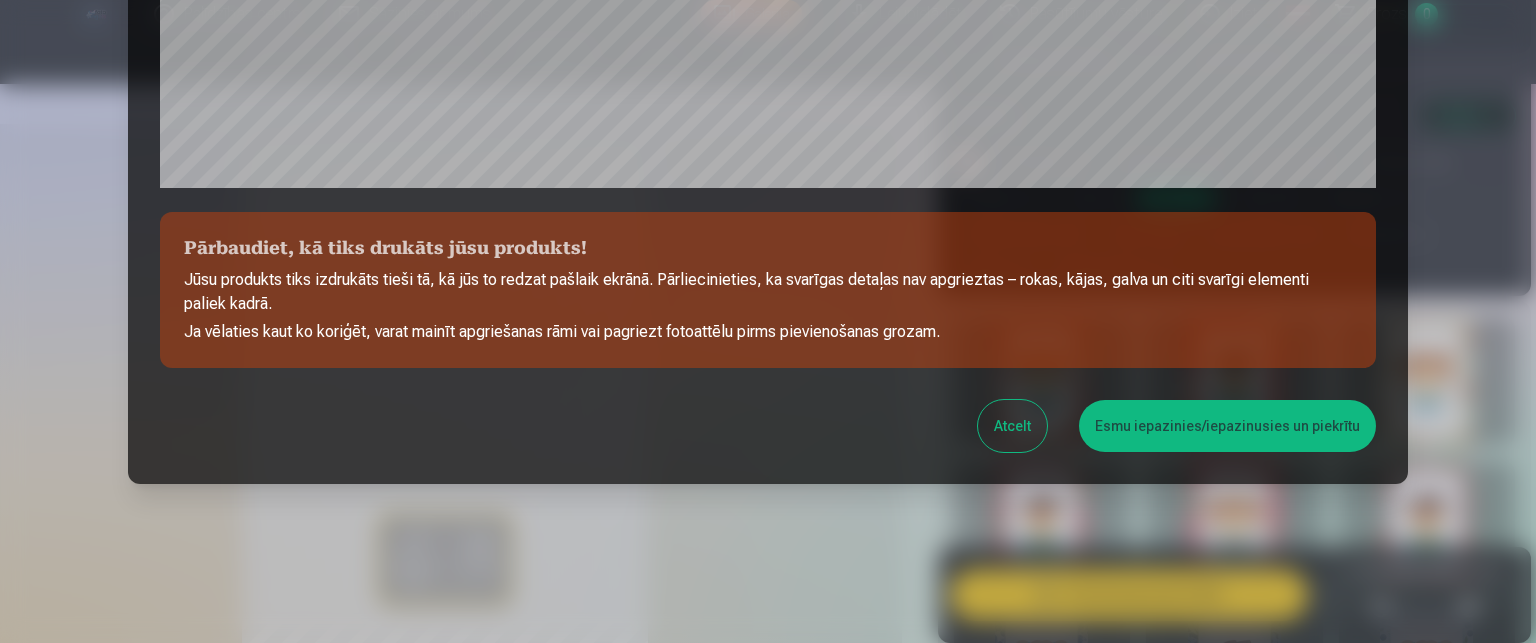 click on "Esmu iepazinies/iepazinusies un piekrītu" at bounding box center [1227, 426] 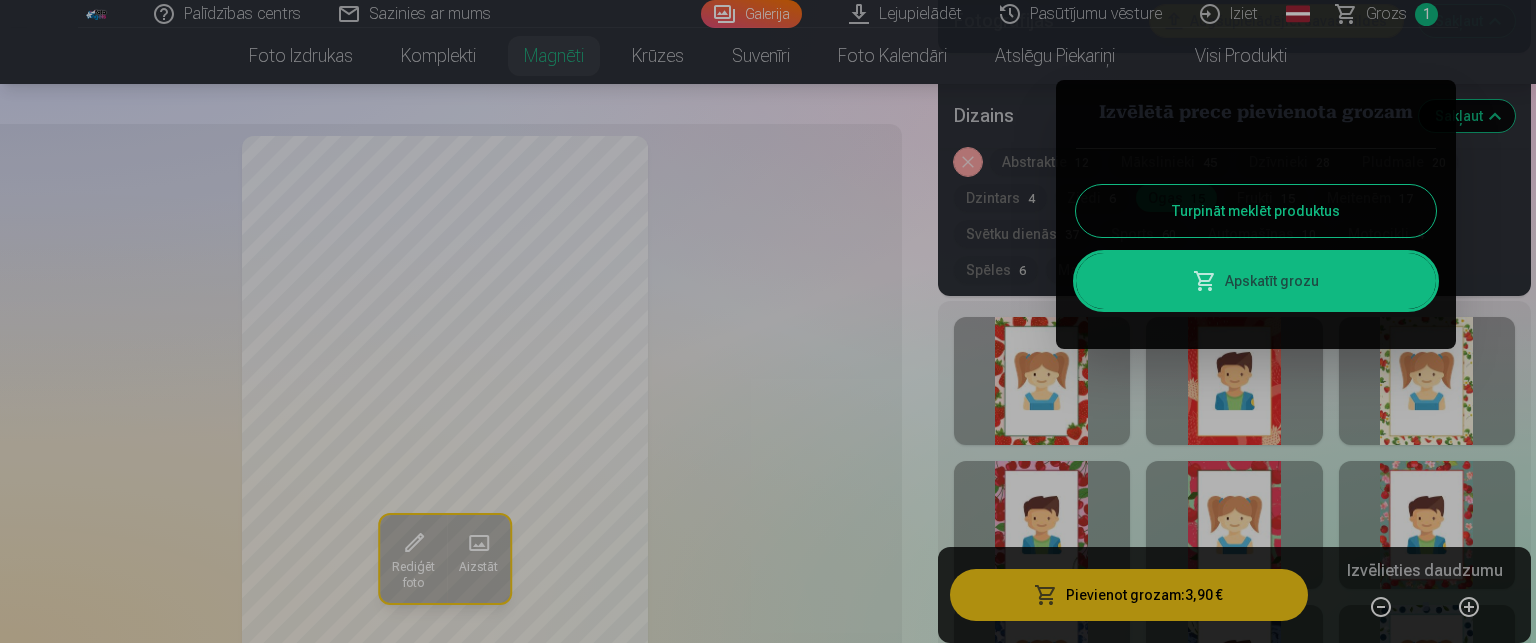 click on "Turpināt meklēt produktus" at bounding box center [1256, 211] 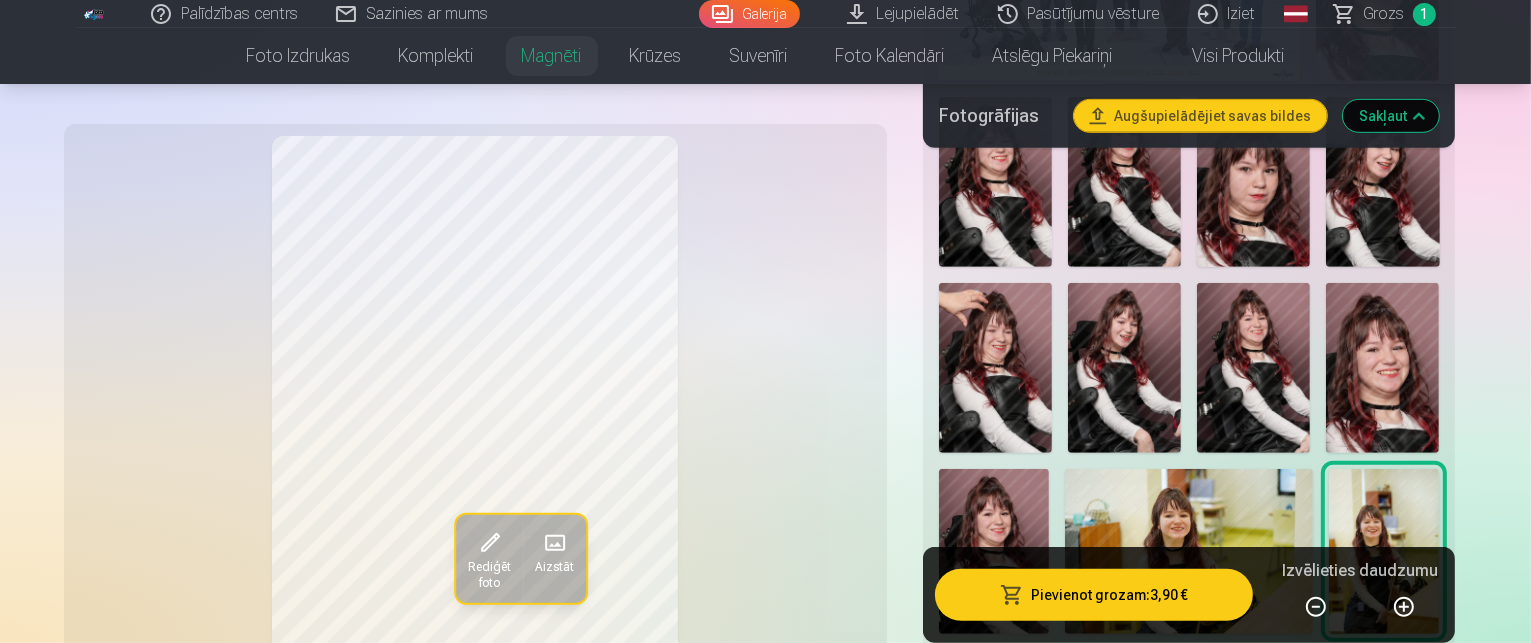 scroll, scrollTop: 800, scrollLeft: 0, axis: vertical 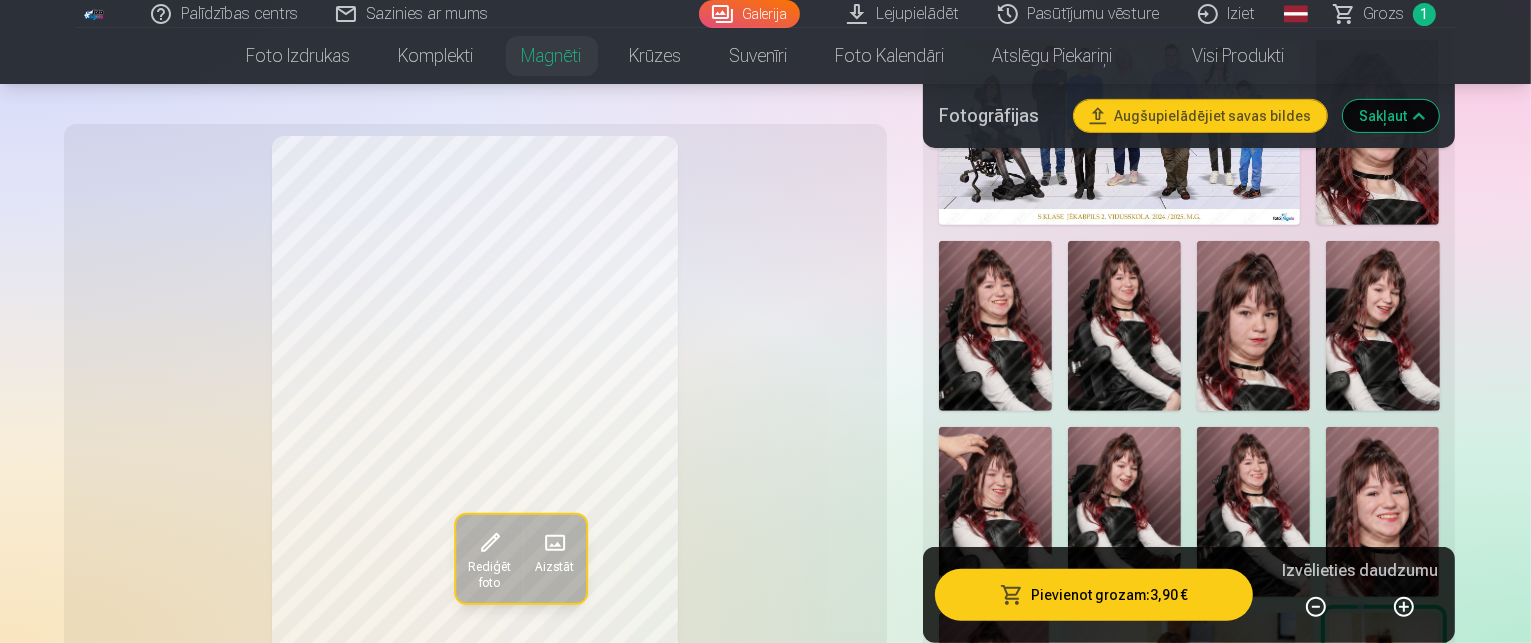 click at bounding box center (994, 695) 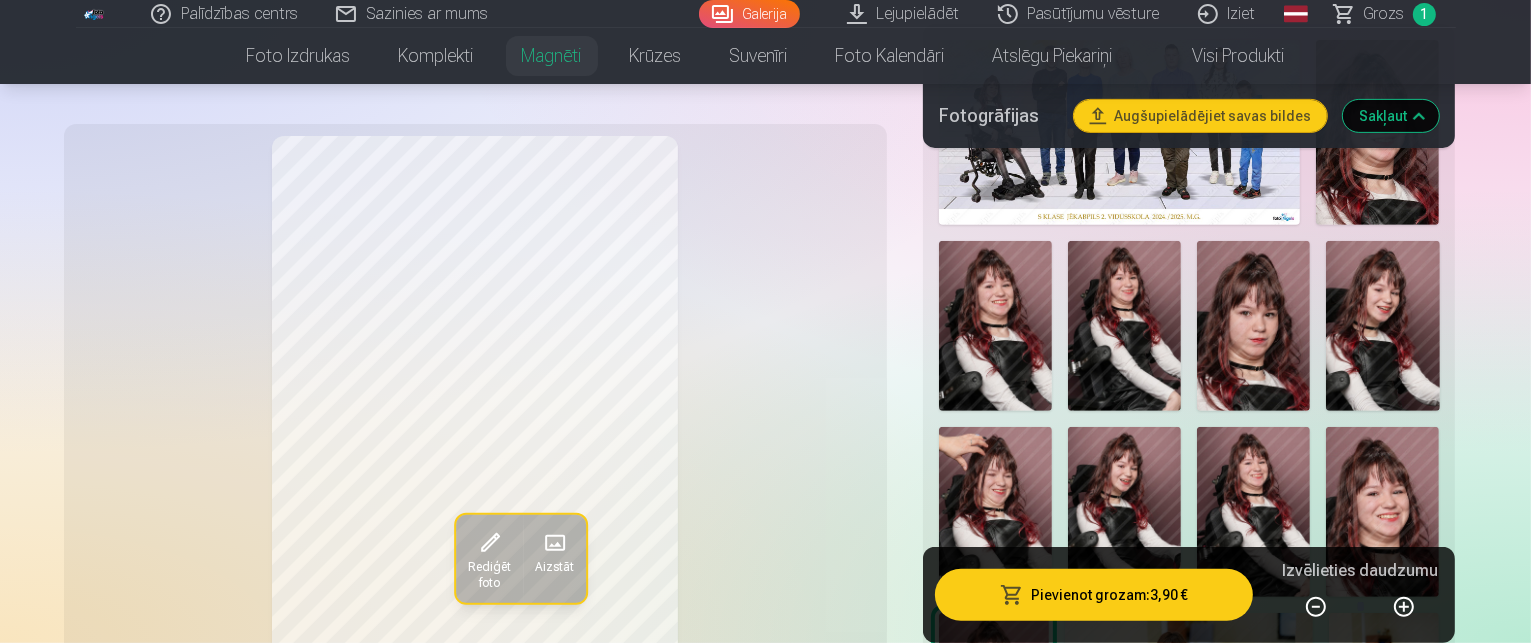 click at bounding box center [1253, 512] 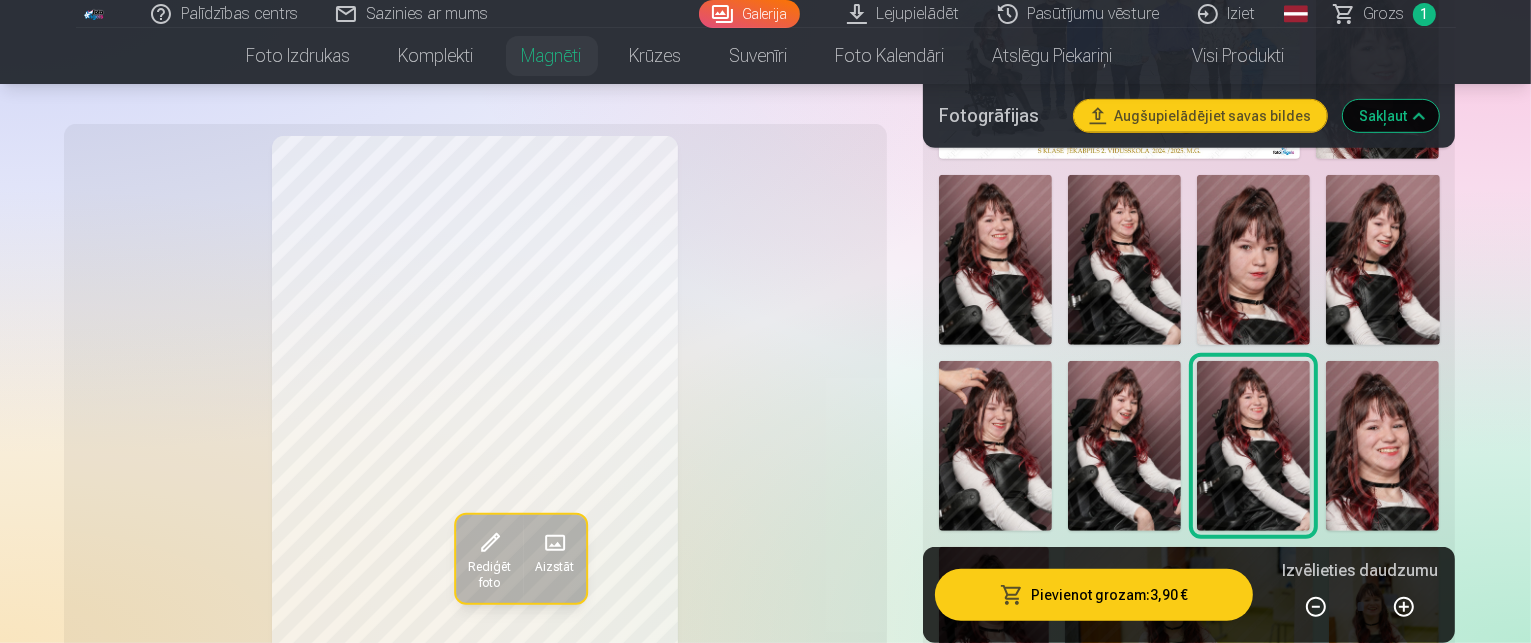 scroll, scrollTop: 900, scrollLeft: 0, axis: vertical 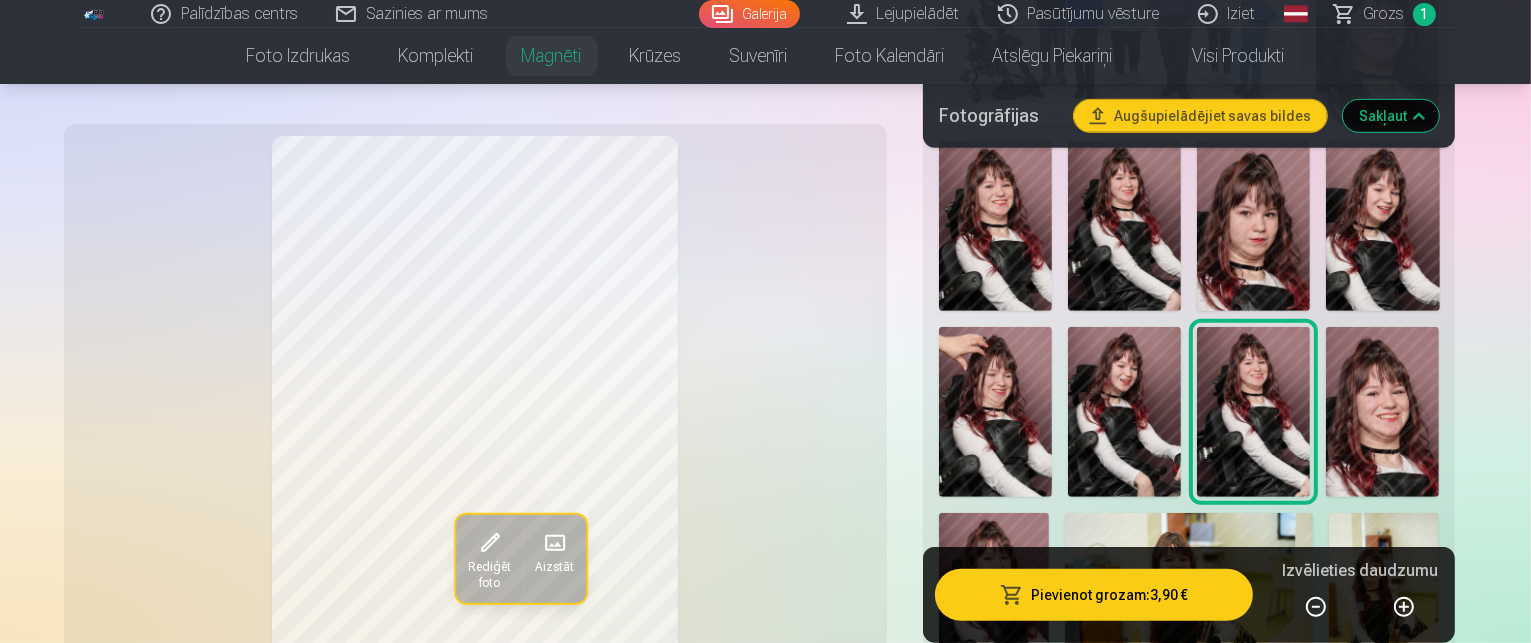click at bounding box center (994, 777) 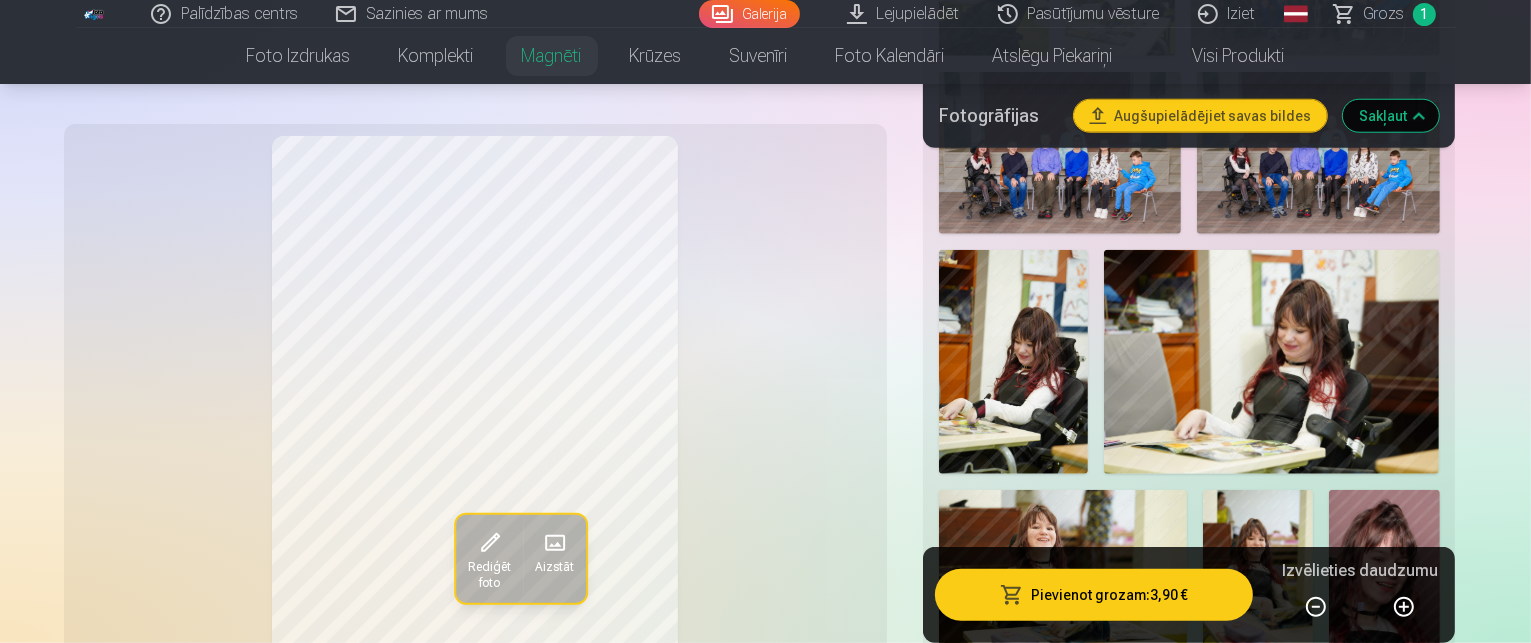 scroll, scrollTop: 2000, scrollLeft: 0, axis: vertical 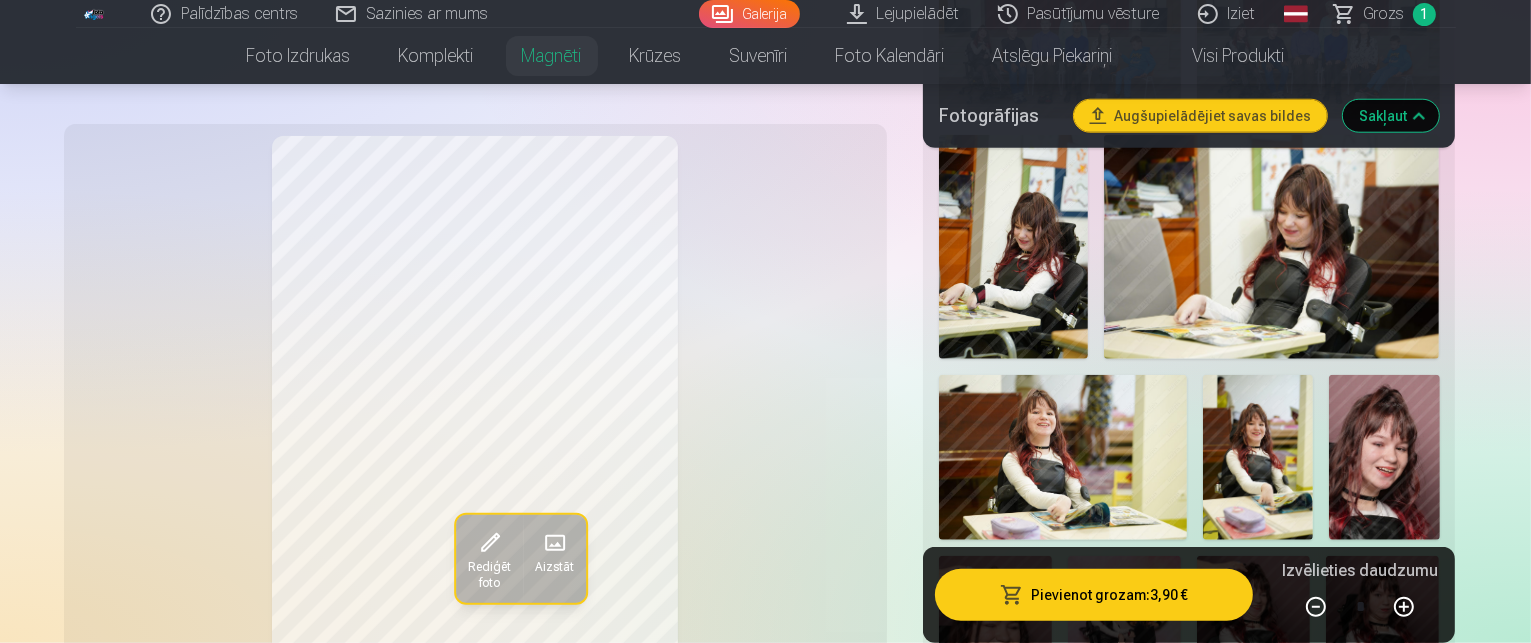 click on "Mākslinieki 45" at bounding box center (1154, 1048) 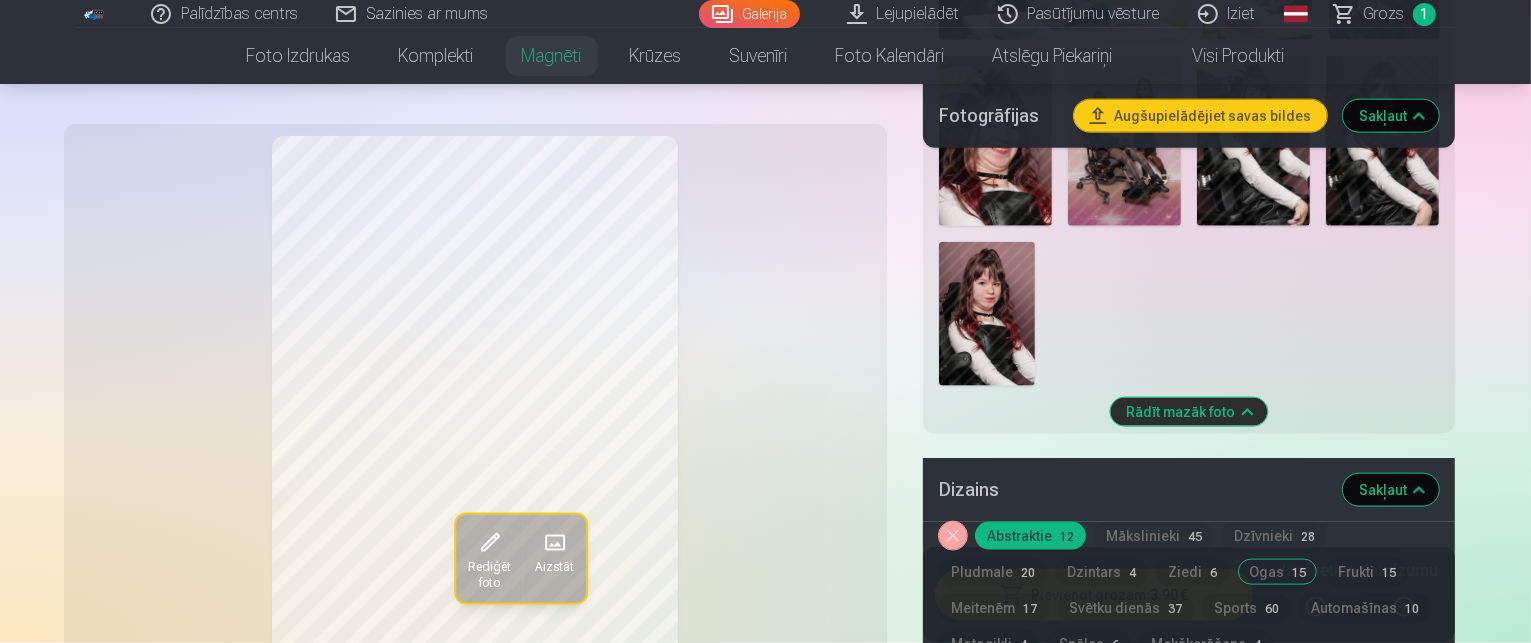scroll, scrollTop: 2600, scrollLeft: 0, axis: vertical 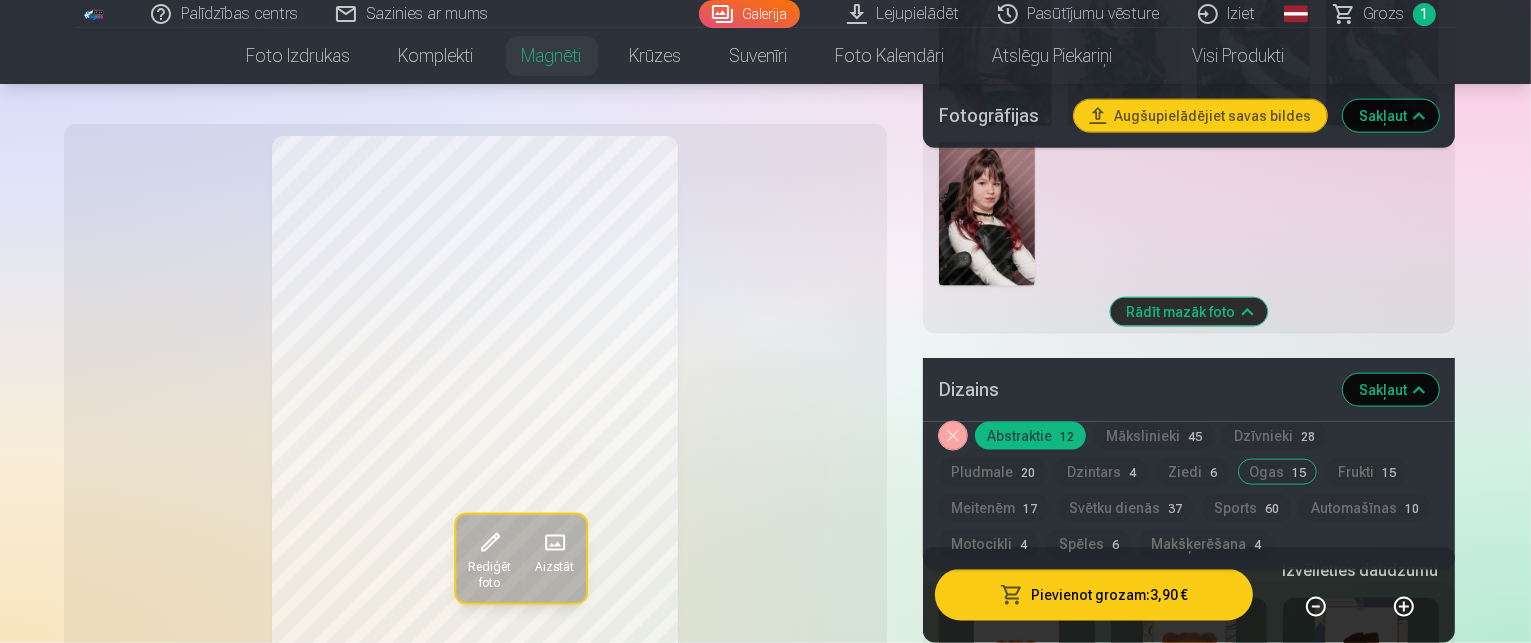 click at bounding box center (1189, 1094) 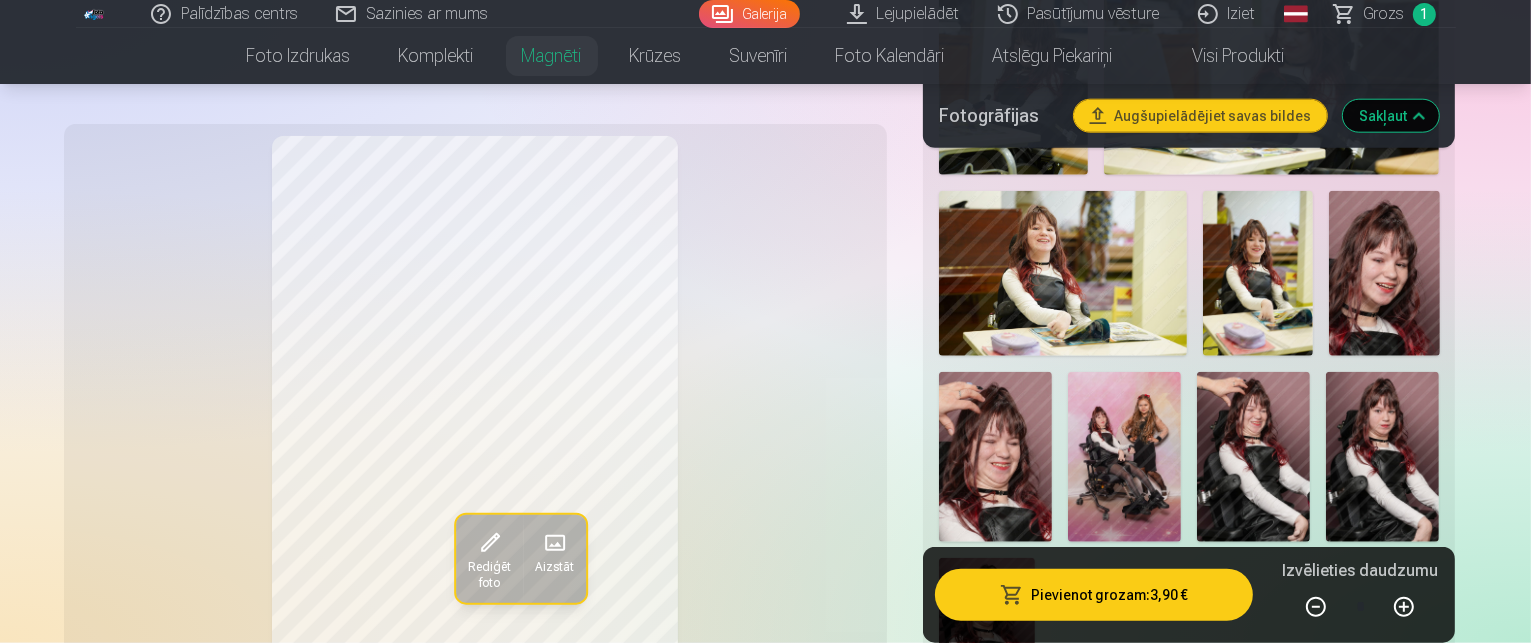 scroll, scrollTop: 1600, scrollLeft: 0, axis: vertical 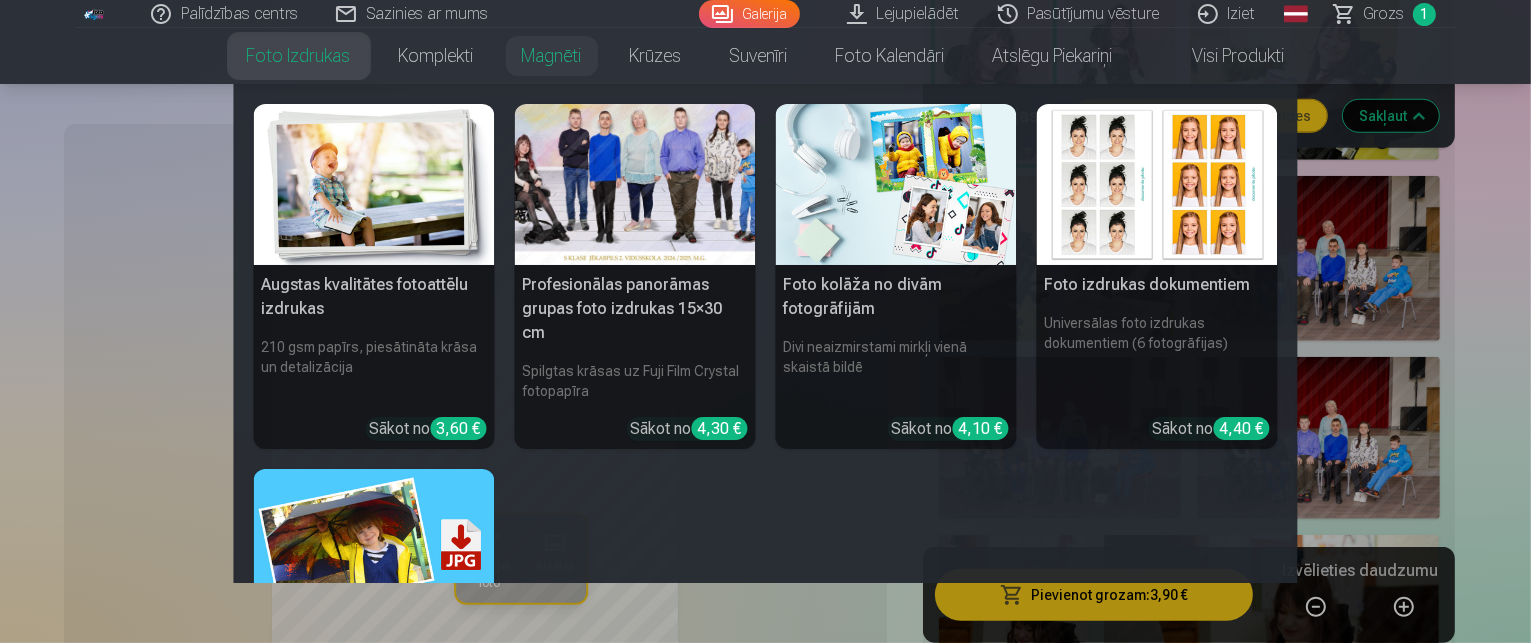 click on "Foto izdrukas" at bounding box center (299, 56) 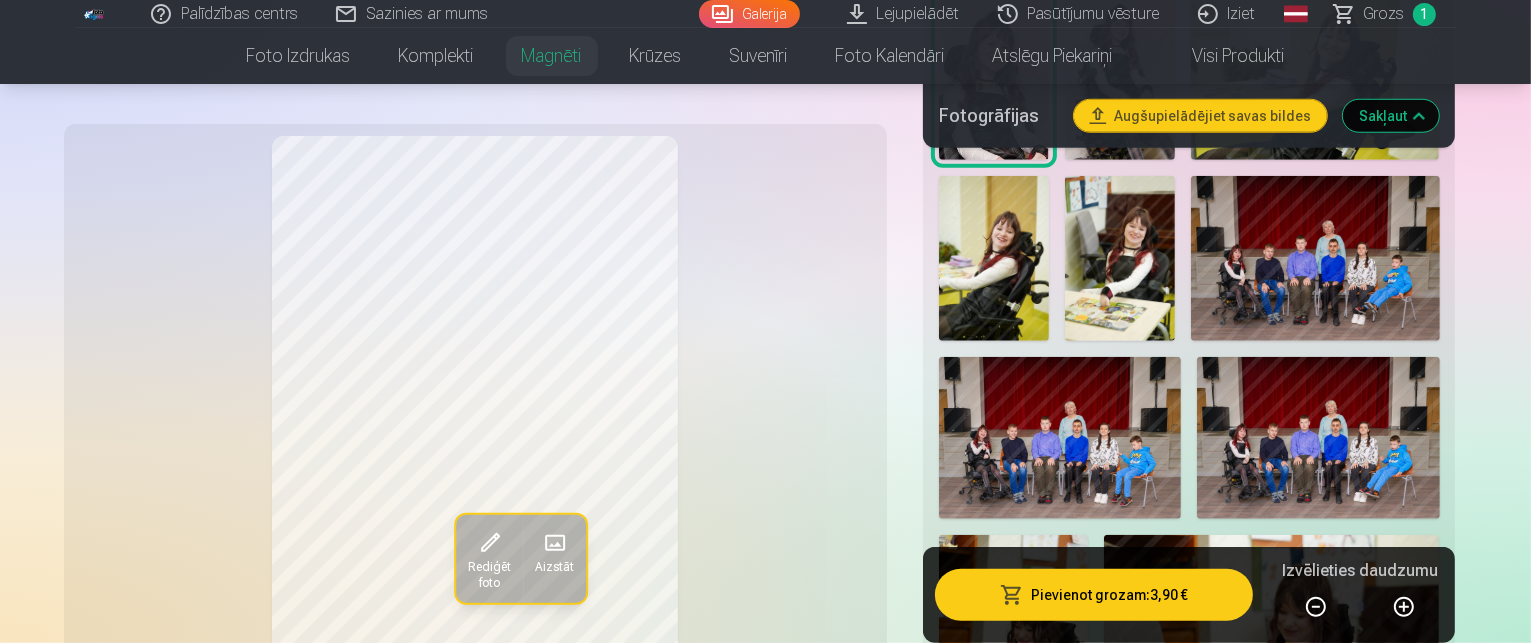 scroll, scrollTop: 0, scrollLeft: 0, axis: both 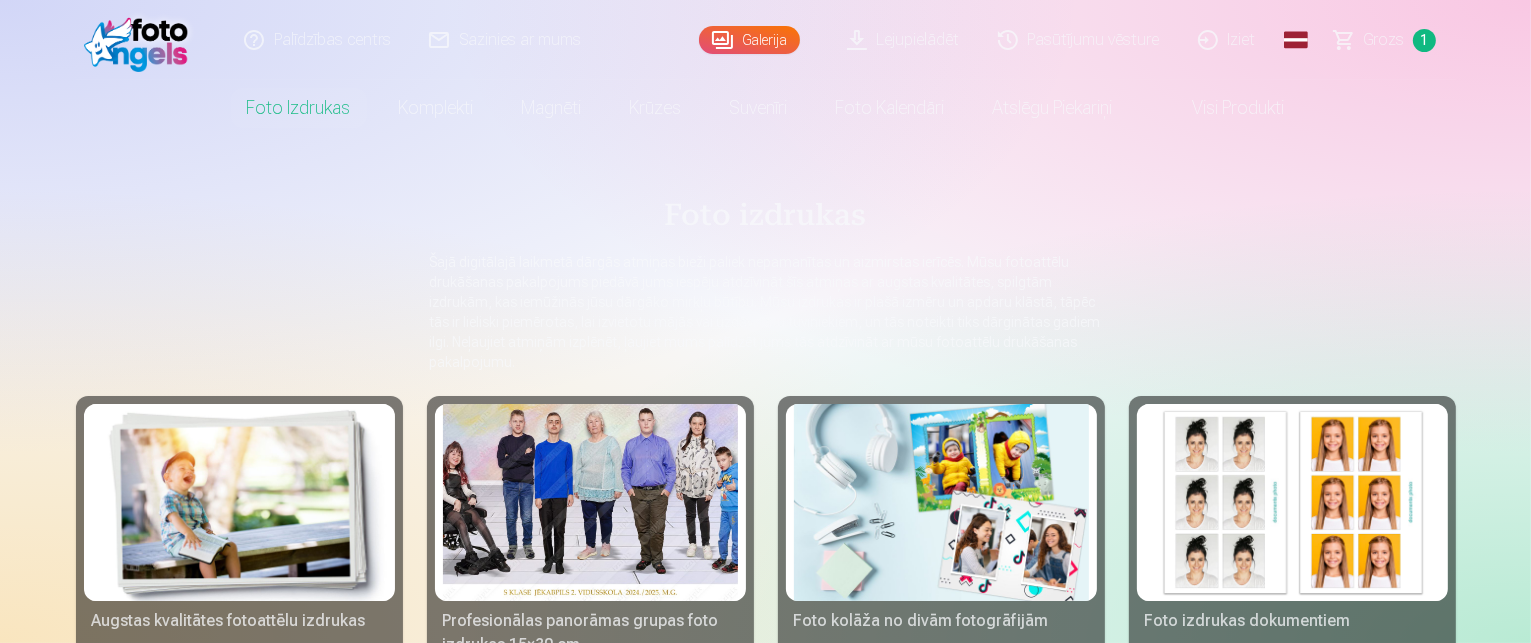 click at bounding box center [590, 502] 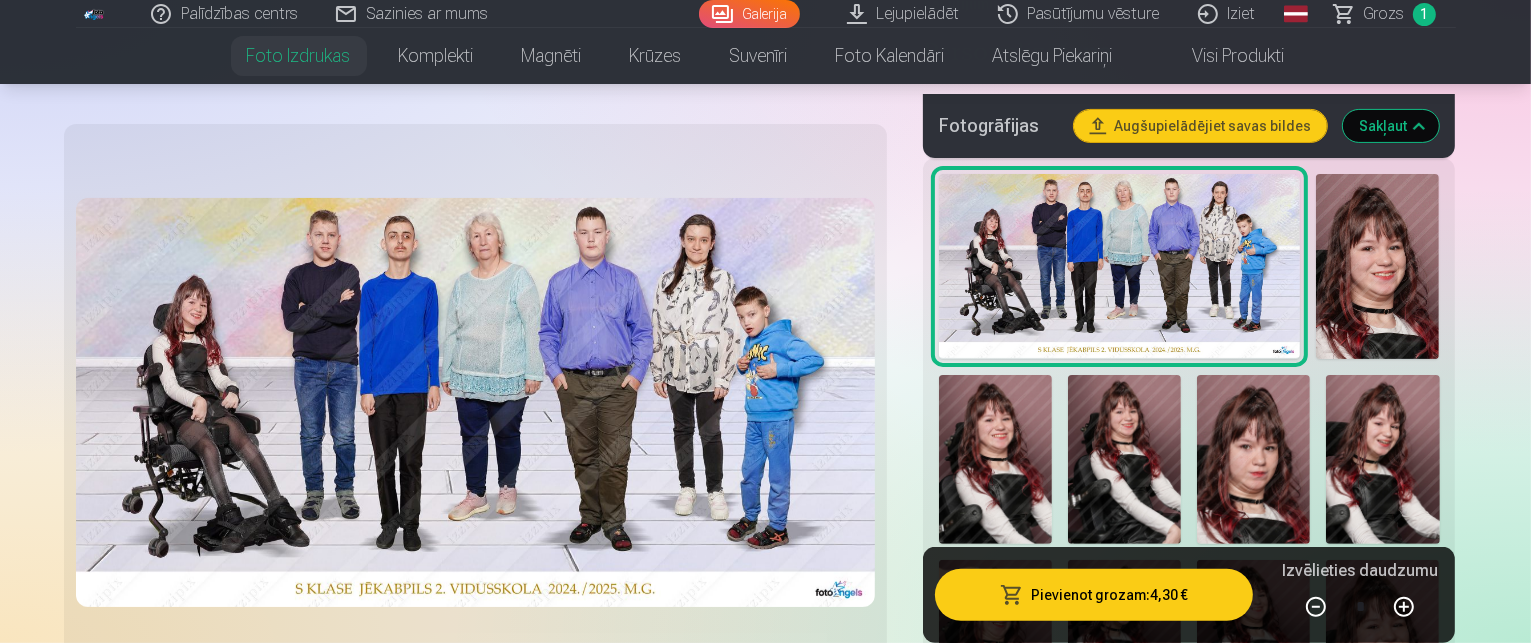 scroll, scrollTop: 900, scrollLeft: 0, axis: vertical 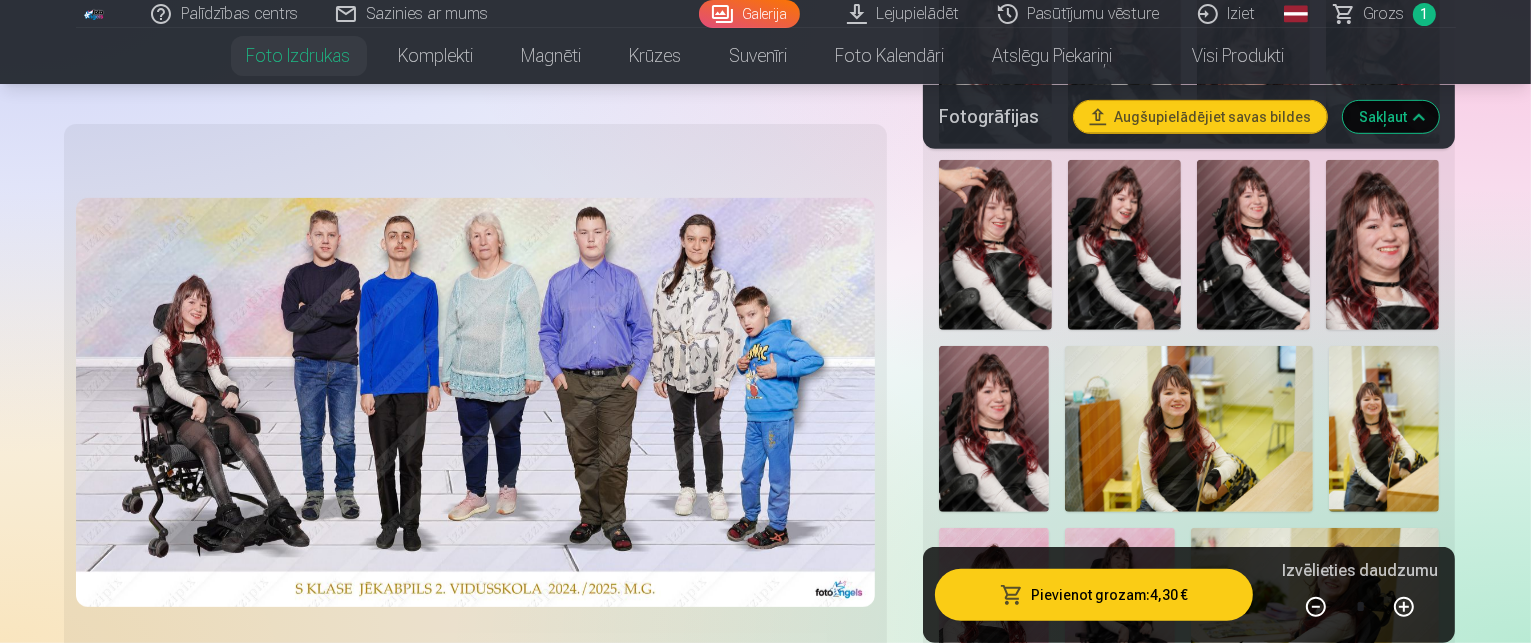 click at bounding box center (994, 611) 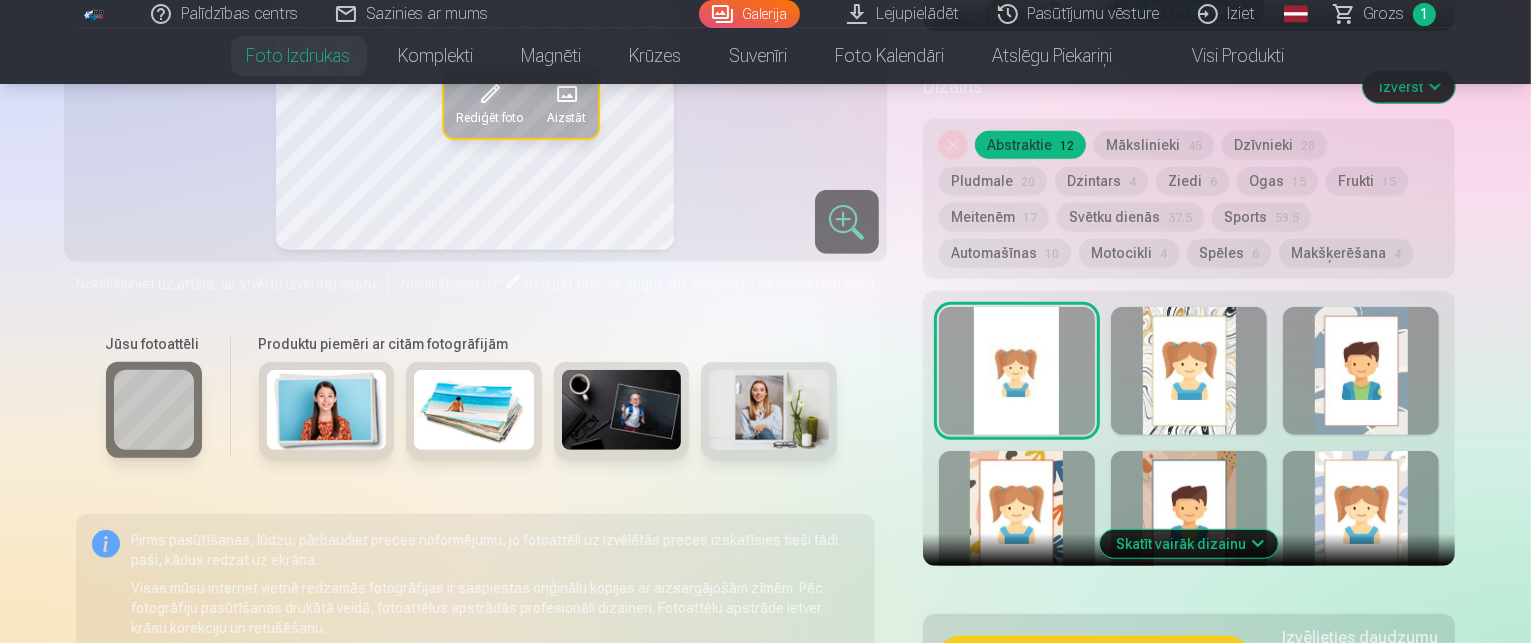 scroll, scrollTop: 1100, scrollLeft: 0, axis: vertical 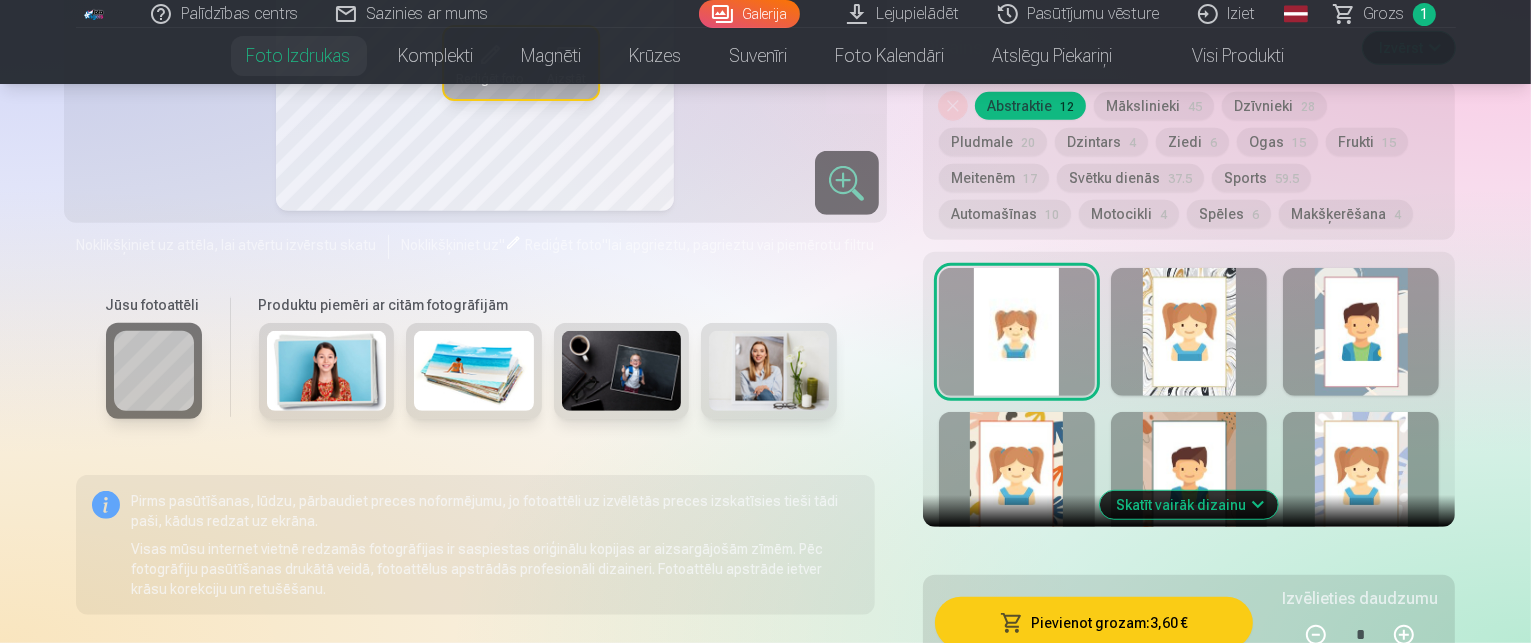 click on "Skatīt vairāk dizainu" at bounding box center [1189, 505] 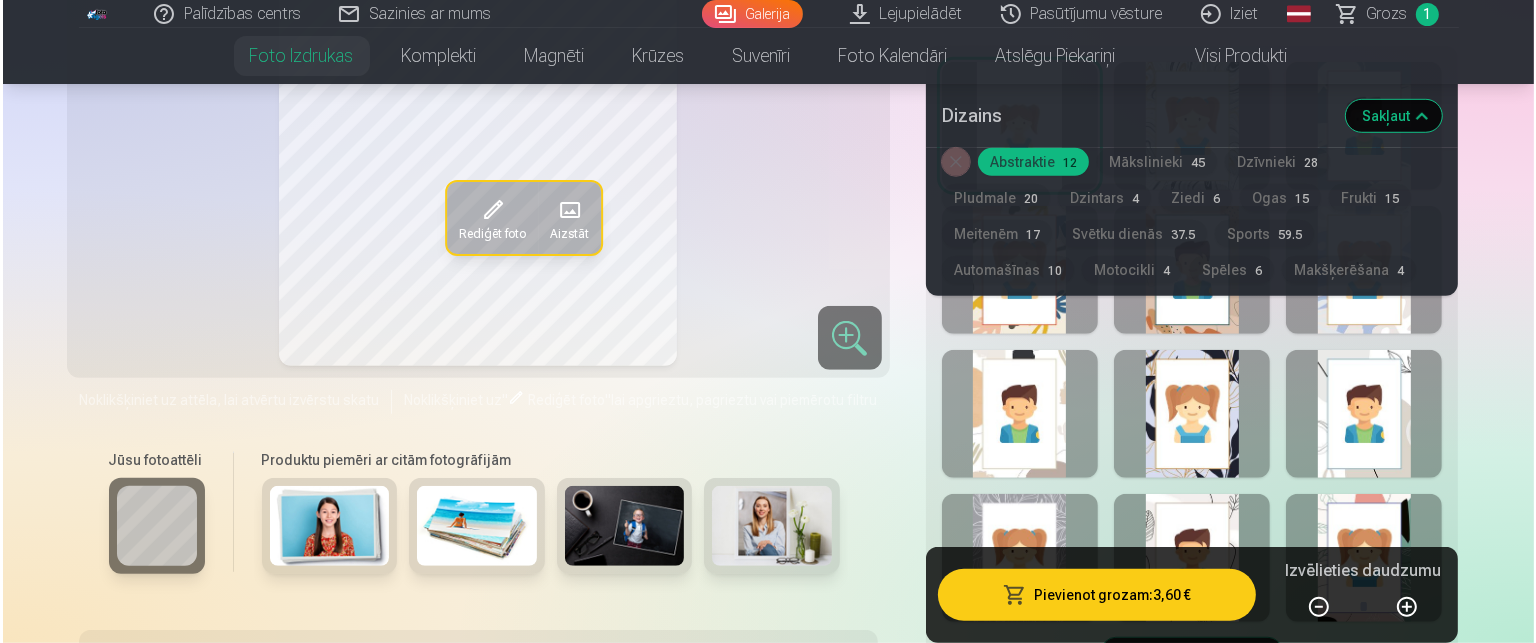 scroll, scrollTop: 1400, scrollLeft: 0, axis: vertical 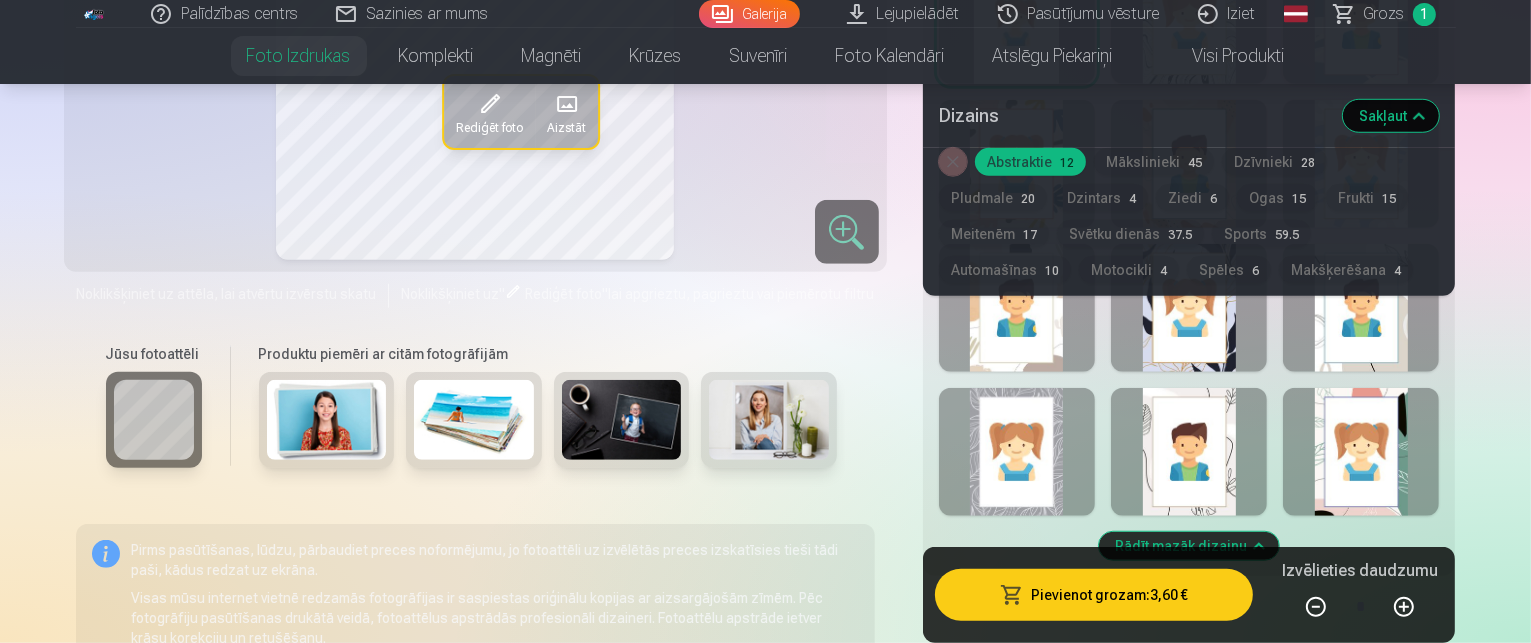 click at bounding box center (1189, 452) 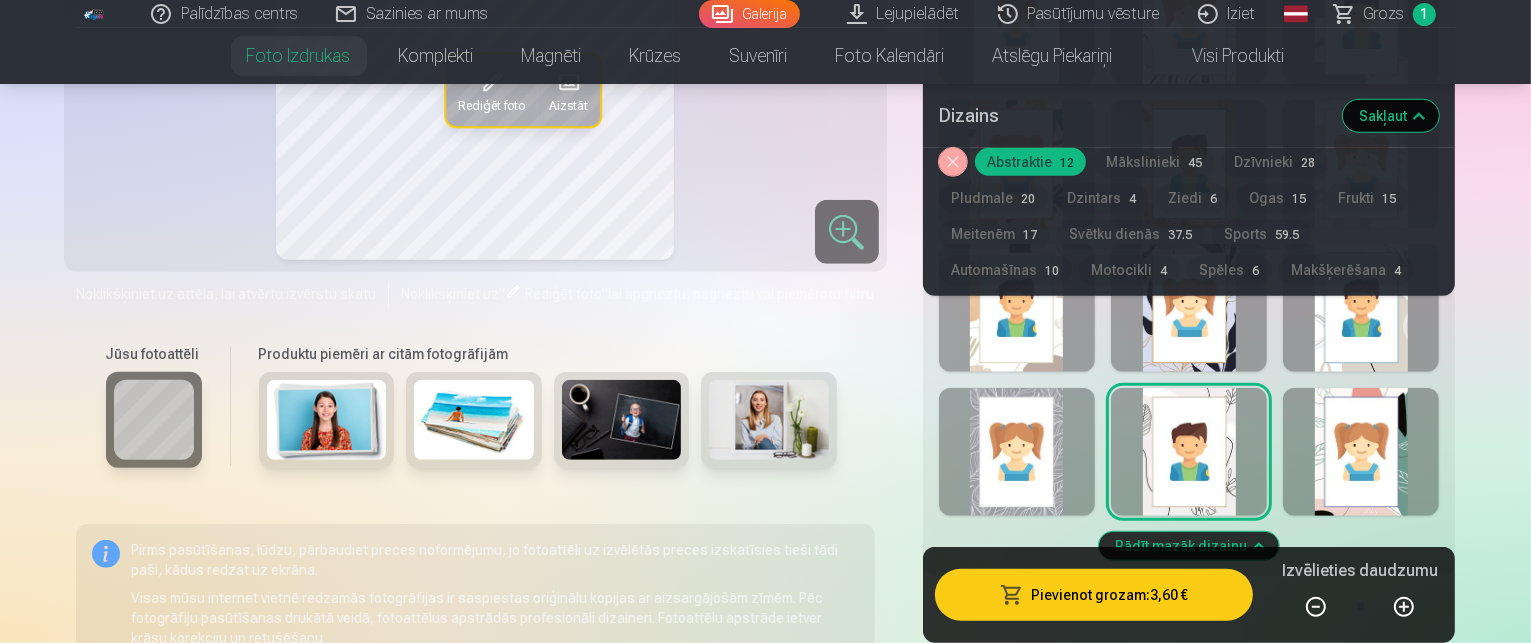click on "Pievienot grozam :  3,60 €" at bounding box center (1094, 595) 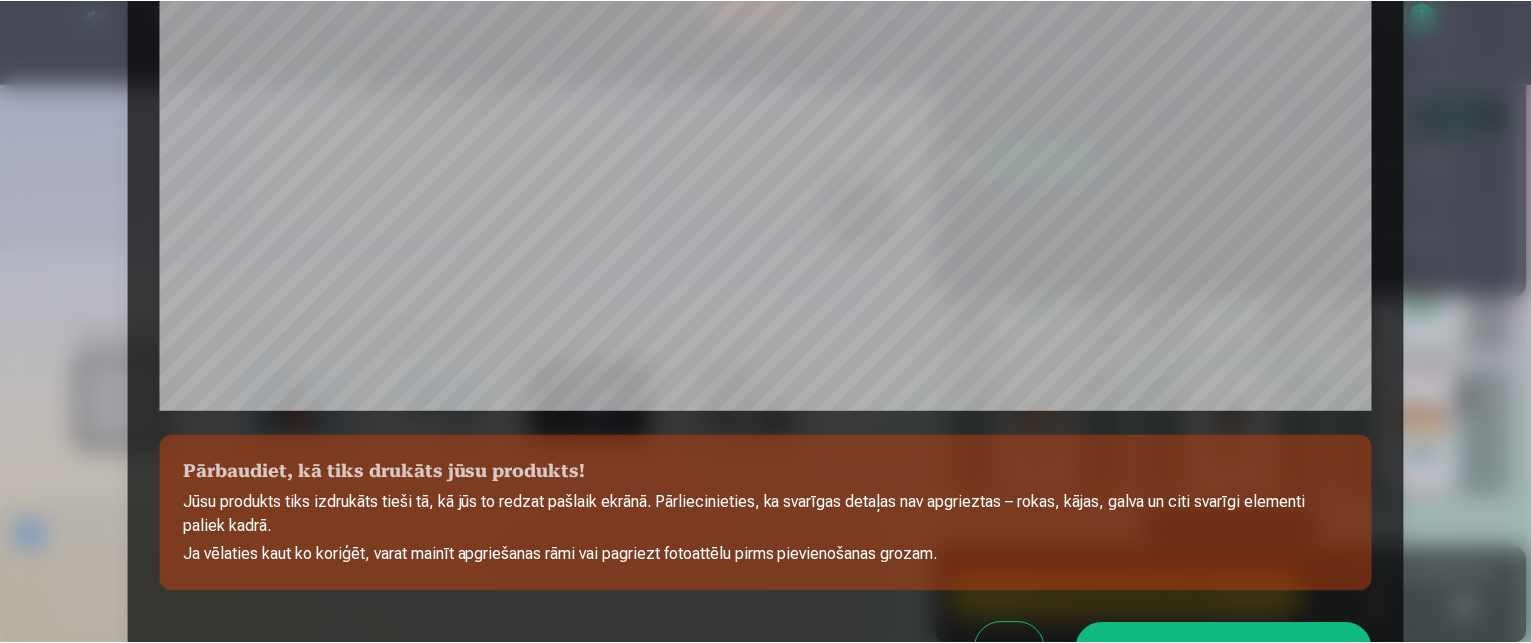 scroll, scrollTop: 796, scrollLeft: 0, axis: vertical 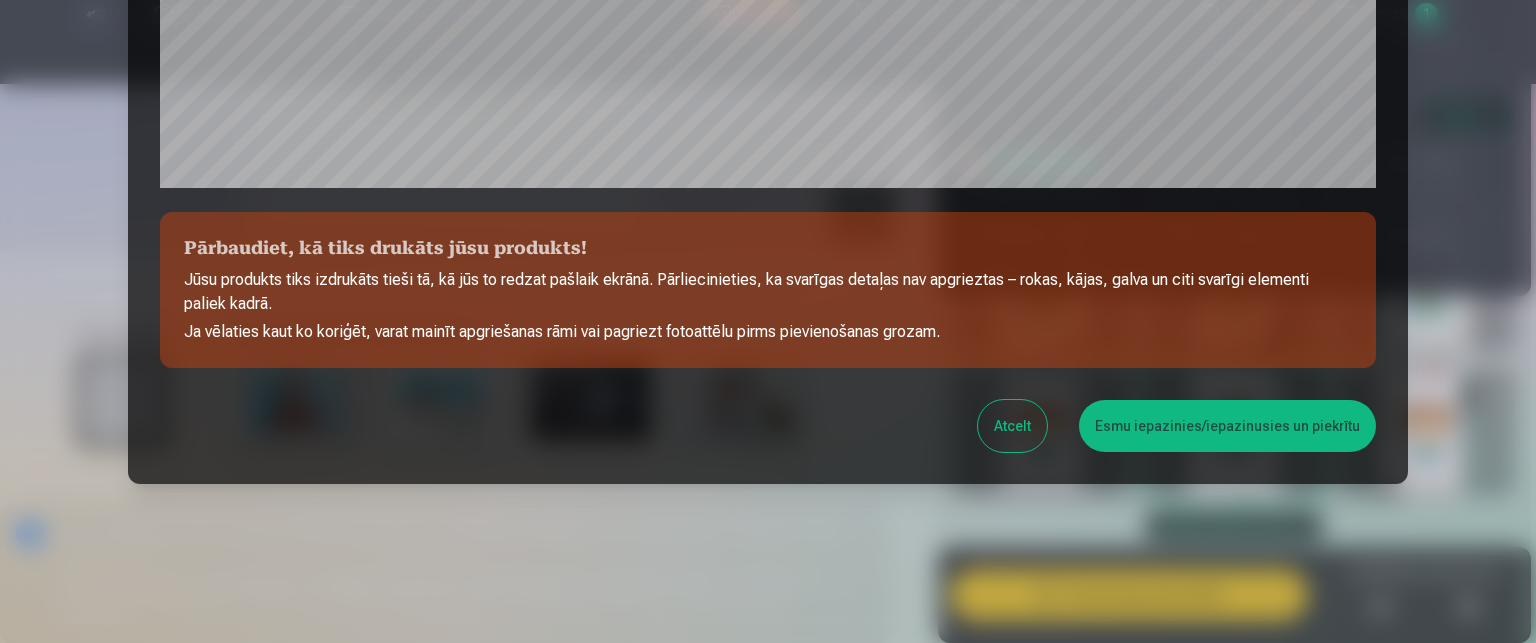 click on "Esmu iepazinies/iepazinusies un piekrītu" at bounding box center (1227, 426) 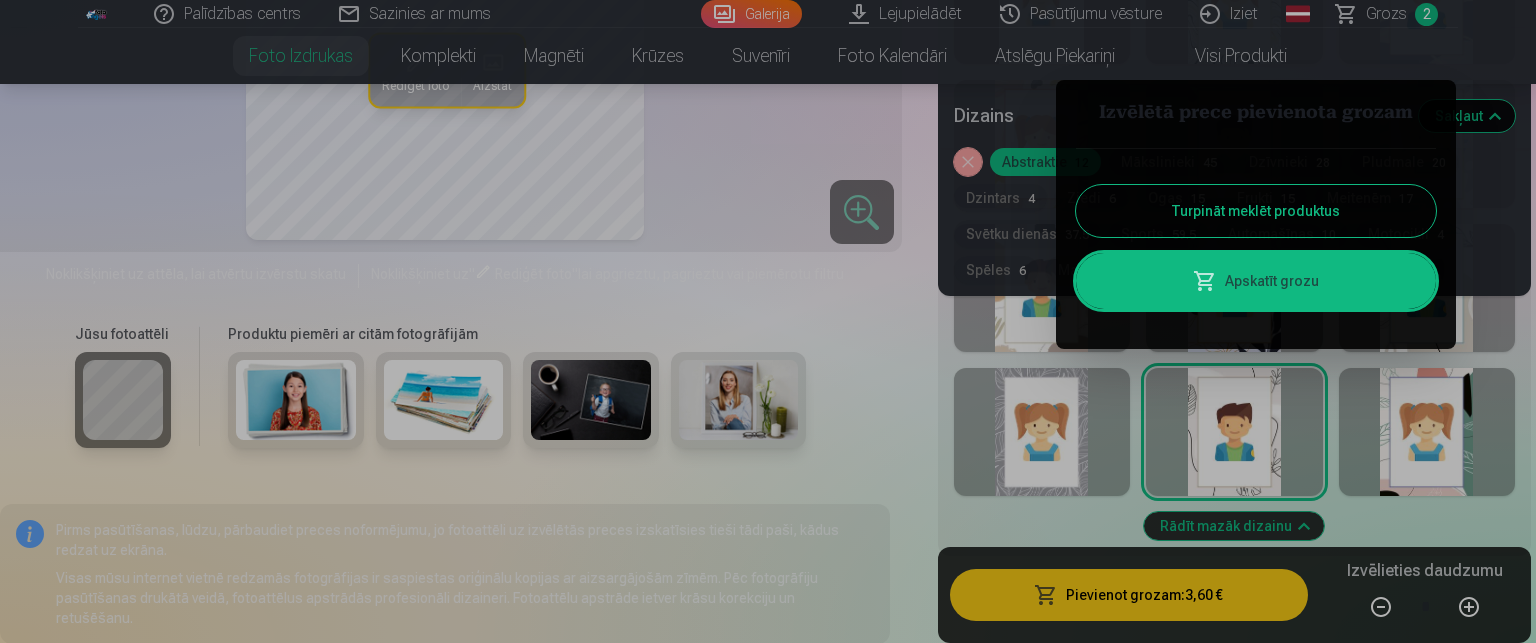 click on "Apskatīt grozu" at bounding box center (1256, 281) 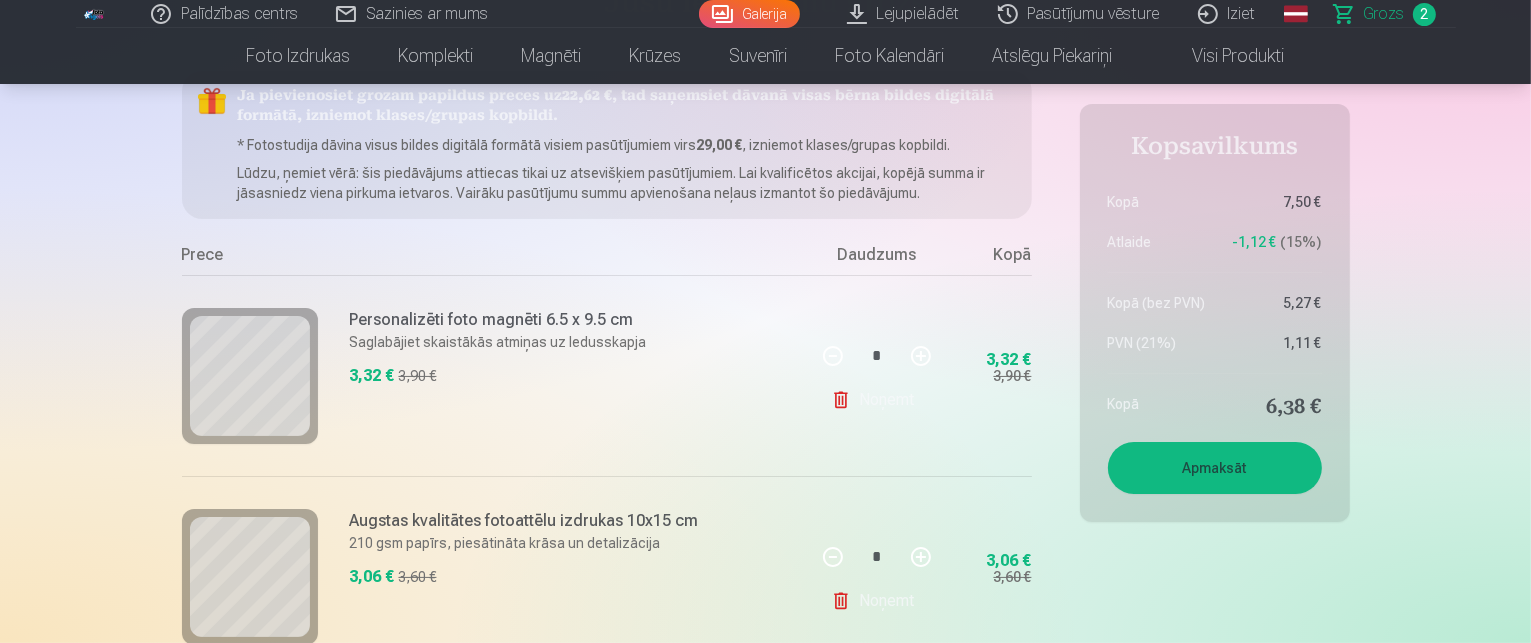 scroll, scrollTop: 200, scrollLeft: 0, axis: vertical 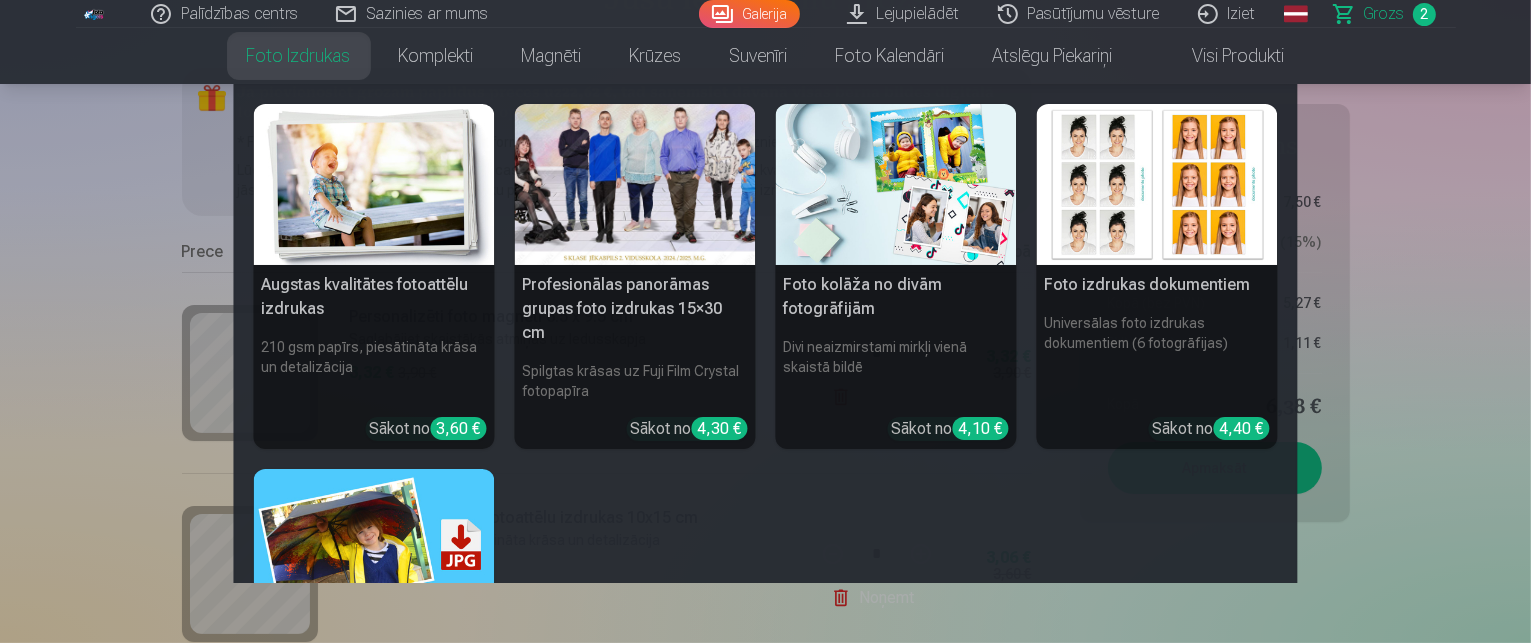 click on "Foto izdrukas" at bounding box center (299, 56) 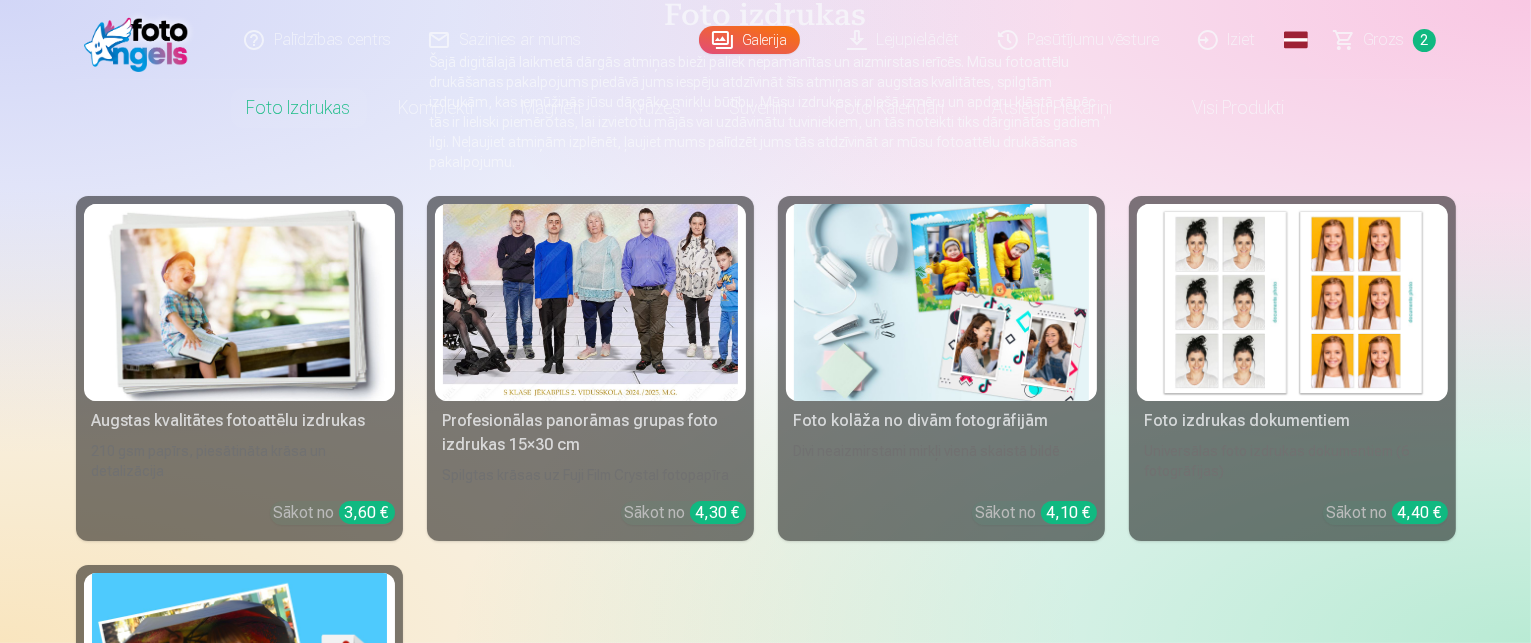 scroll, scrollTop: 0, scrollLeft: 0, axis: both 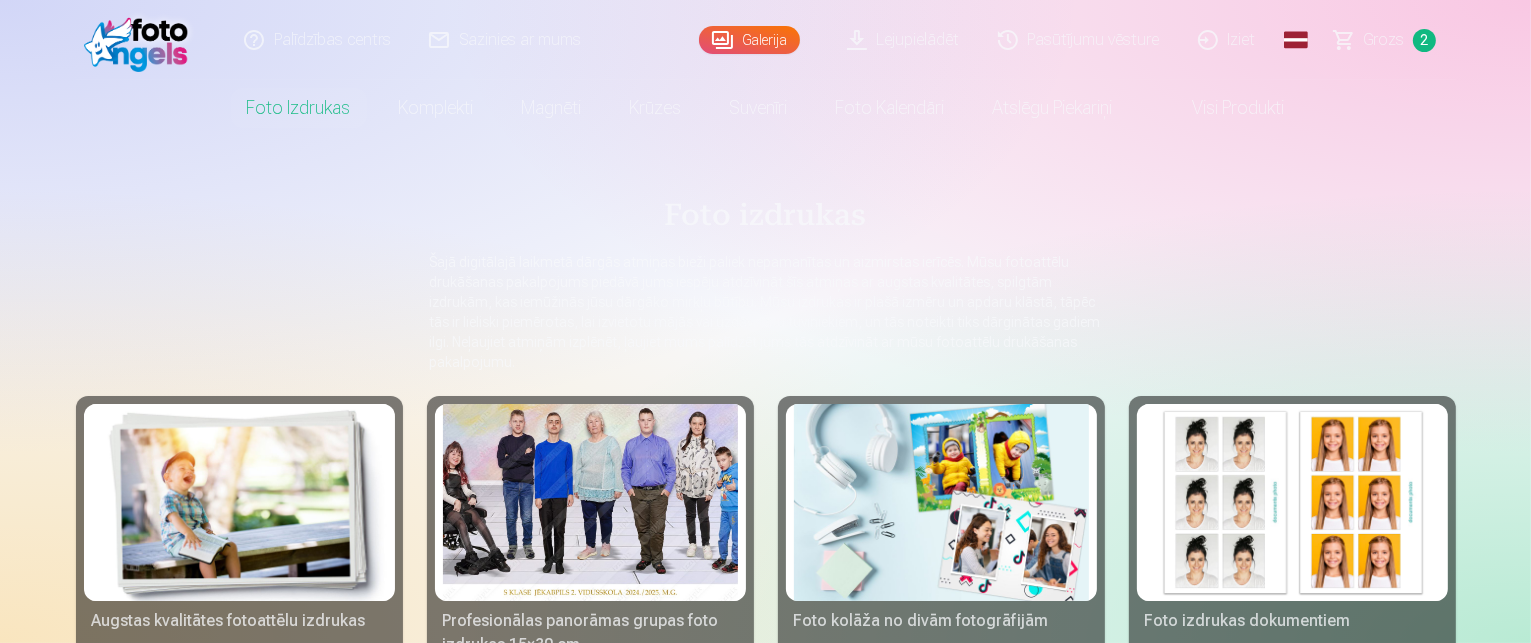 click at bounding box center (590, 502) 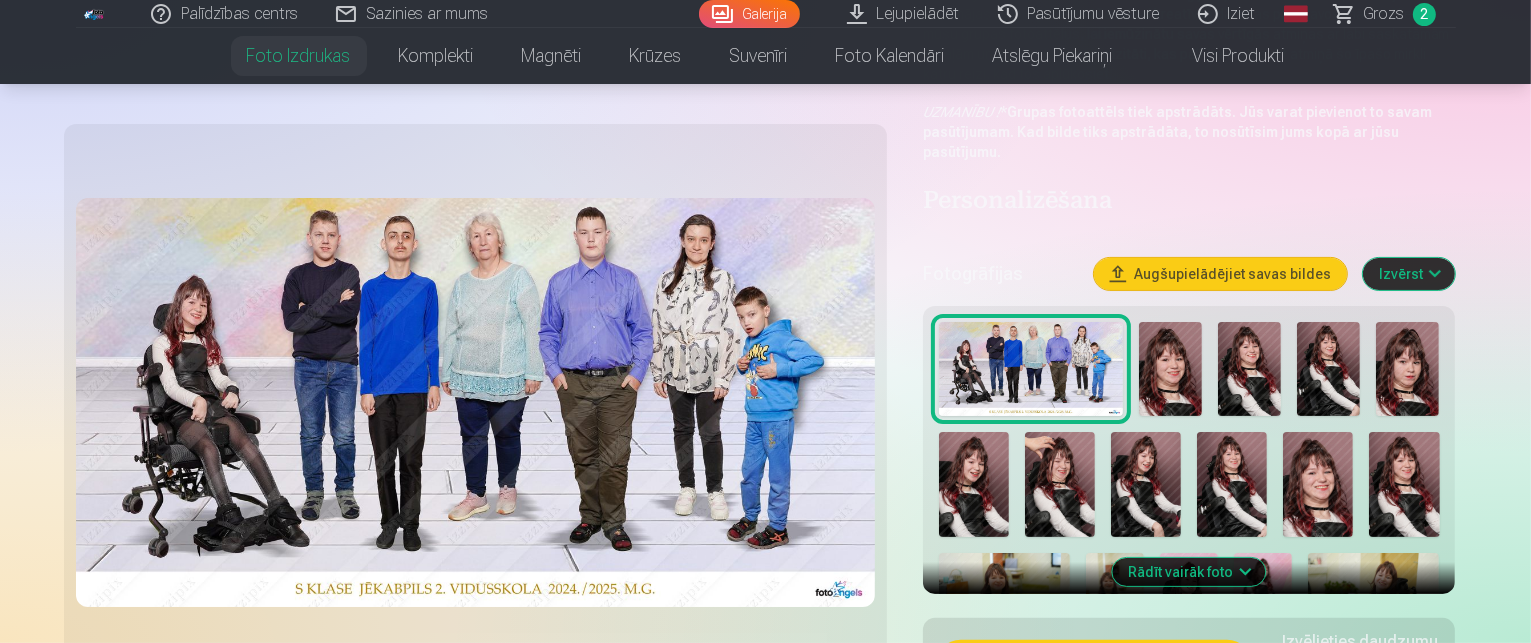 scroll, scrollTop: 400, scrollLeft: 0, axis: vertical 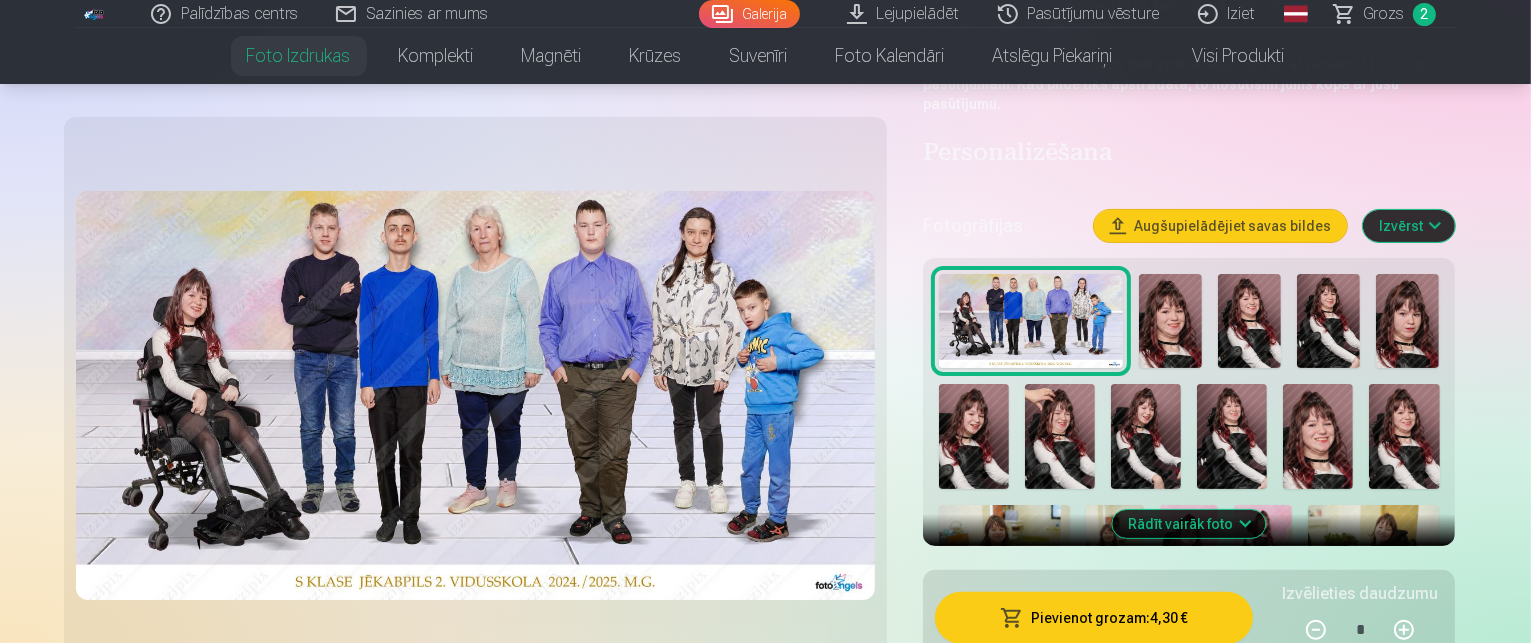 click at bounding box center [1004, 548] 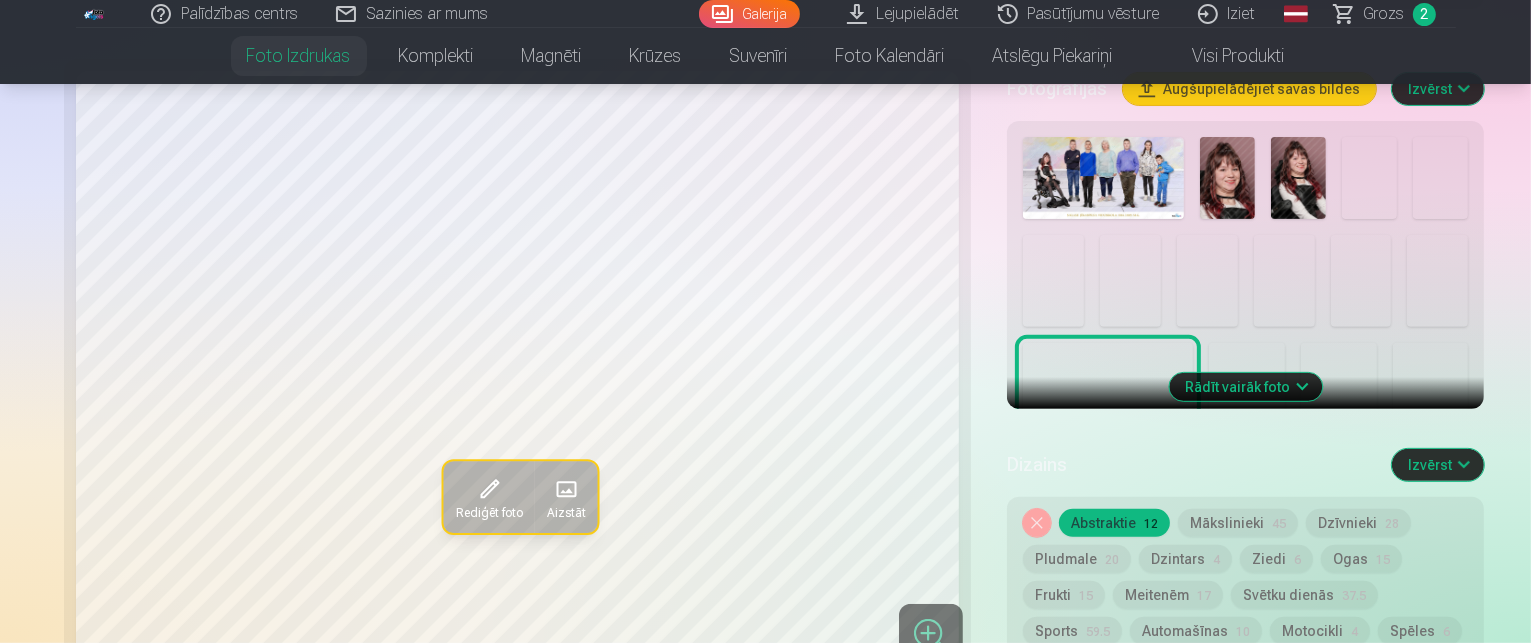 scroll, scrollTop: 800, scrollLeft: 0, axis: vertical 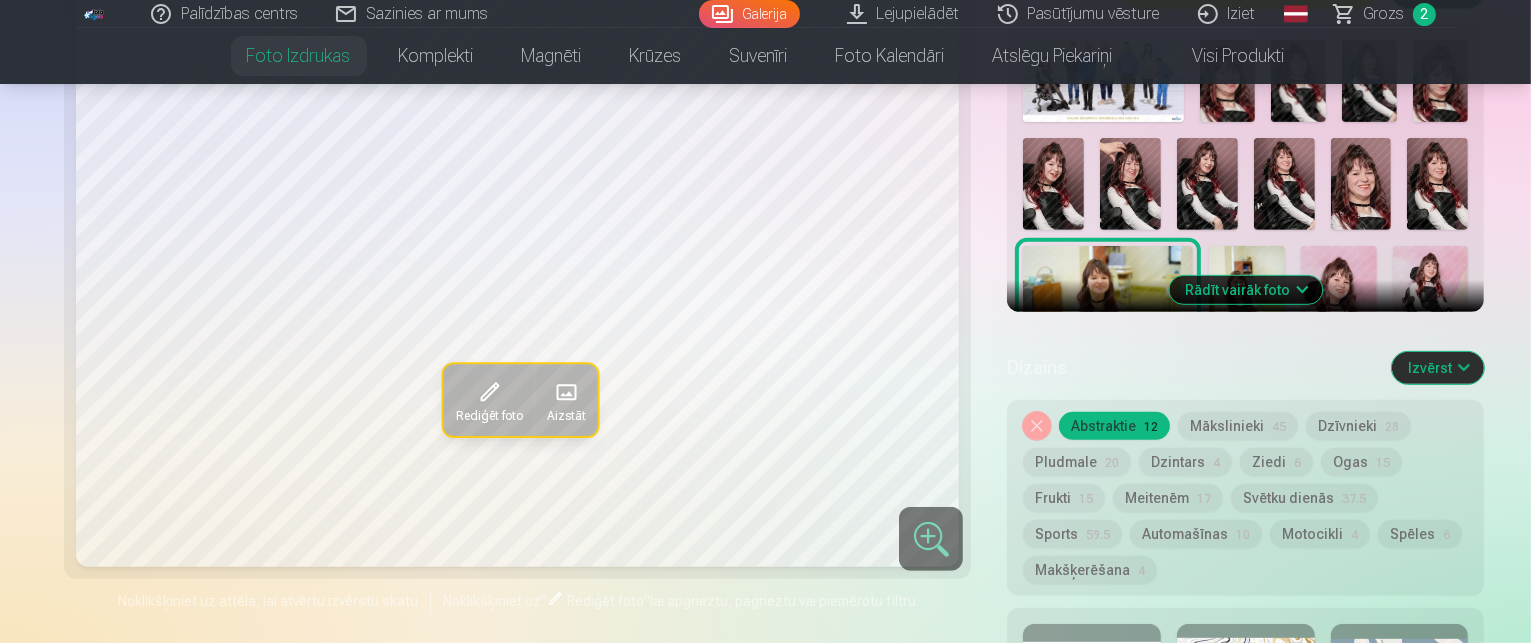 click on "Rādīt vairāk foto" at bounding box center [1245, 290] 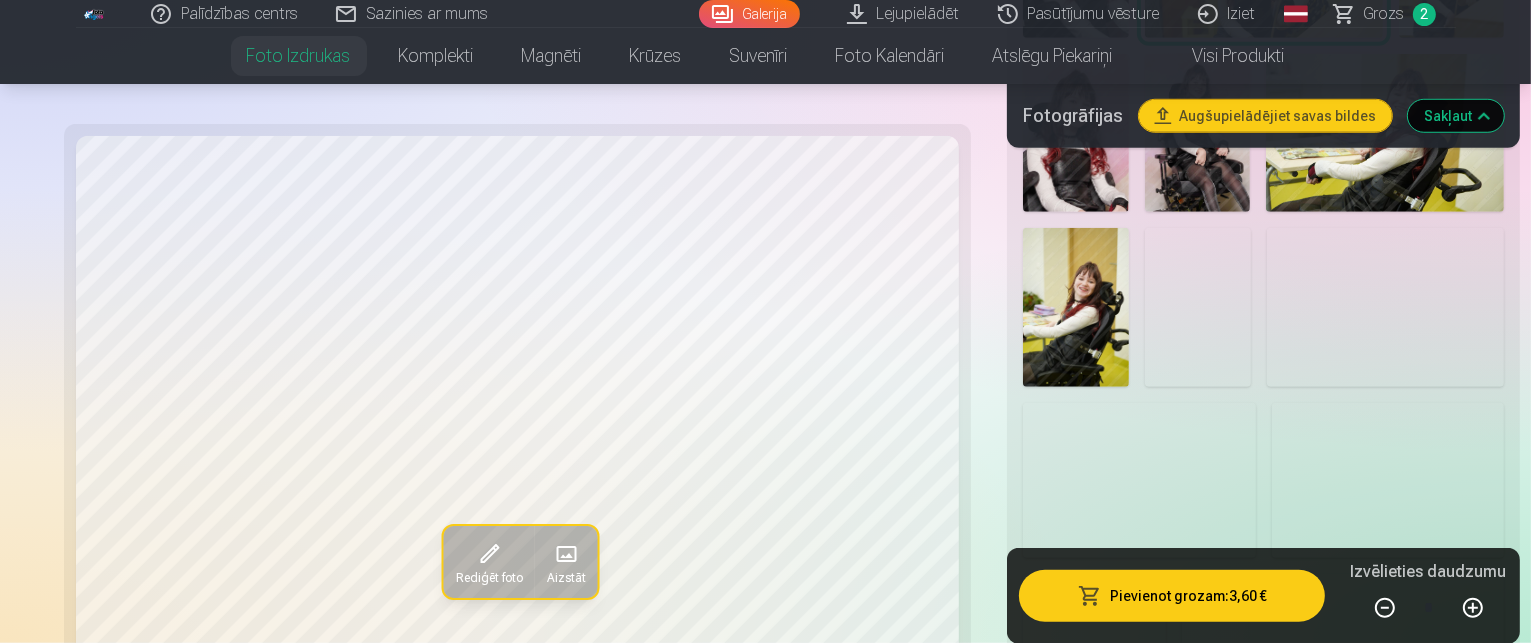 scroll, scrollTop: 1500, scrollLeft: 0, axis: vertical 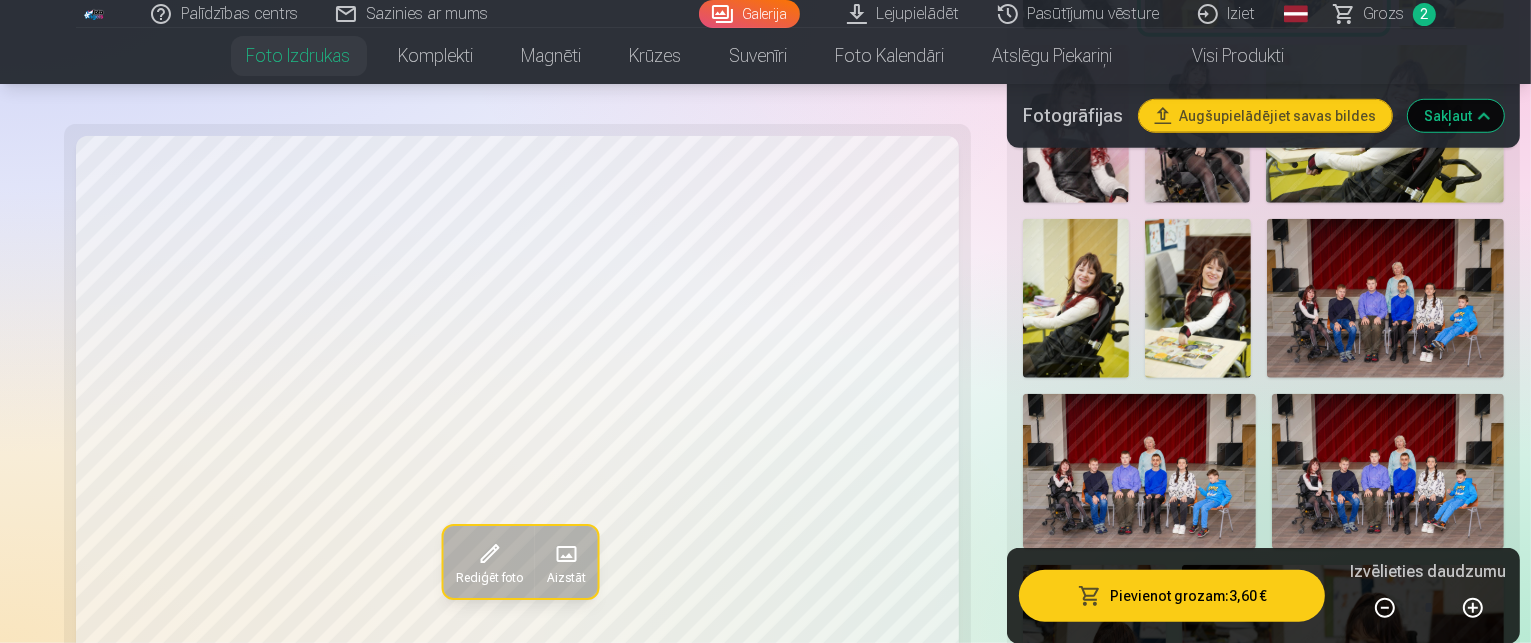 click at bounding box center [1343, 672] 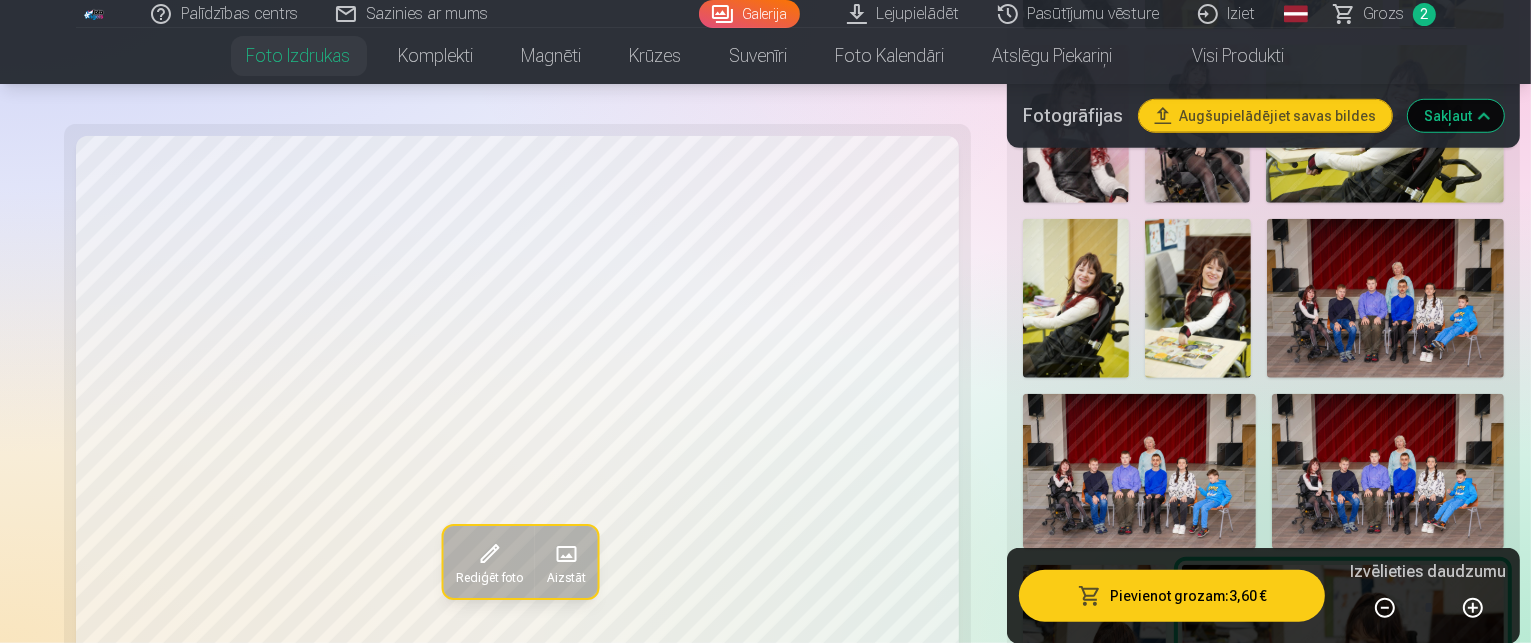 click at bounding box center [1094, 672] 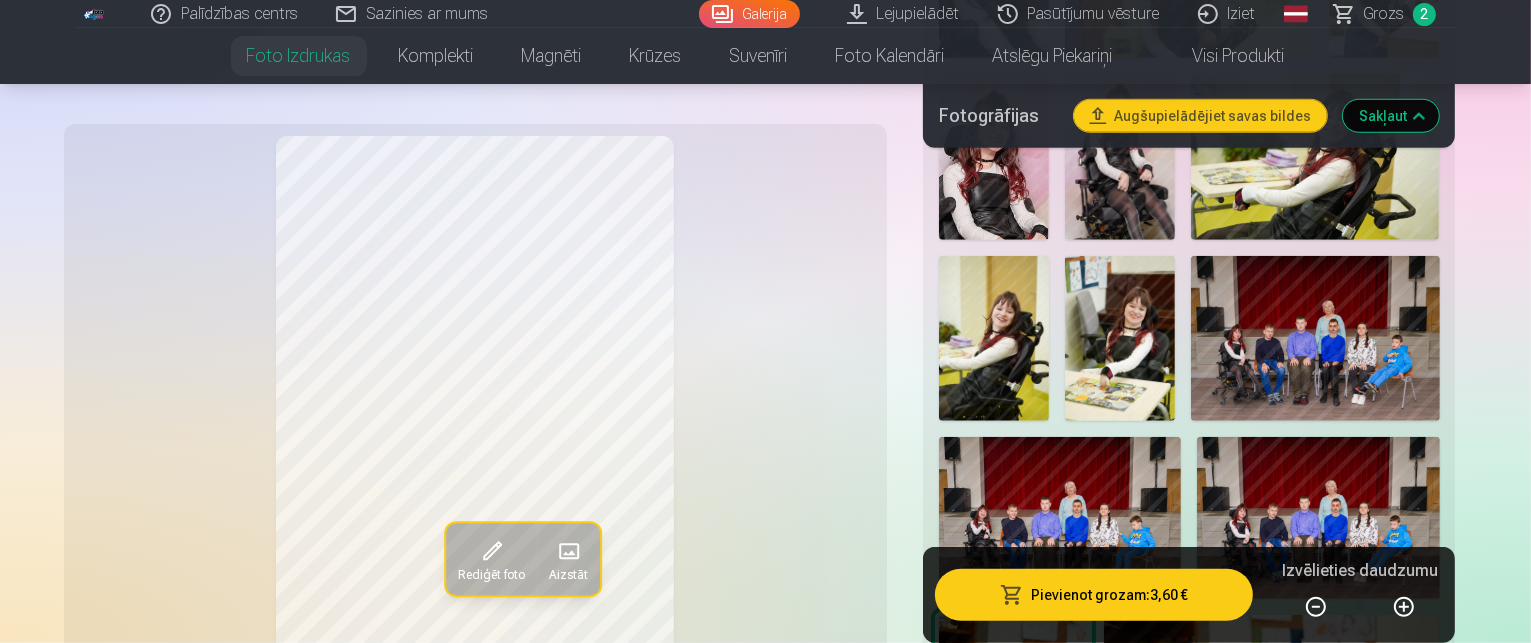 click at bounding box center [1258, 938] 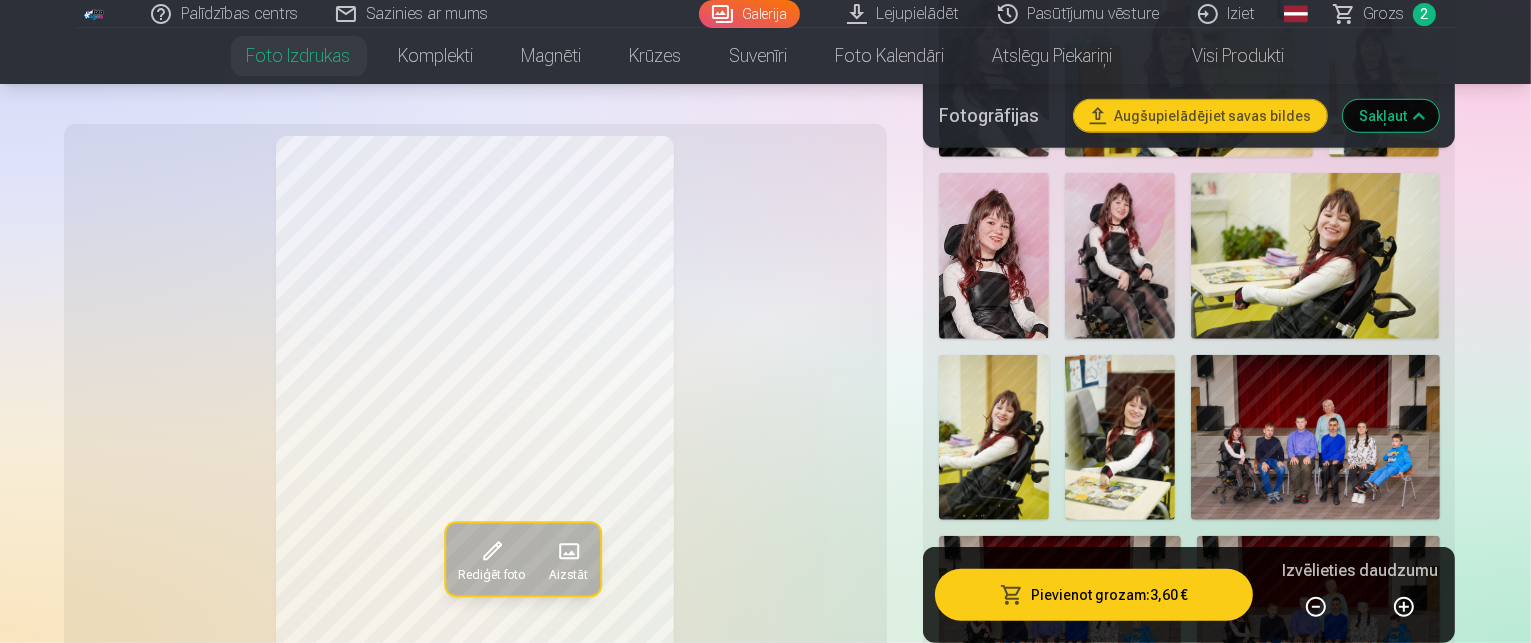 scroll, scrollTop: 1400, scrollLeft: 0, axis: vertical 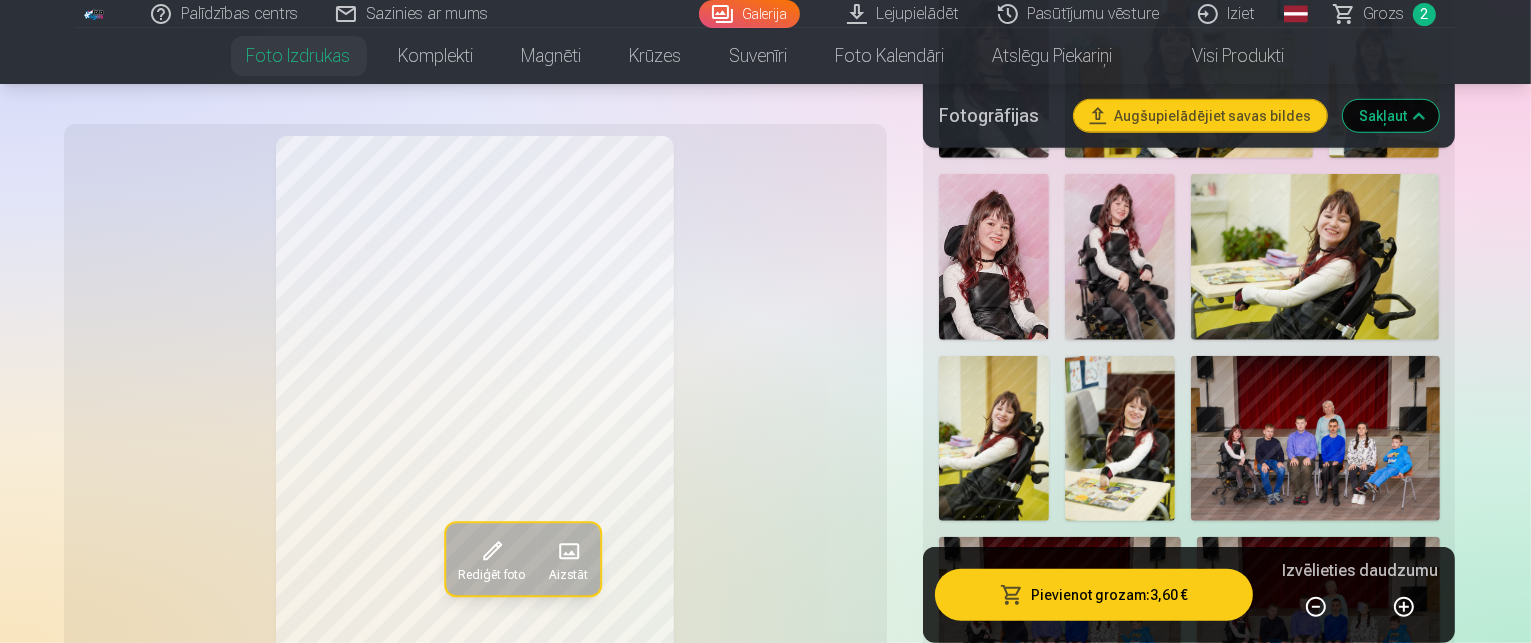 click at bounding box center (994, 439) 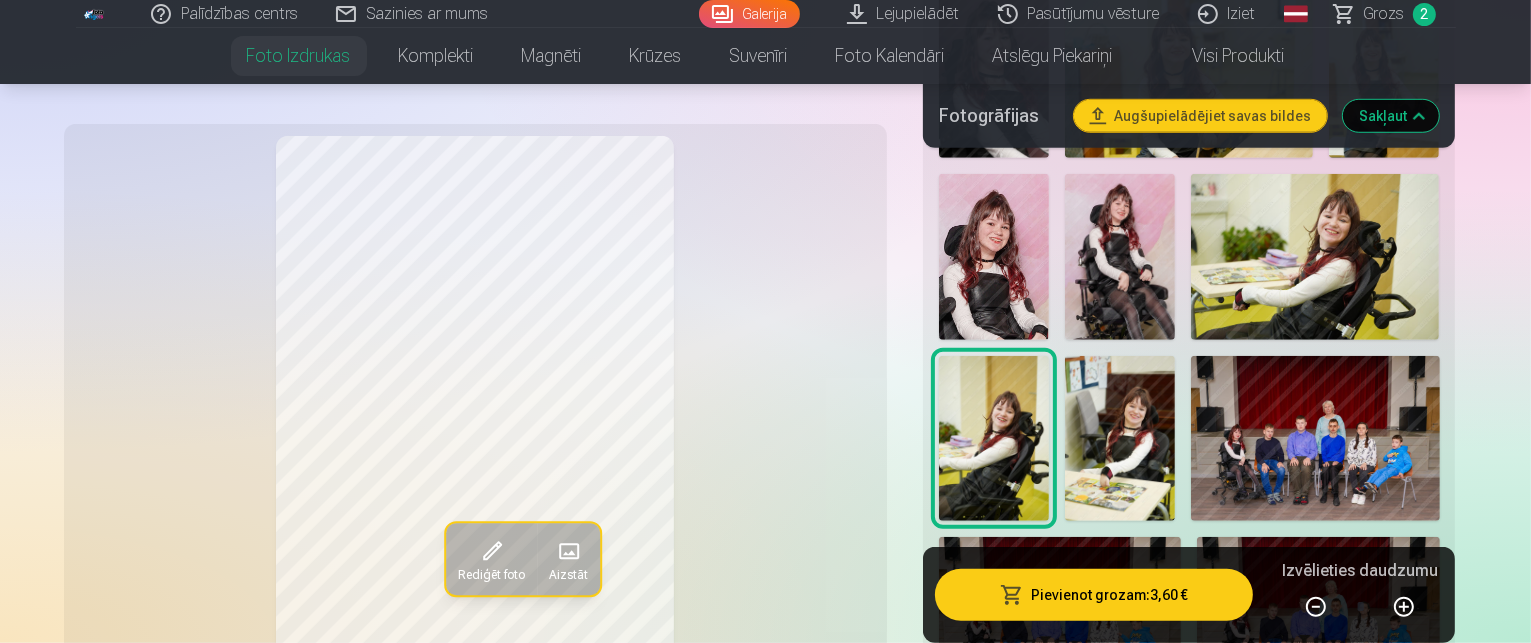 click at bounding box center (1120, 439) 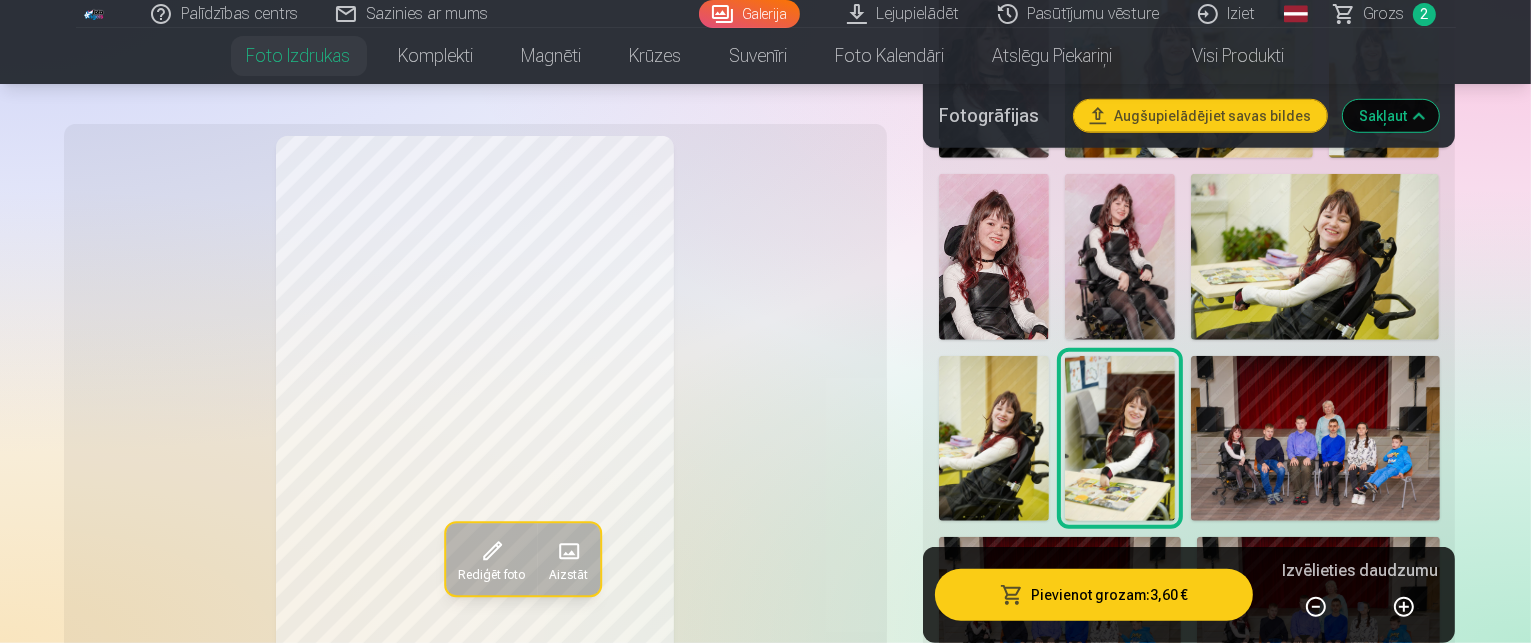 click at bounding box center (1258, 1038) 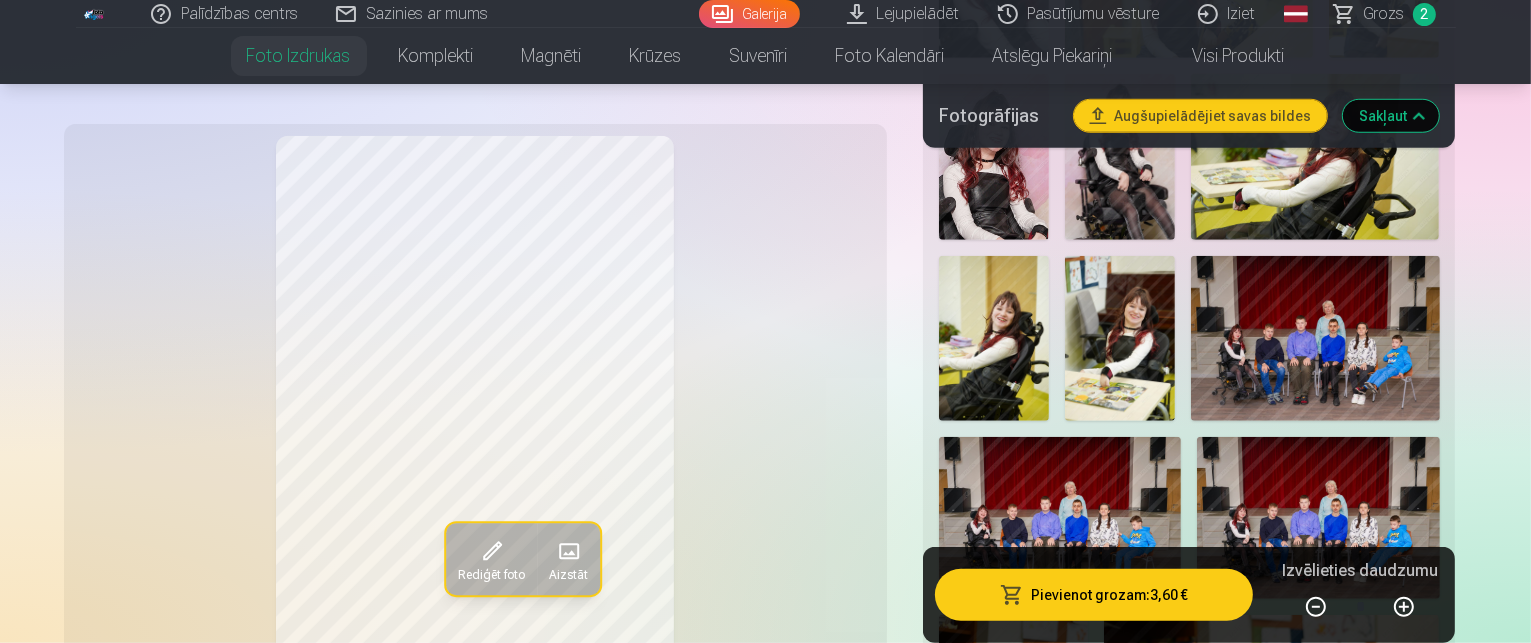 scroll, scrollTop: 1600, scrollLeft: 0, axis: vertical 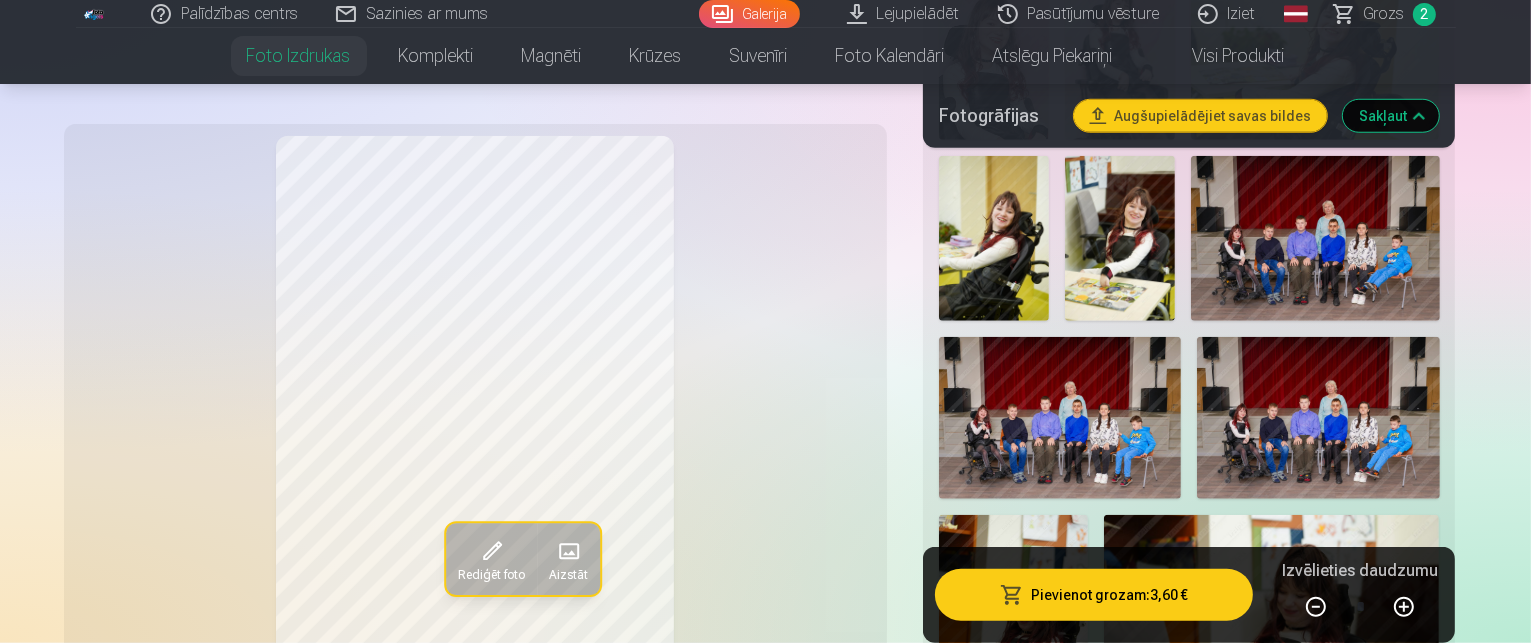 click at bounding box center [1124, 1021] 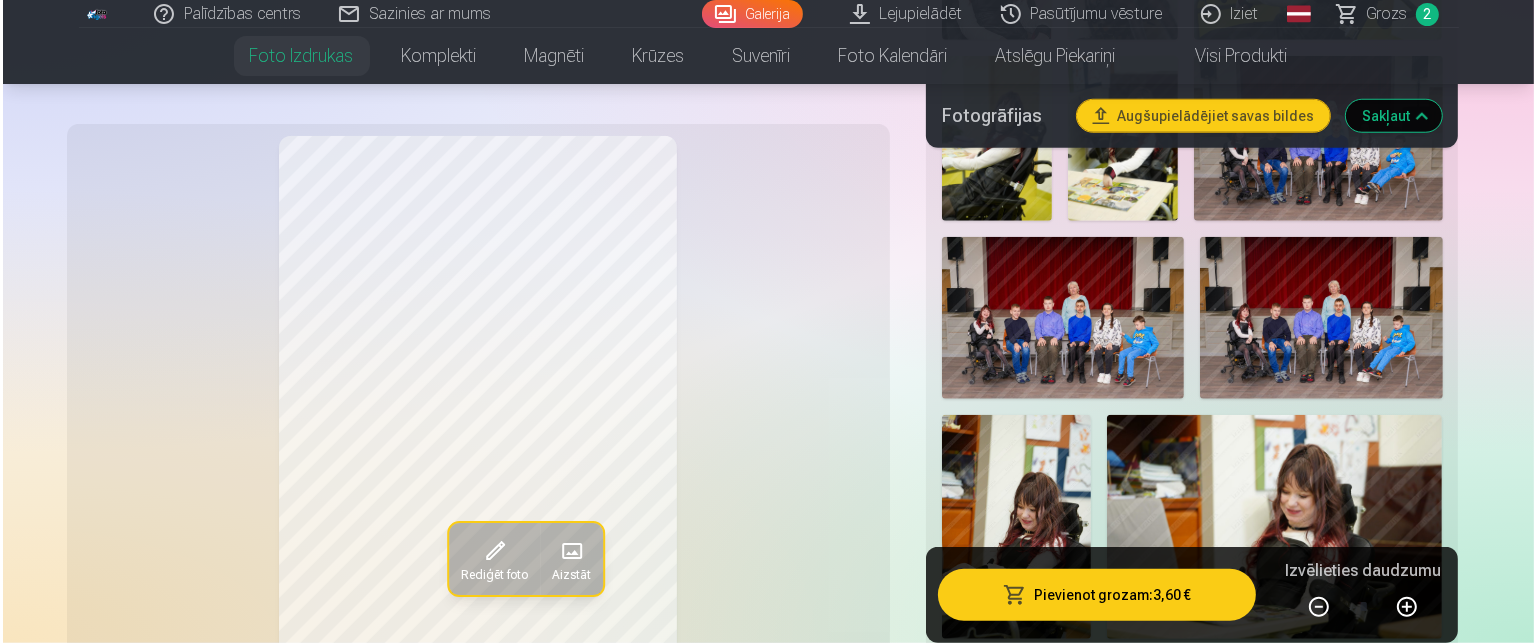 scroll, scrollTop: 1900, scrollLeft: 0, axis: vertical 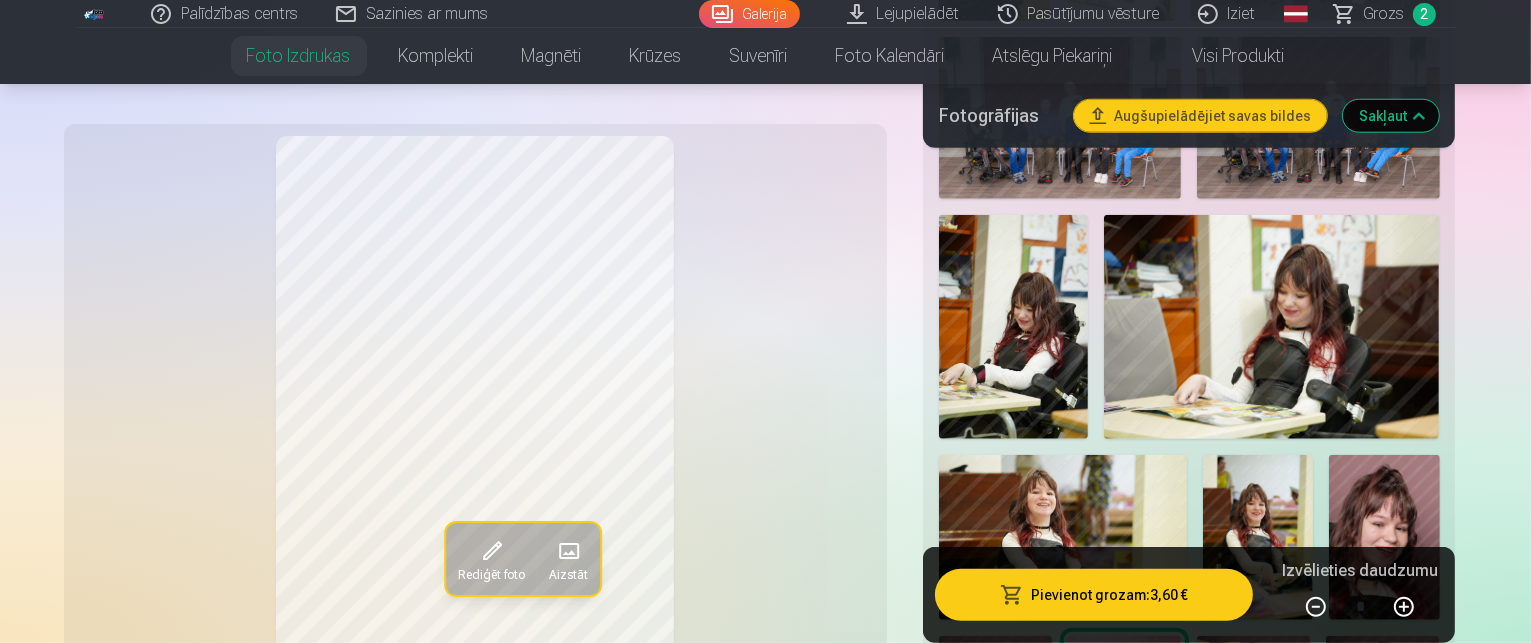 click on "Rediģēt foto" at bounding box center (490, 575) 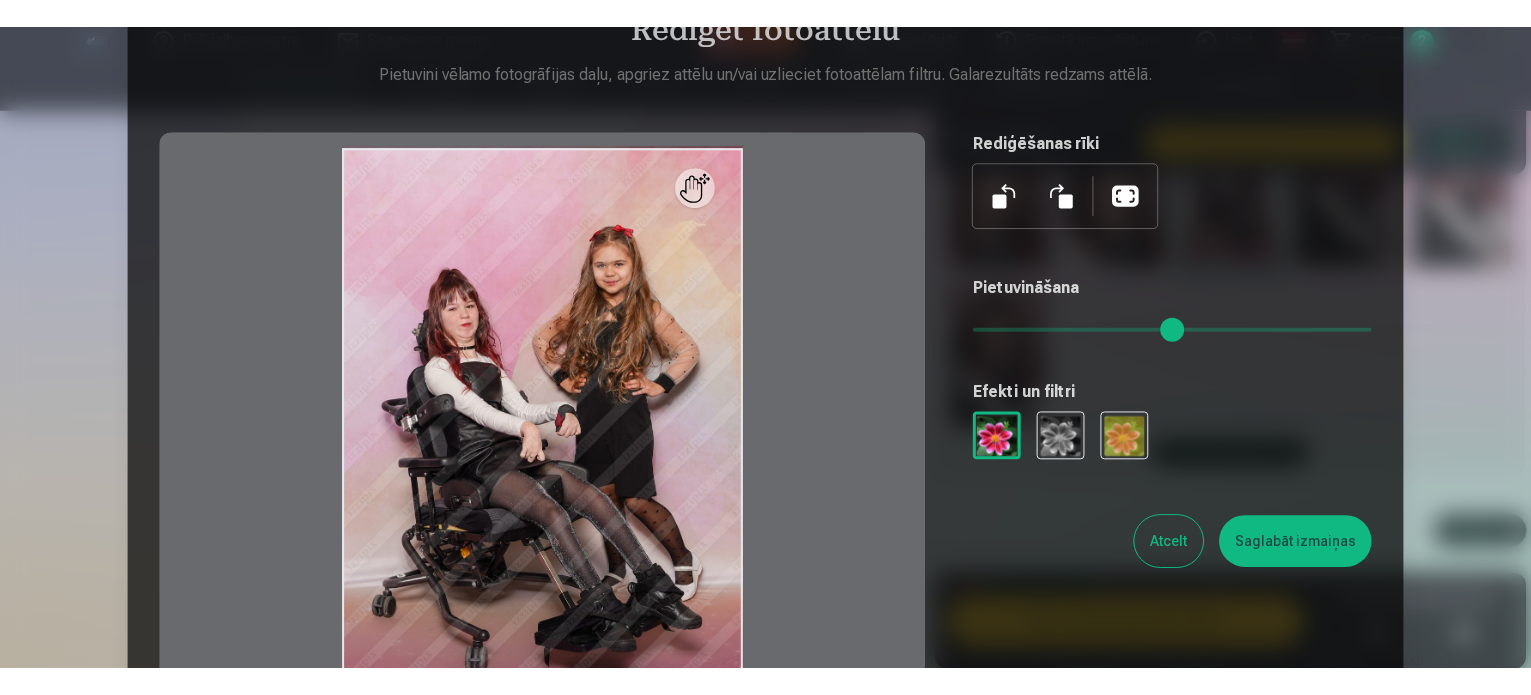scroll, scrollTop: 0, scrollLeft: 0, axis: both 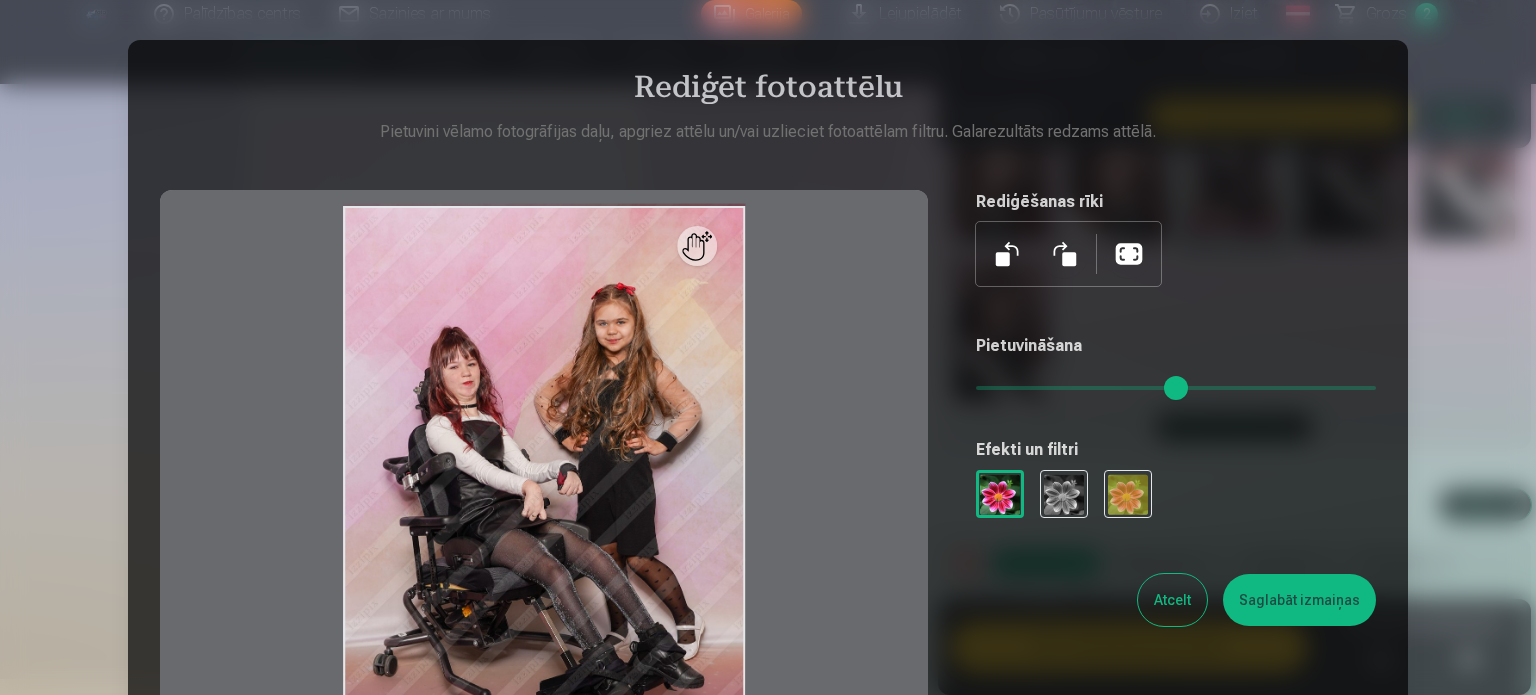 drag, startPoint x: 1184, startPoint y: 600, endPoint x: 1180, endPoint y: 590, distance: 10.770329 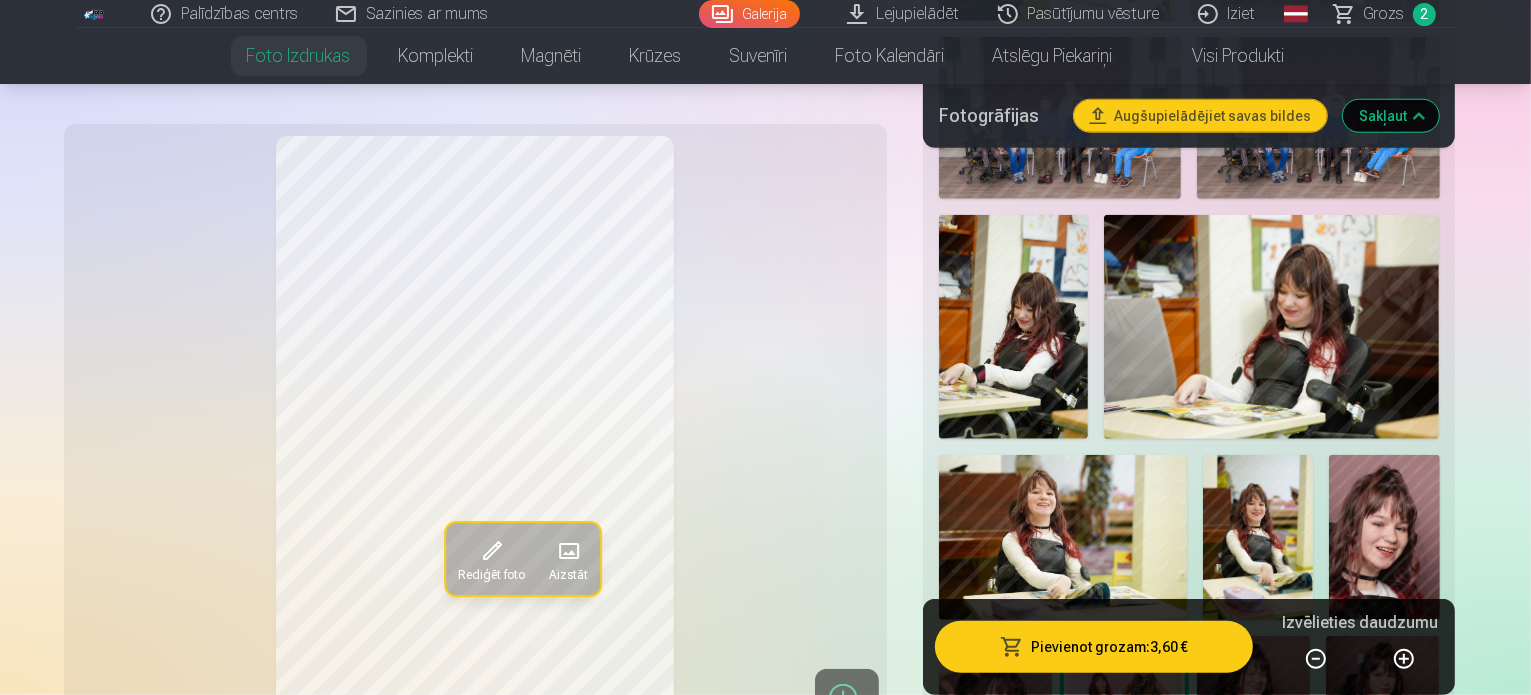 scroll, scrollTop: 1700, scrollLeft: 0, axis: vertical 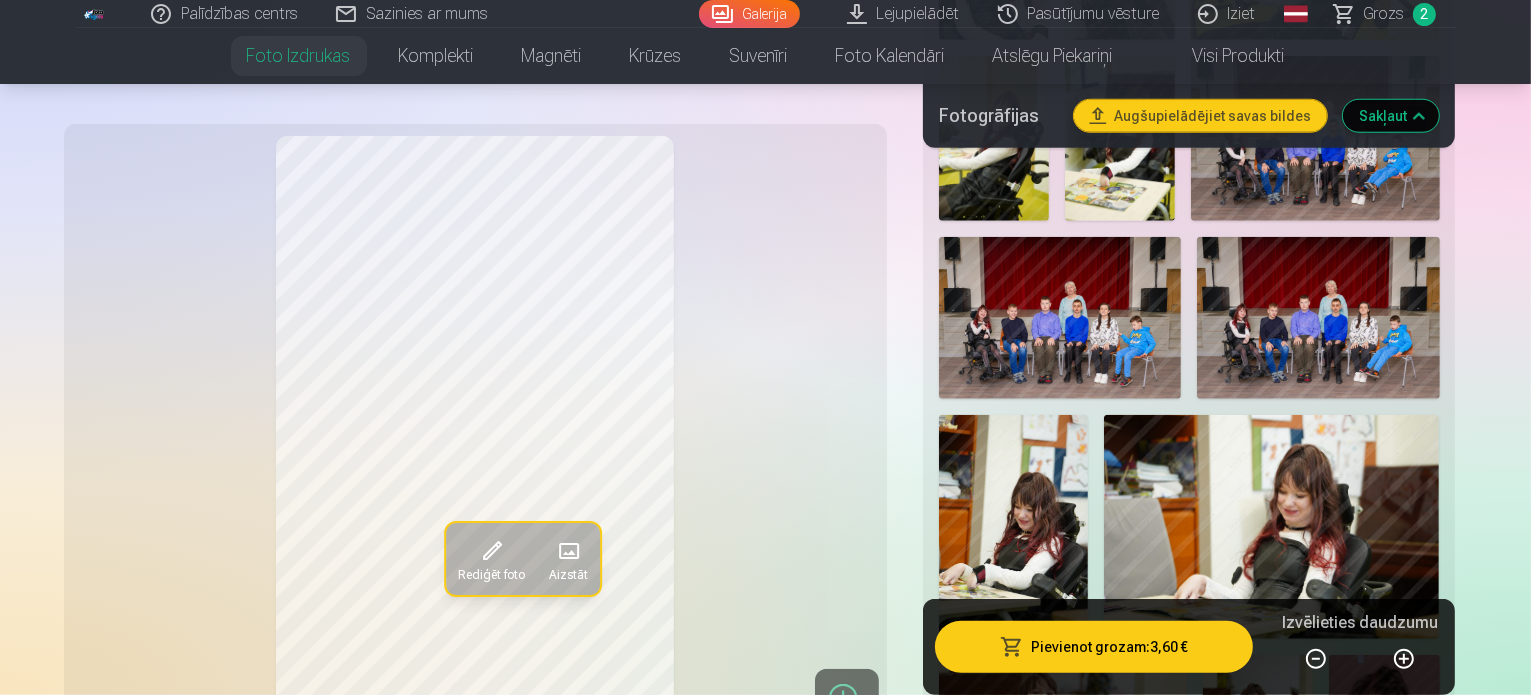 click at bounding box center [987, 1094] 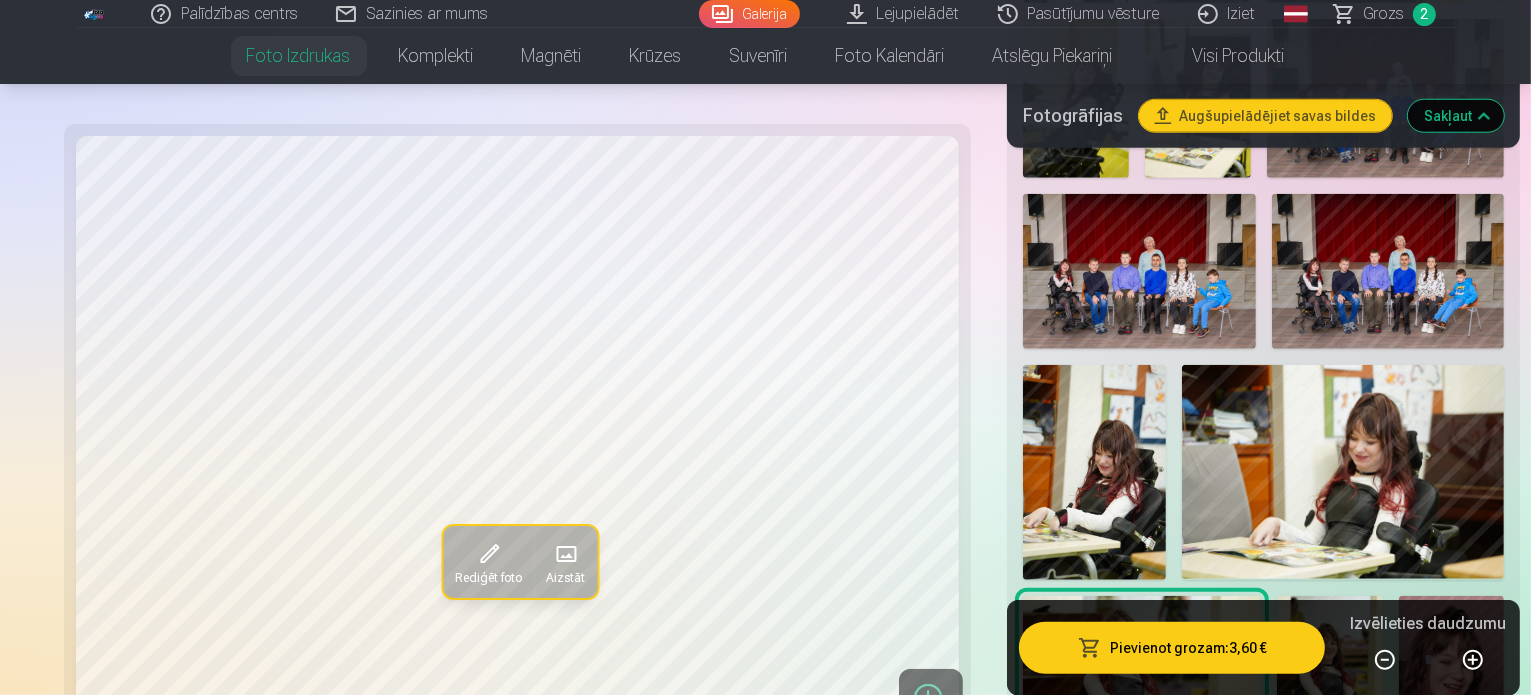 click at bounding box center (1330, 675) 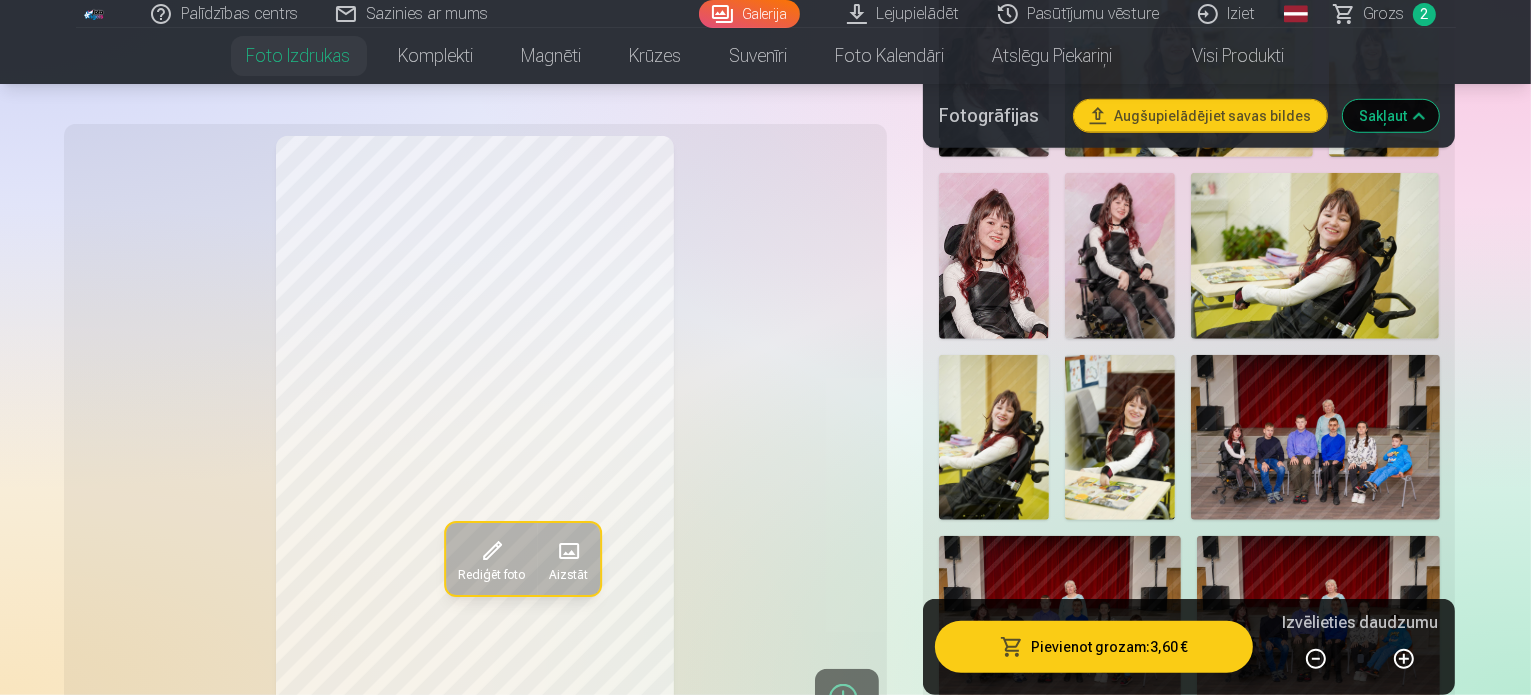 scroll, scrollTop: 1400, scrollLeft: 0, axis: vertical 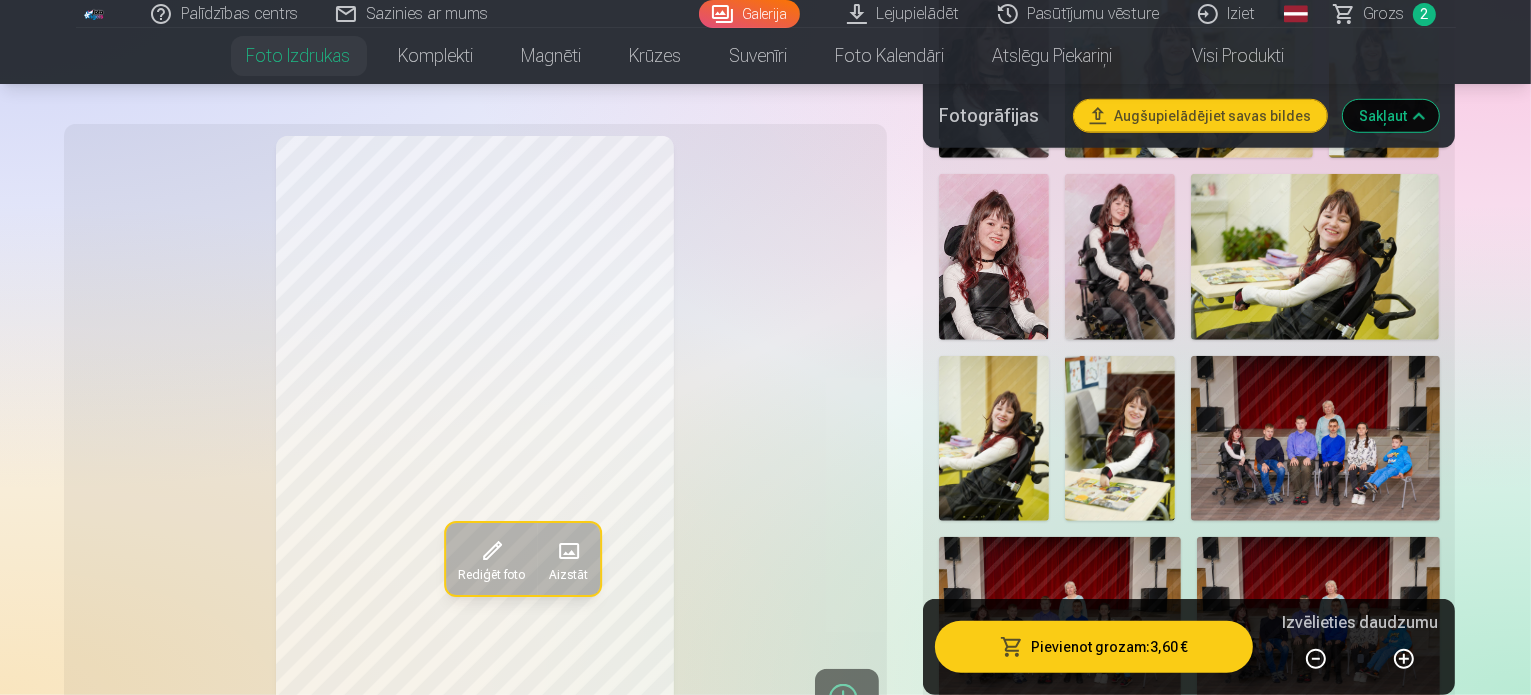 click at bounding box center (1013, 827) 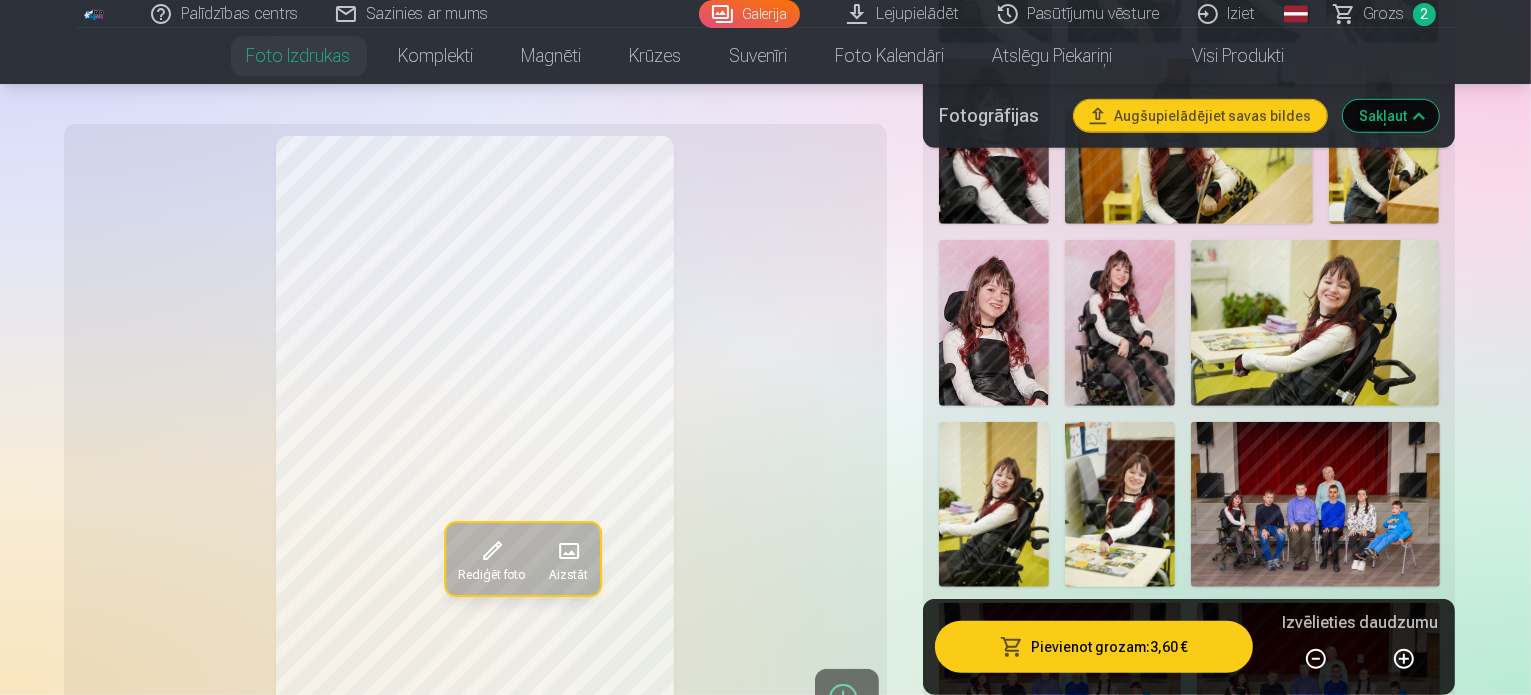 scroll, scrollTop: 1300, scrollLeft: 0, axis: vertical 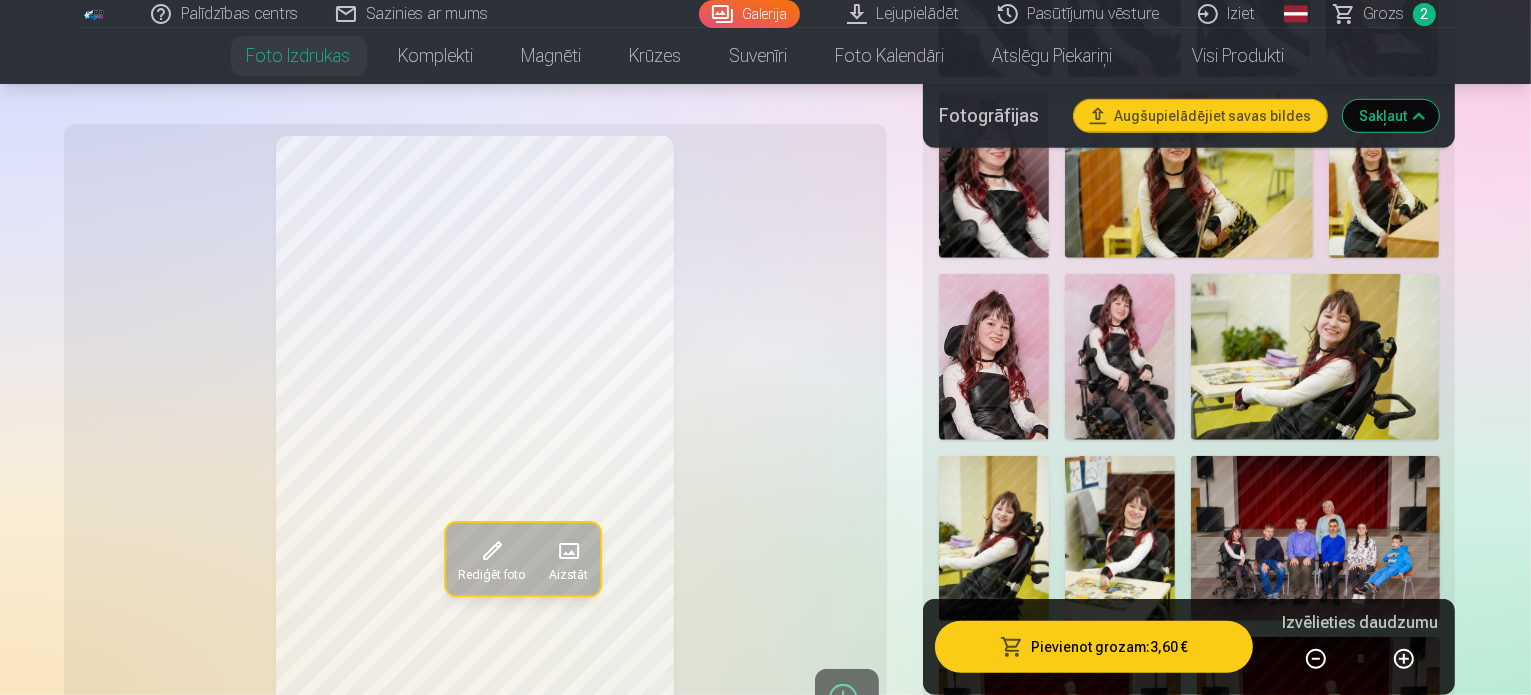 click at bounding box center (1120, 539) 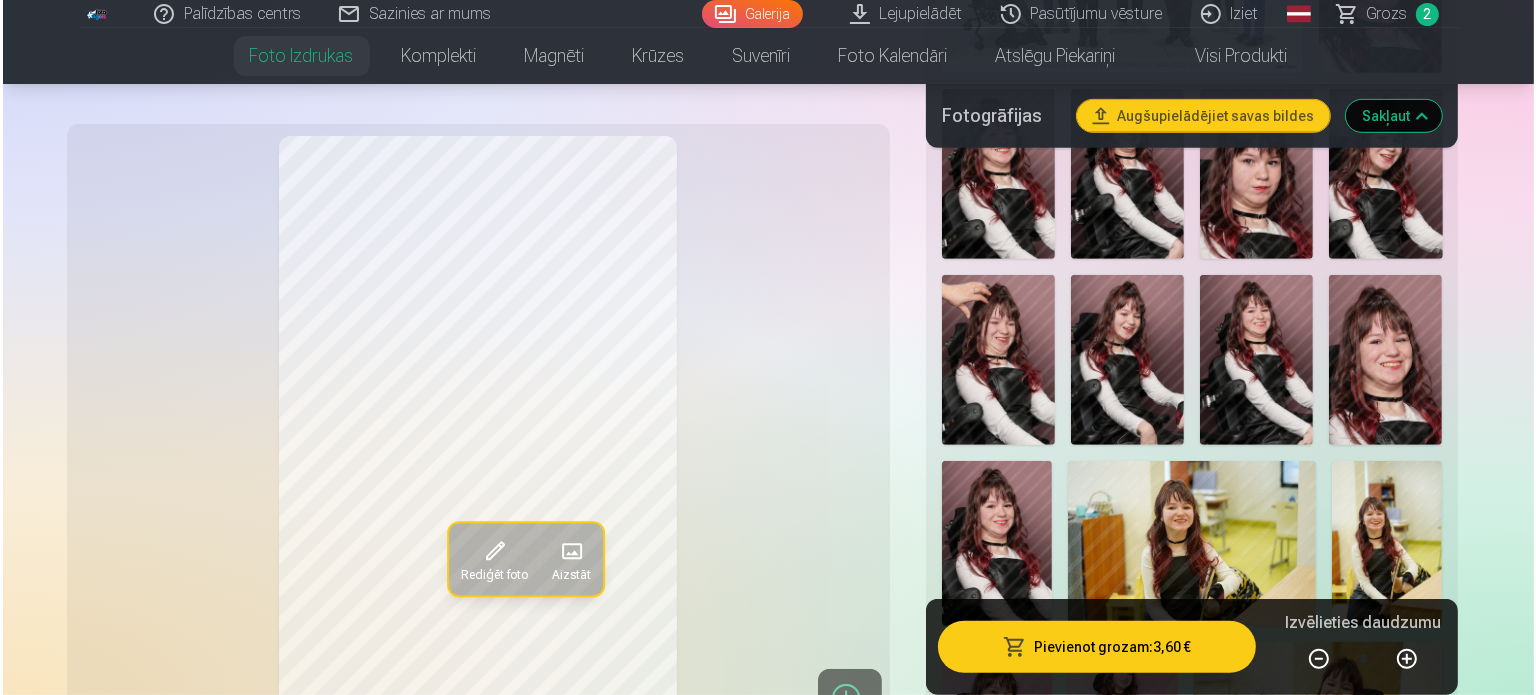 scroll, scrollTop: 800, scrollLeft: 0, axis: vertical 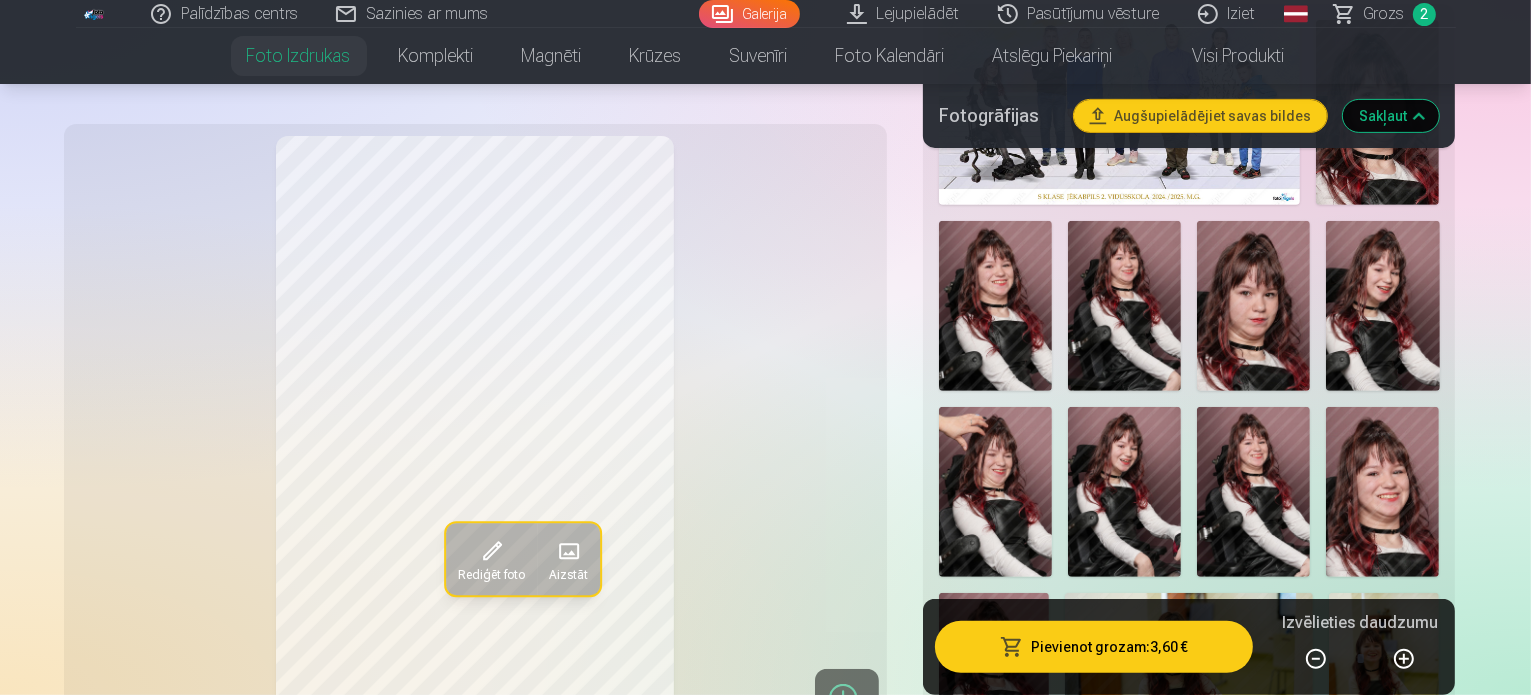 click on "Pievienot grozam :  3,60 €" at bounding box center [1094, 647] 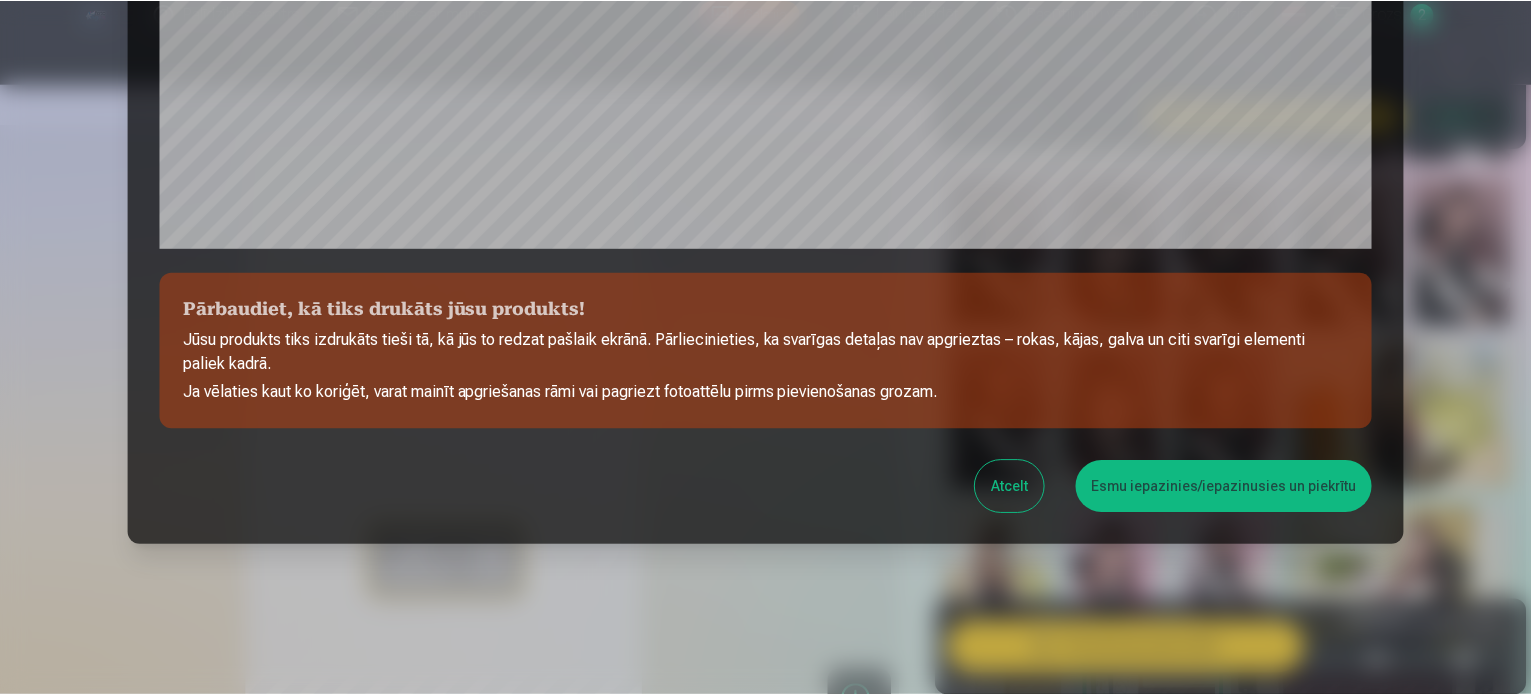 scroll, scrollTop: 744, scrollLeft: 0, axis: vertical 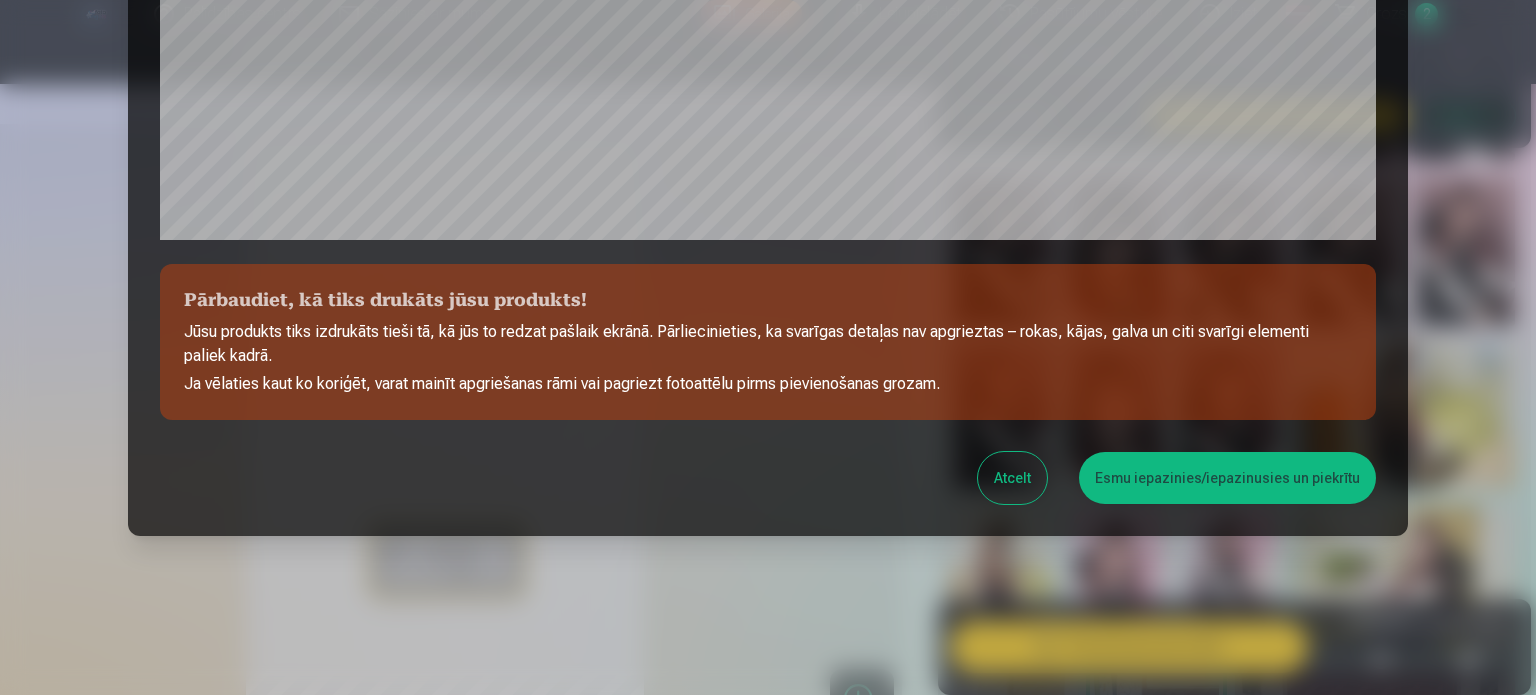 click on "Esmu iepazinies/iepazinusies un piekrītu" at bounding box center [1227, 478] 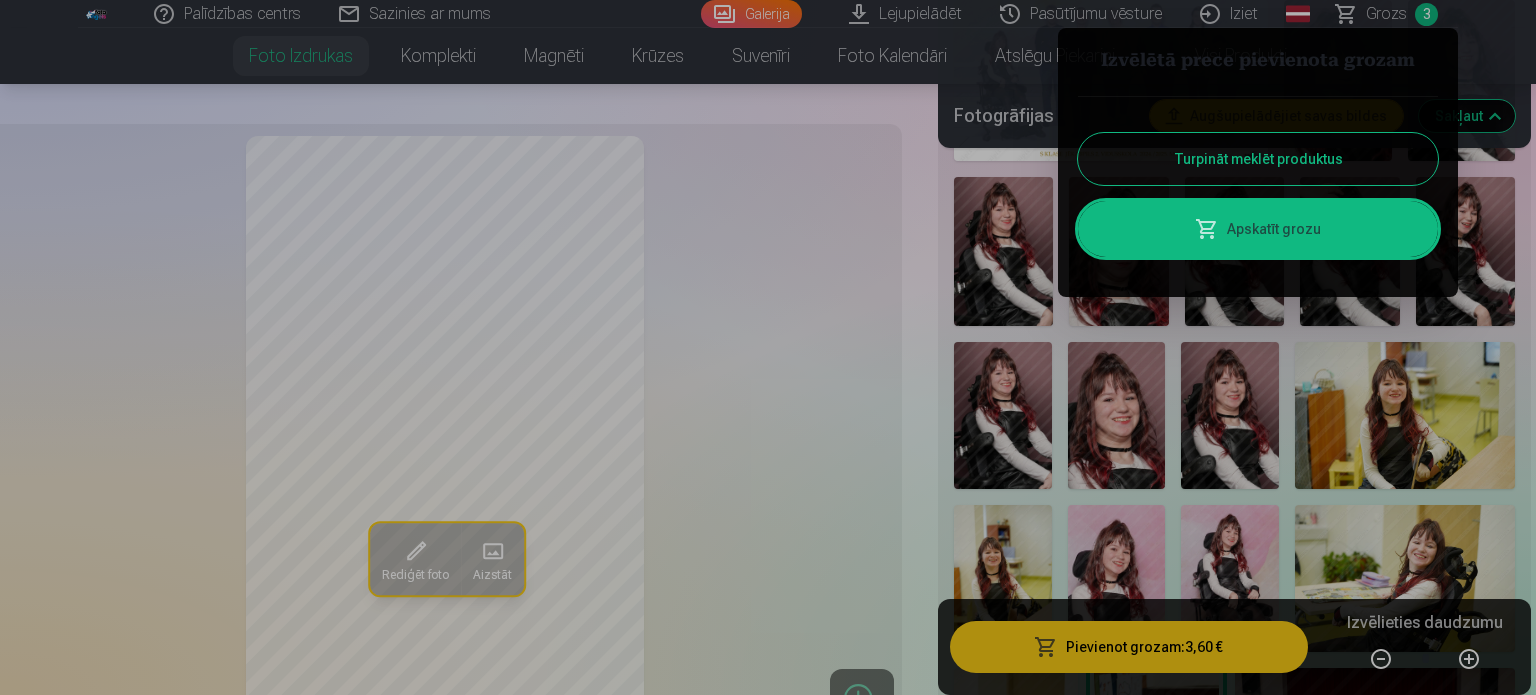click at bounding box center (768, 347) 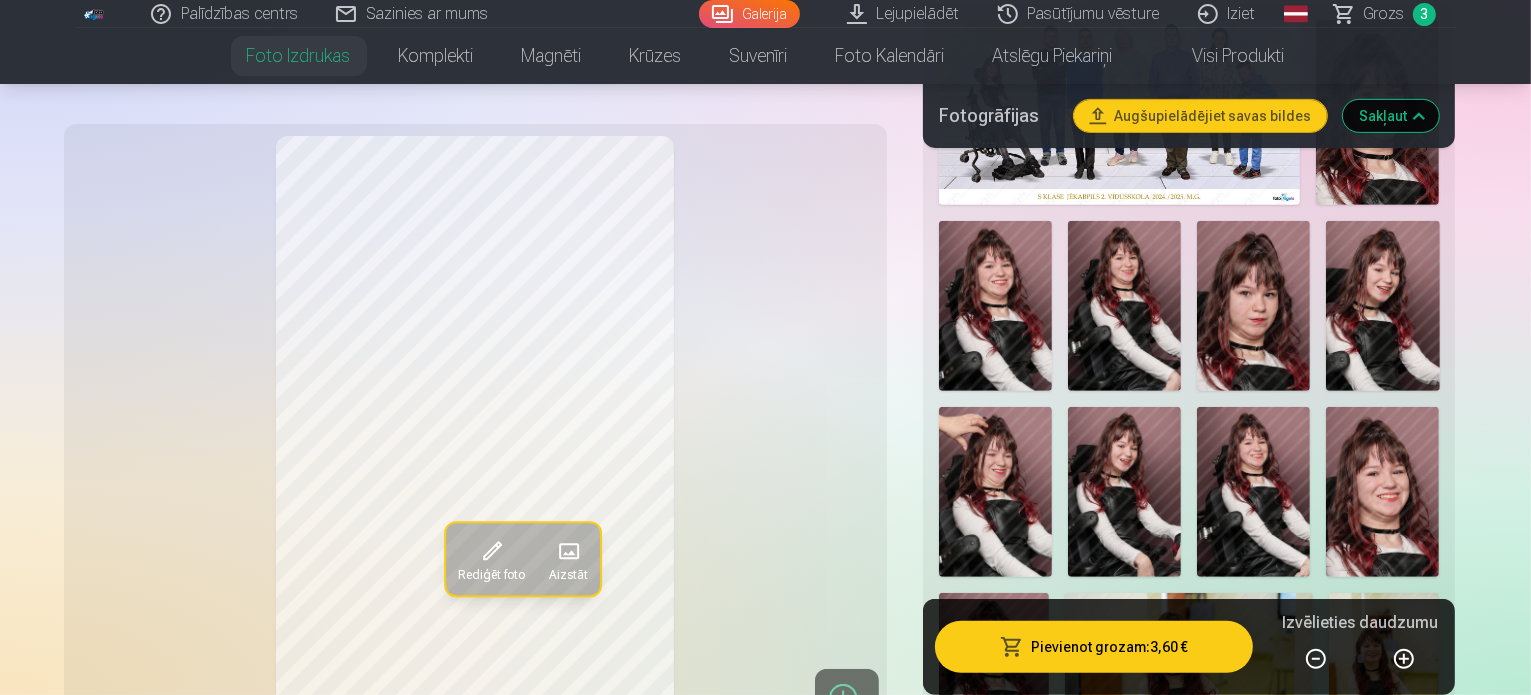 click on "Grozs" at bounding box center (1384, 14) 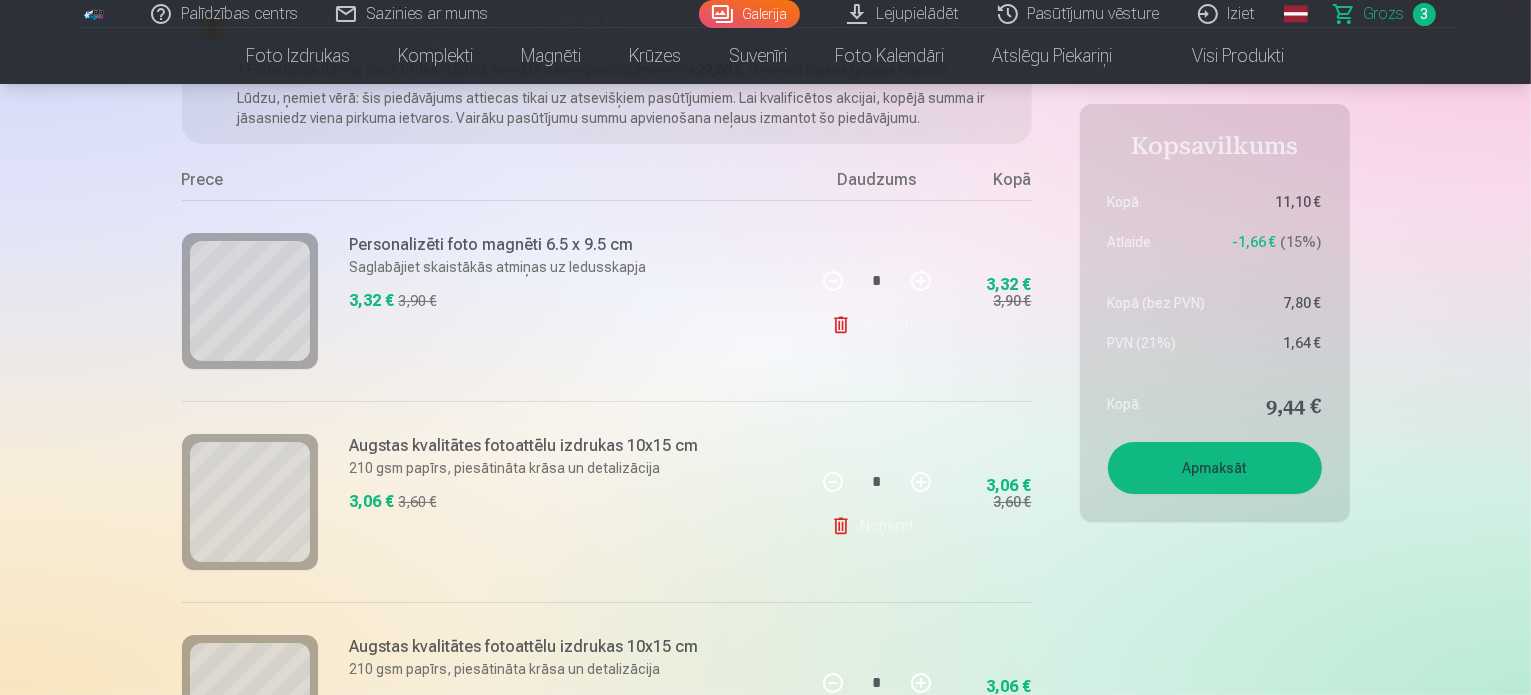 scroll, scrollTop: 400, scrollLeft: 0, axis: vertical 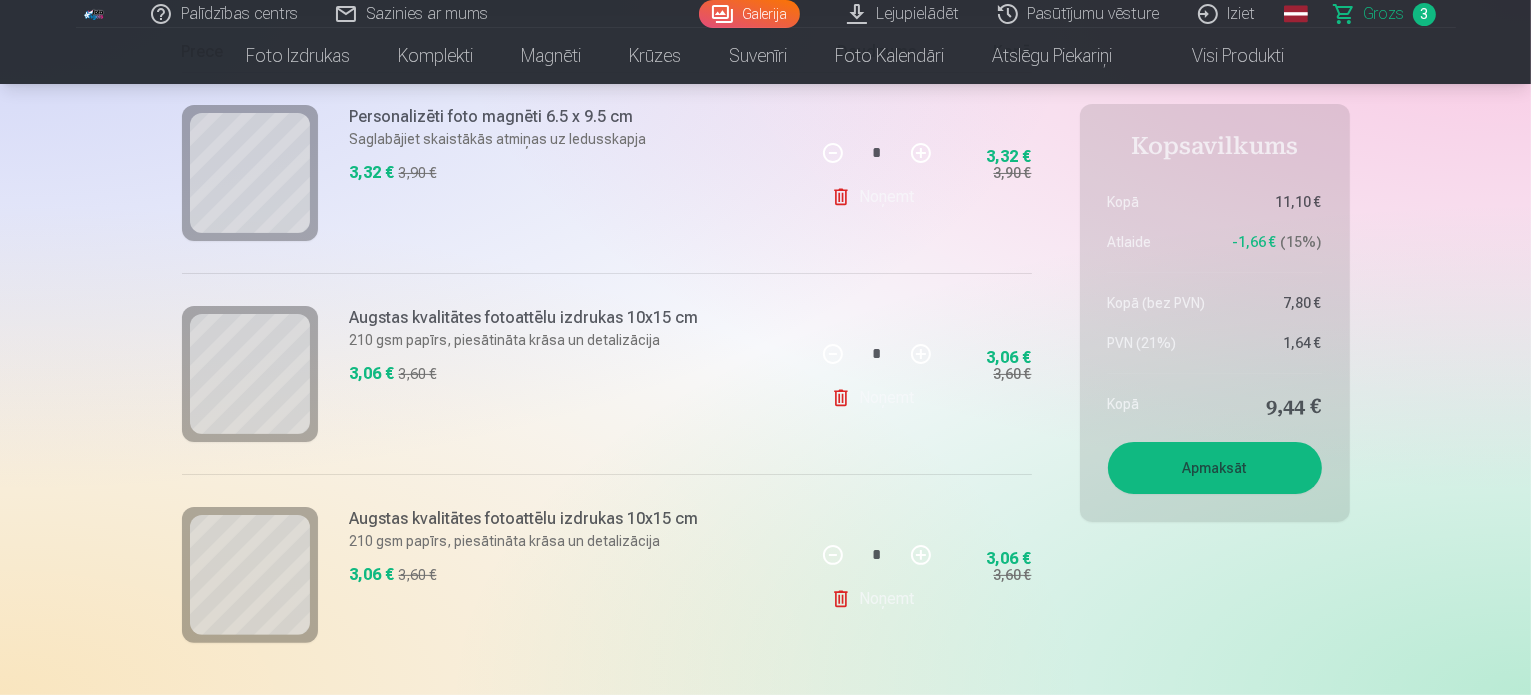 click on "Apmaksāt" at bounding box center (1215, 468) 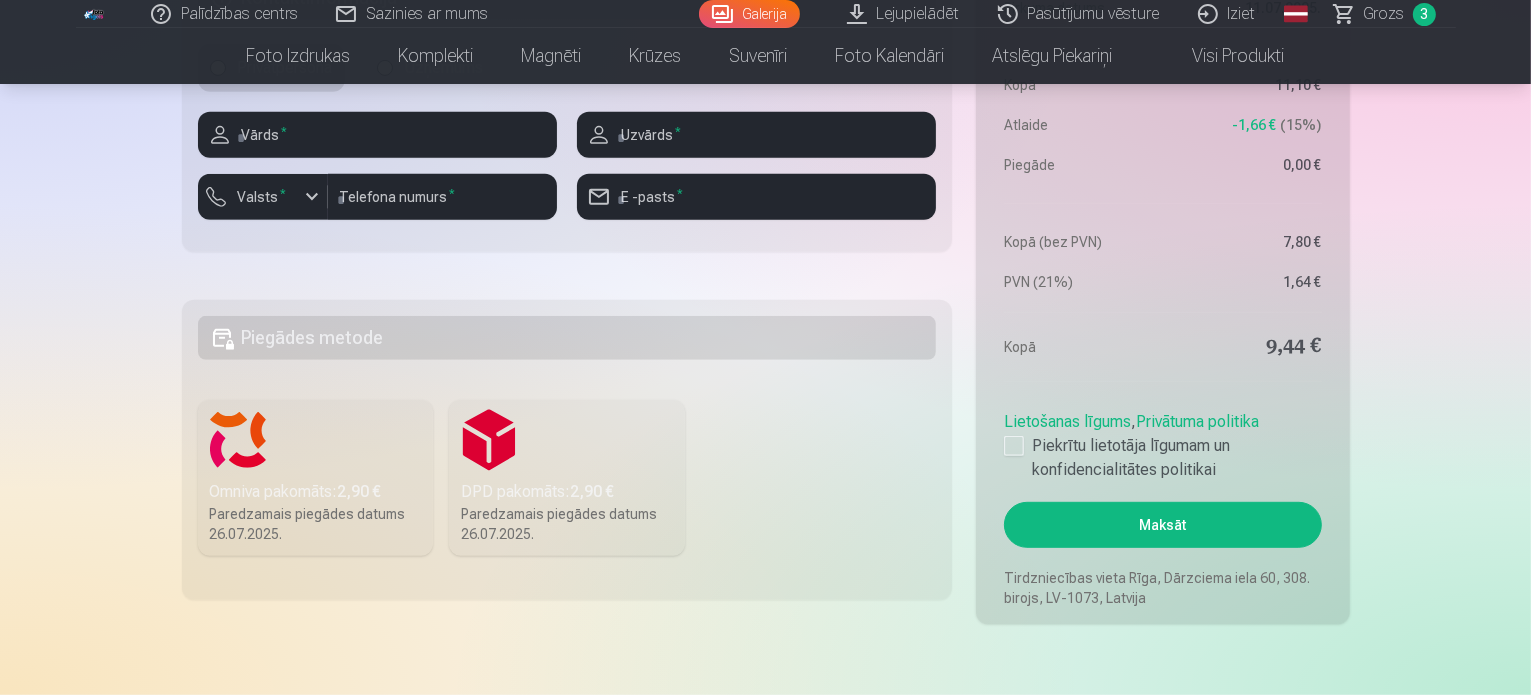 scroll, scrollTop: 1000, scrollLeft: 0, axis: vertical 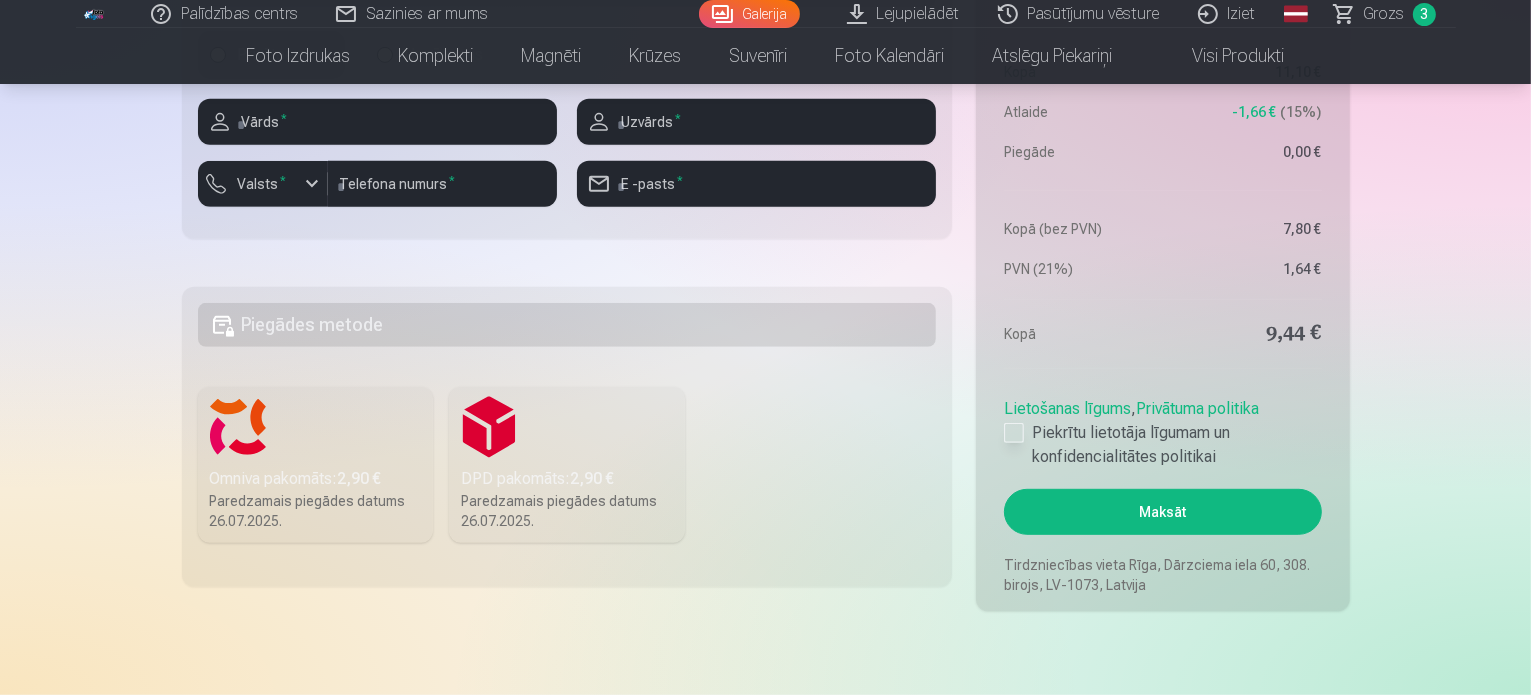 click at bounding box center [1014, 433] 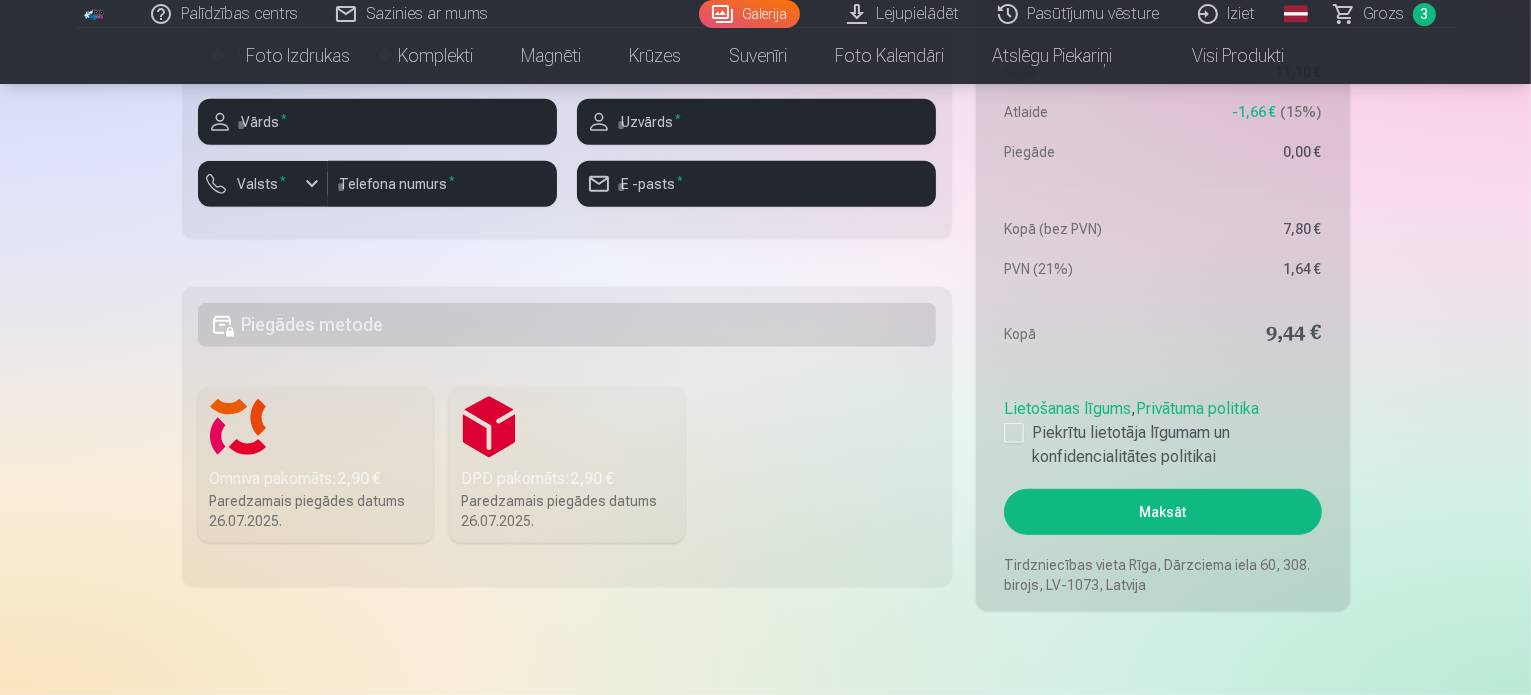 click on "DPD pakomāts :  [PRICE] [DATE]" at bounding box center (567, 465) 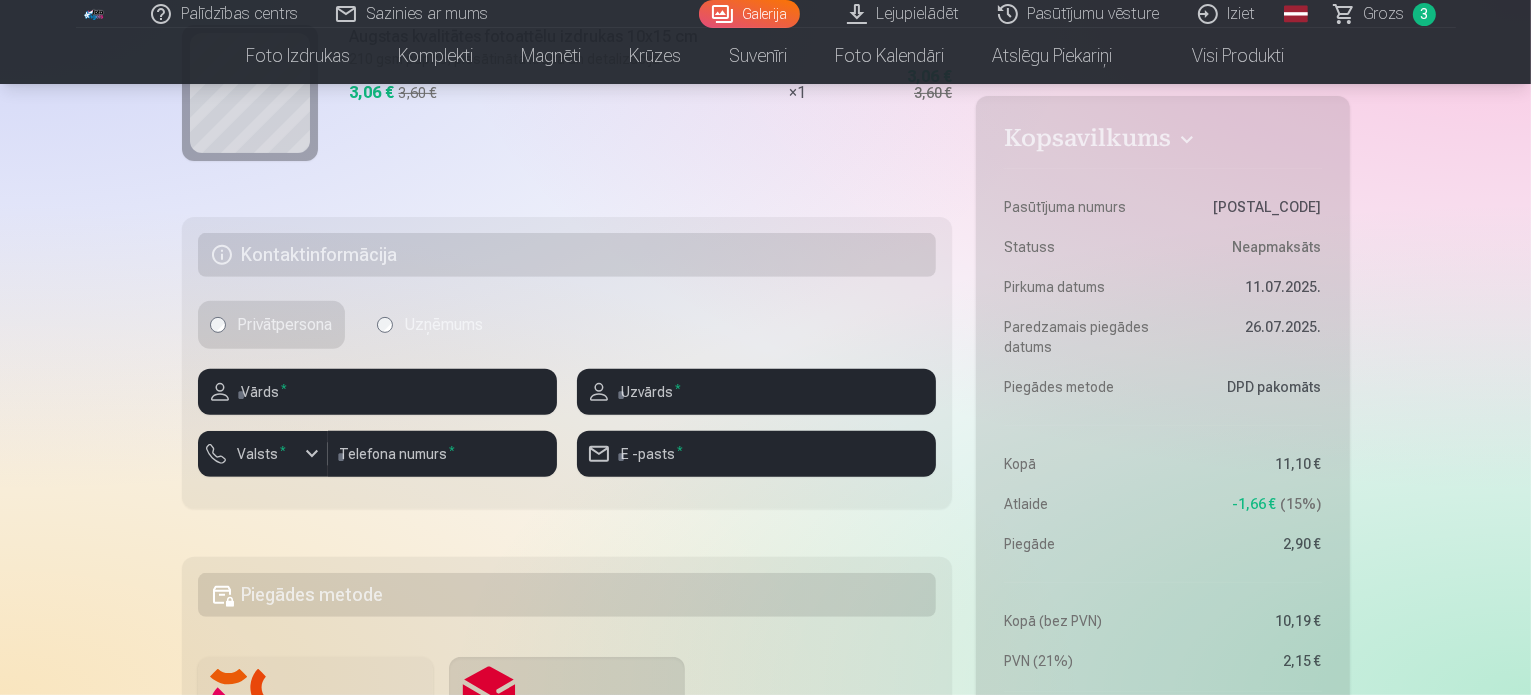scroll, scrollTop: 700, scrollLeft: 0, axis: vertical 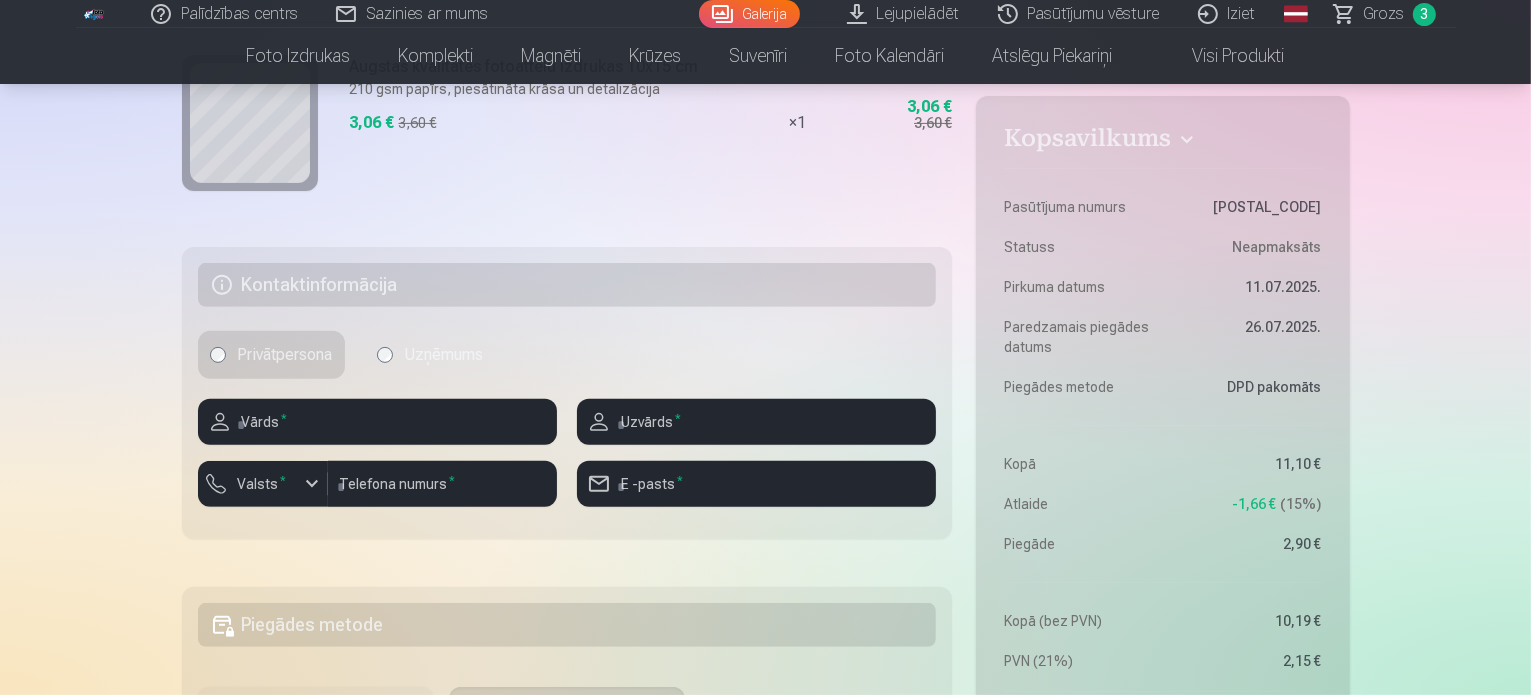 click on "Kopsavilkums" at bounding box center (1162, 142) 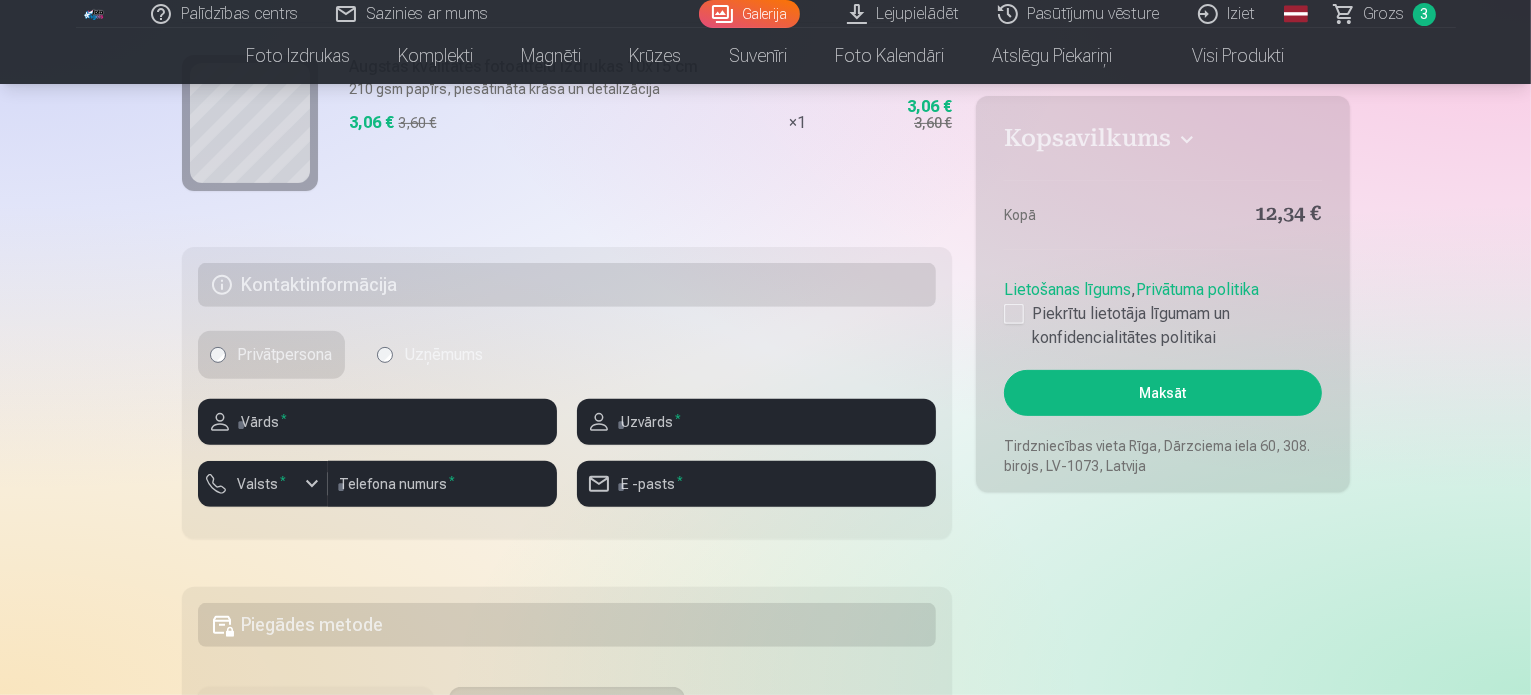 click on "Kopsavilkums" at bounding box center [1162, 142] 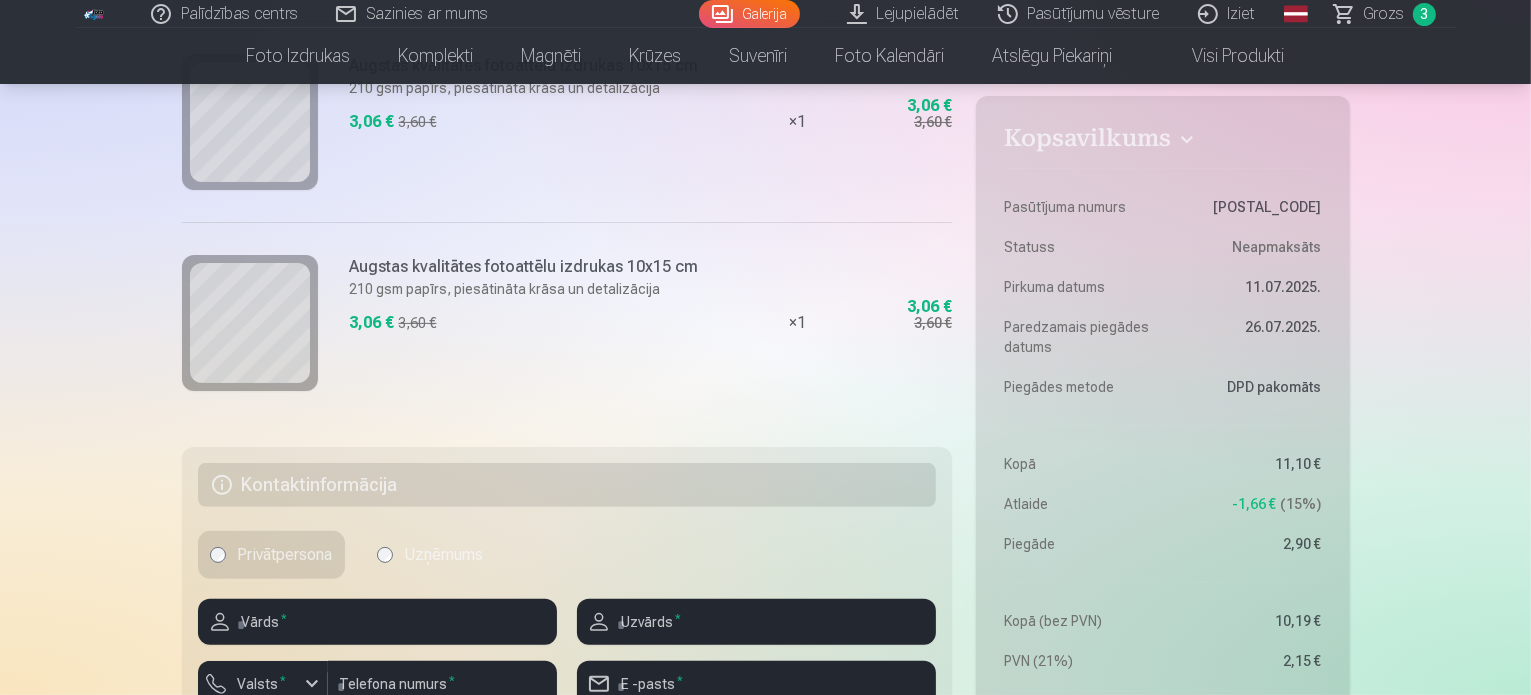 scroll, scrollTop: 600, scrollLeft: 0, axis: vertical 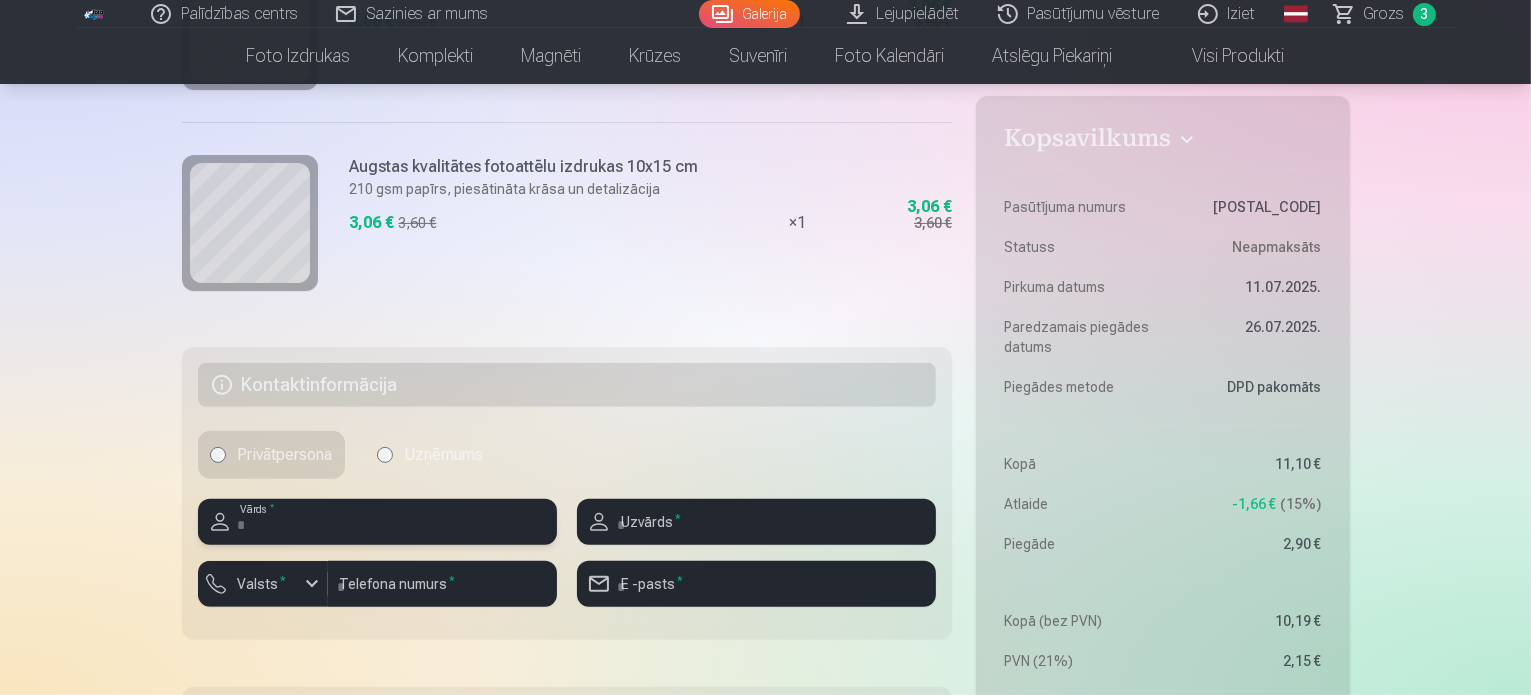 click at bounding box center (377, 522) 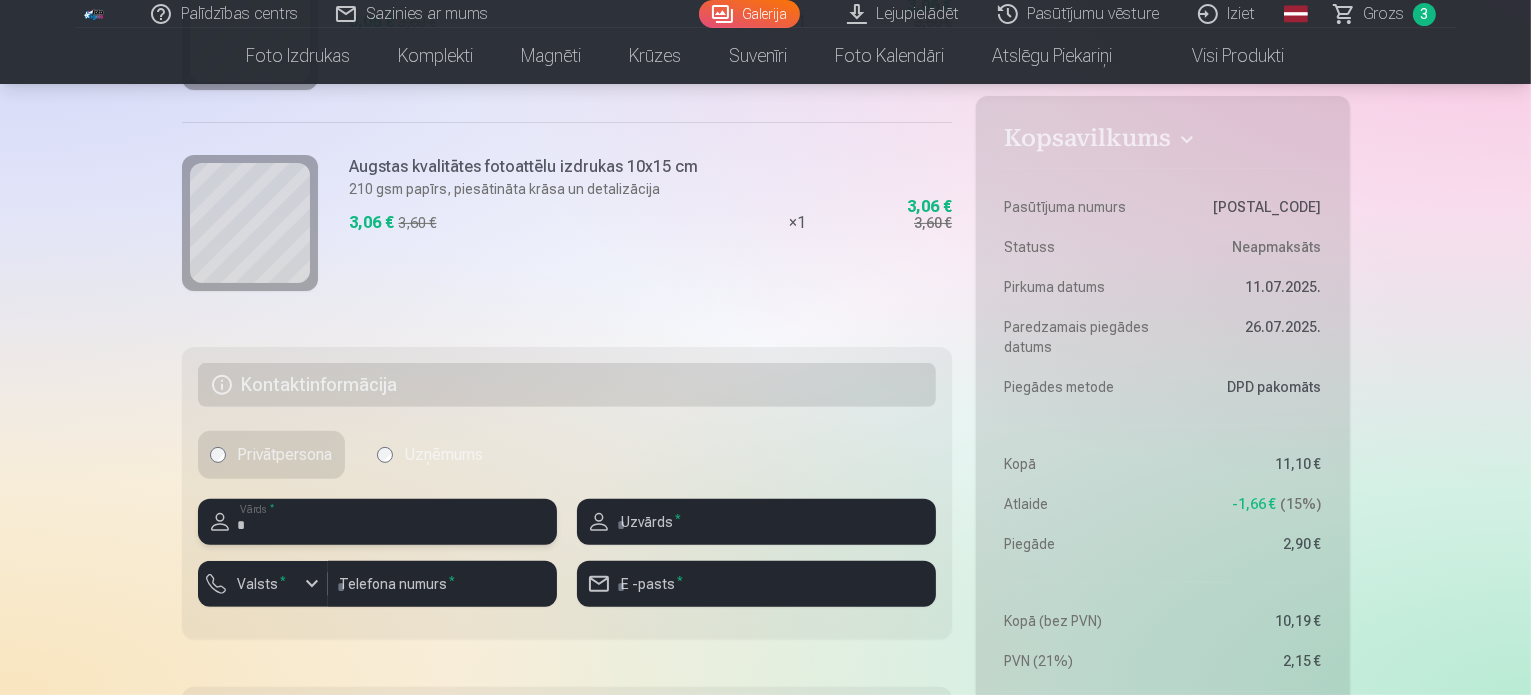 type on "*" 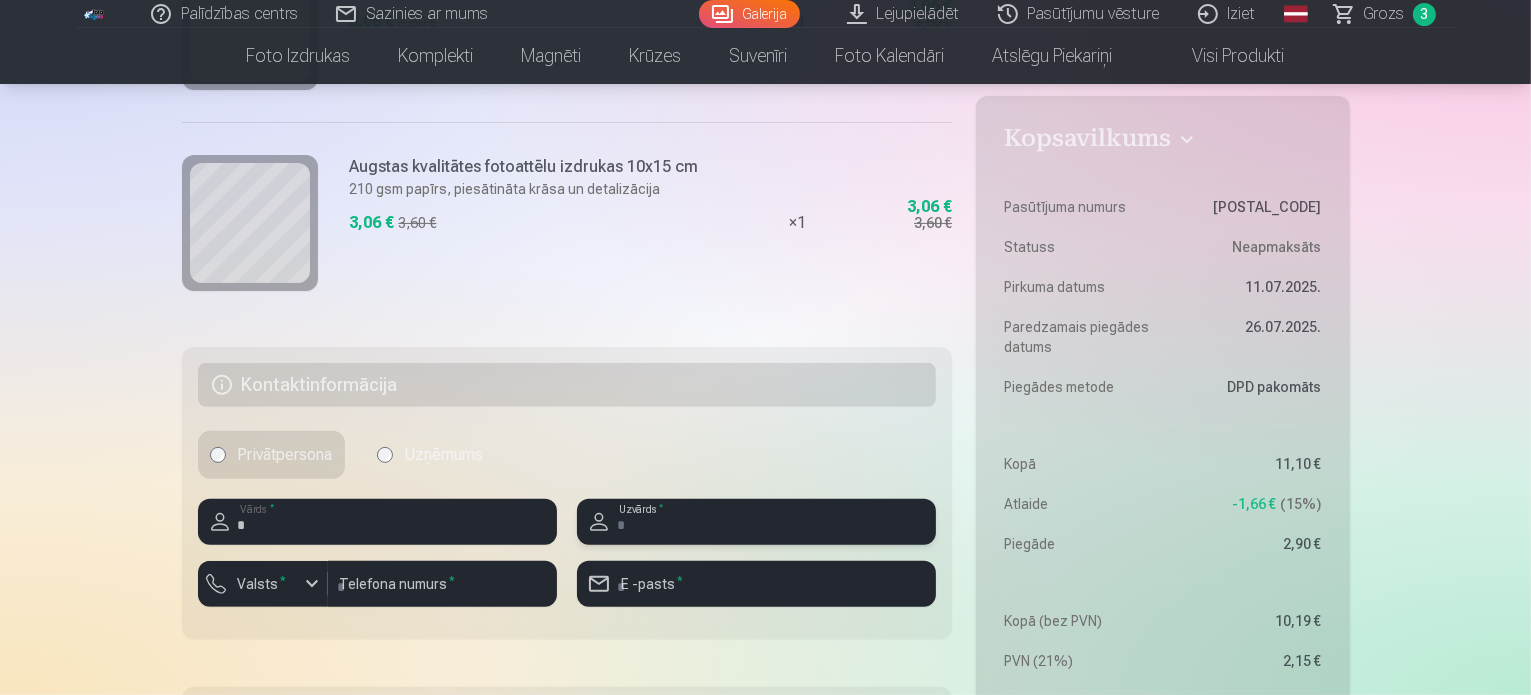 click at bounding box center [756, 522] 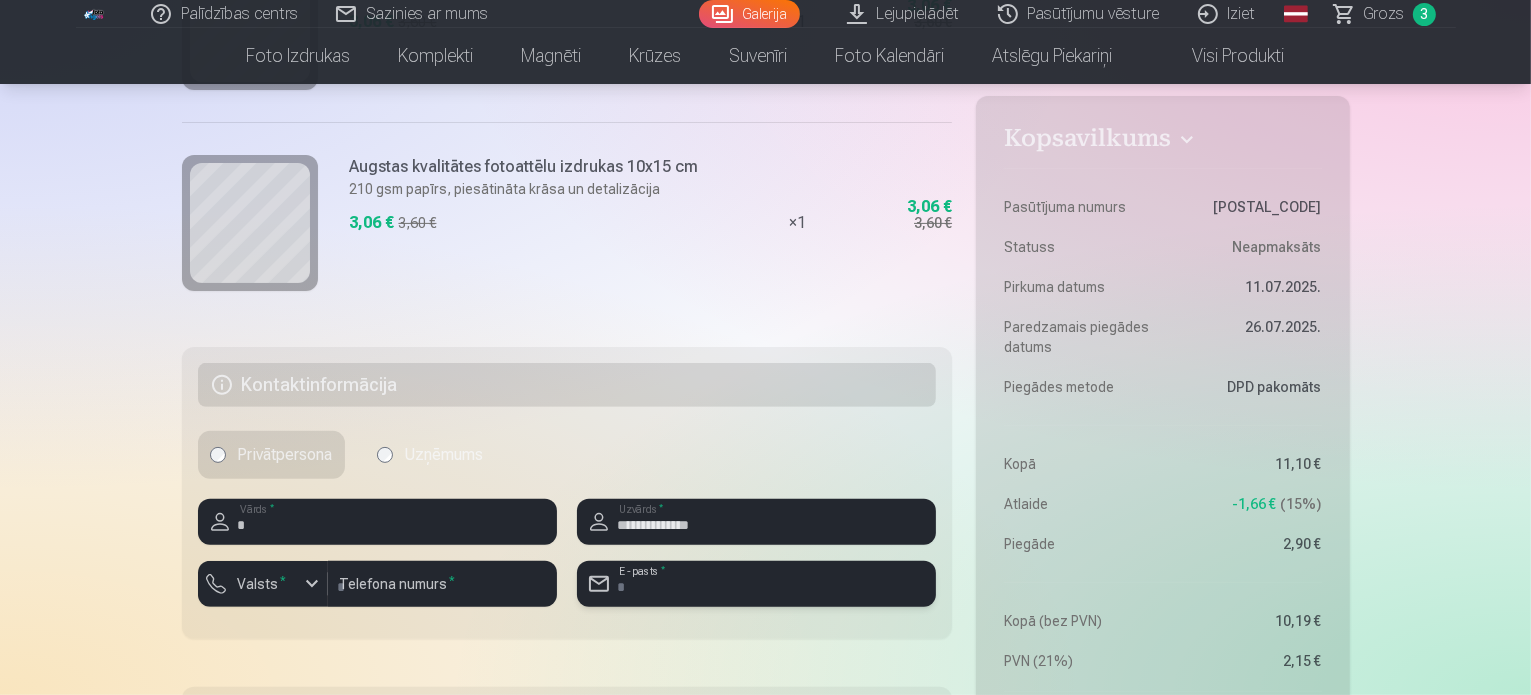 click at bounding box center [756, 584] 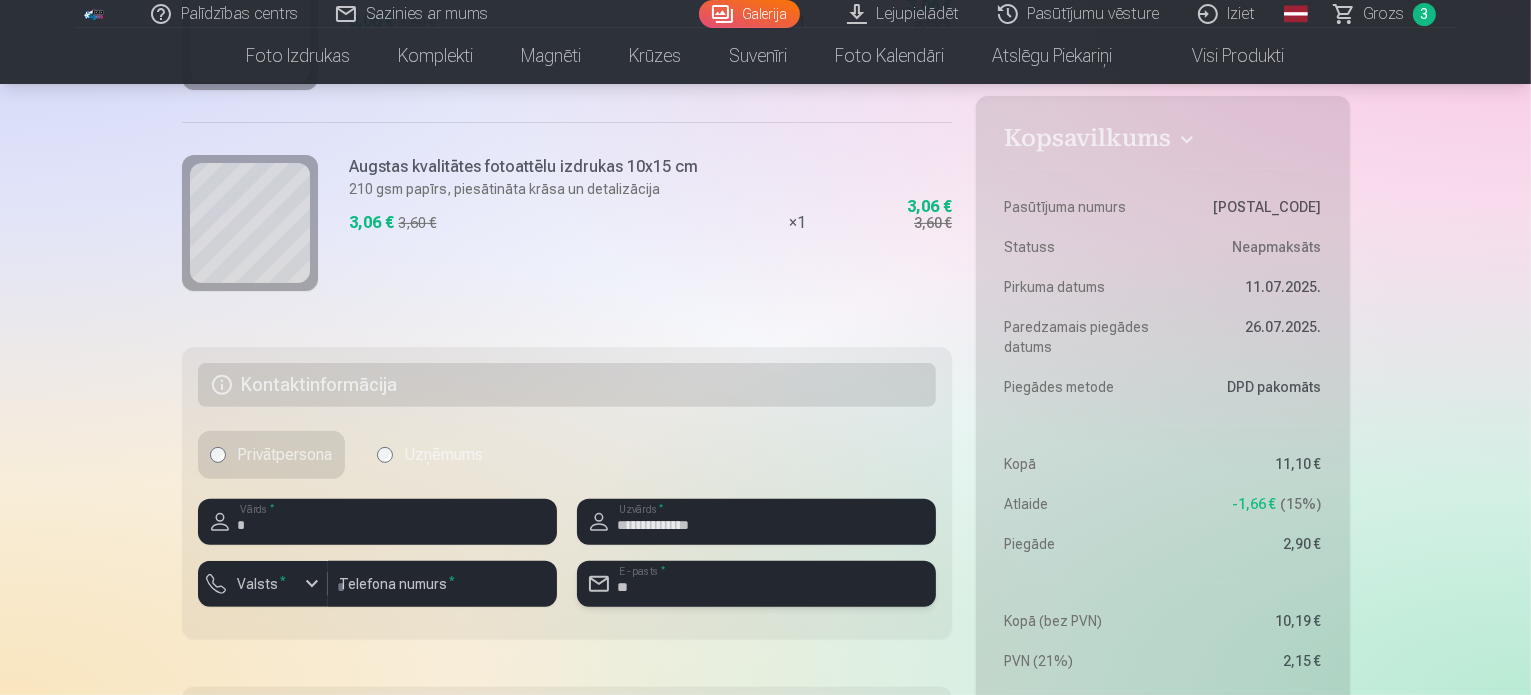 type on "**********" 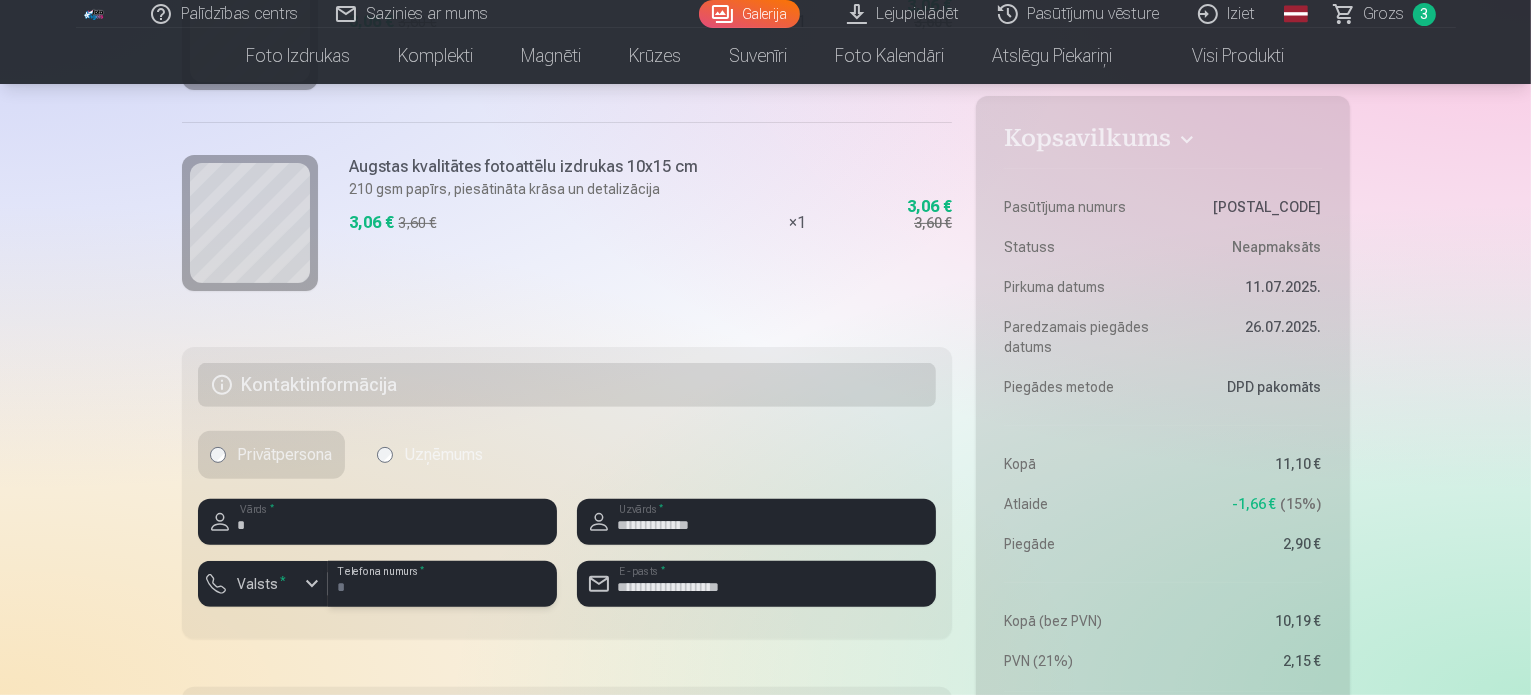 click at bounding box center [442, 584] 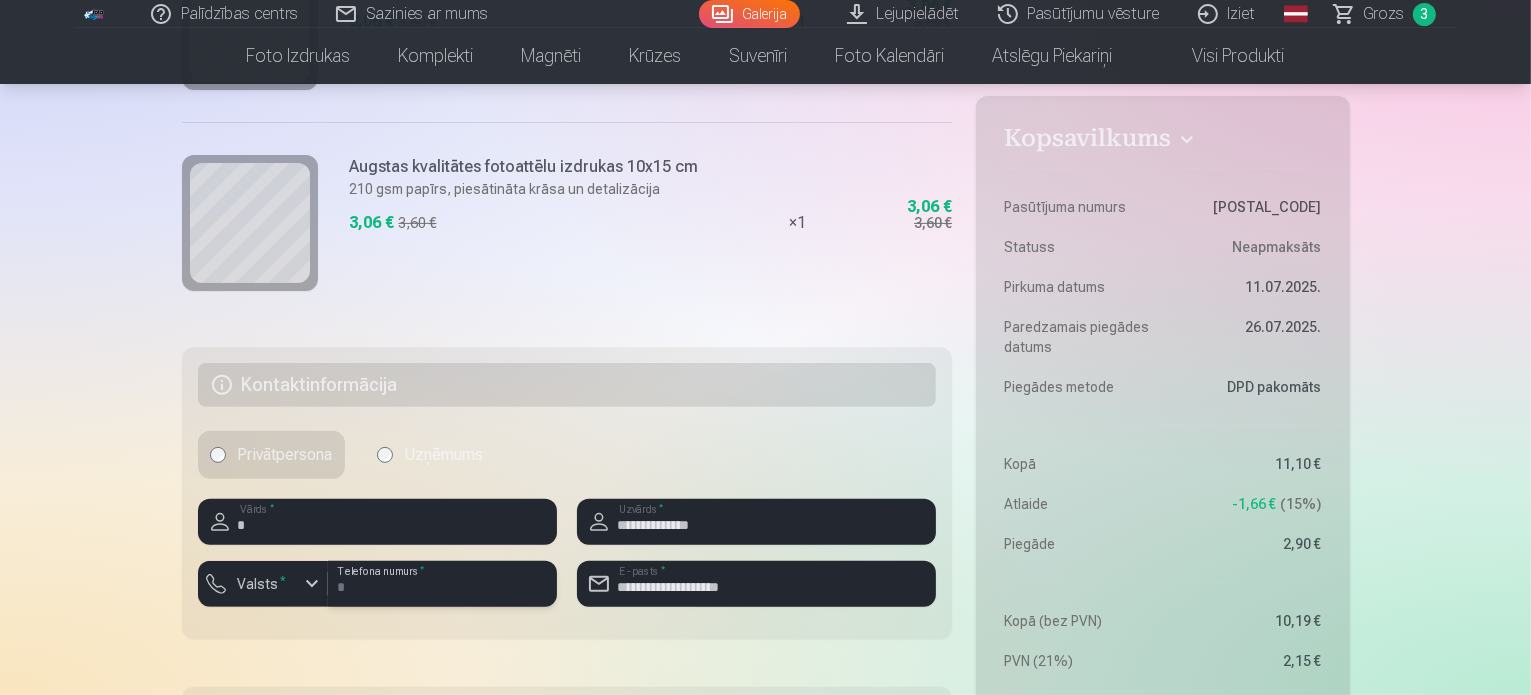 type on "********" 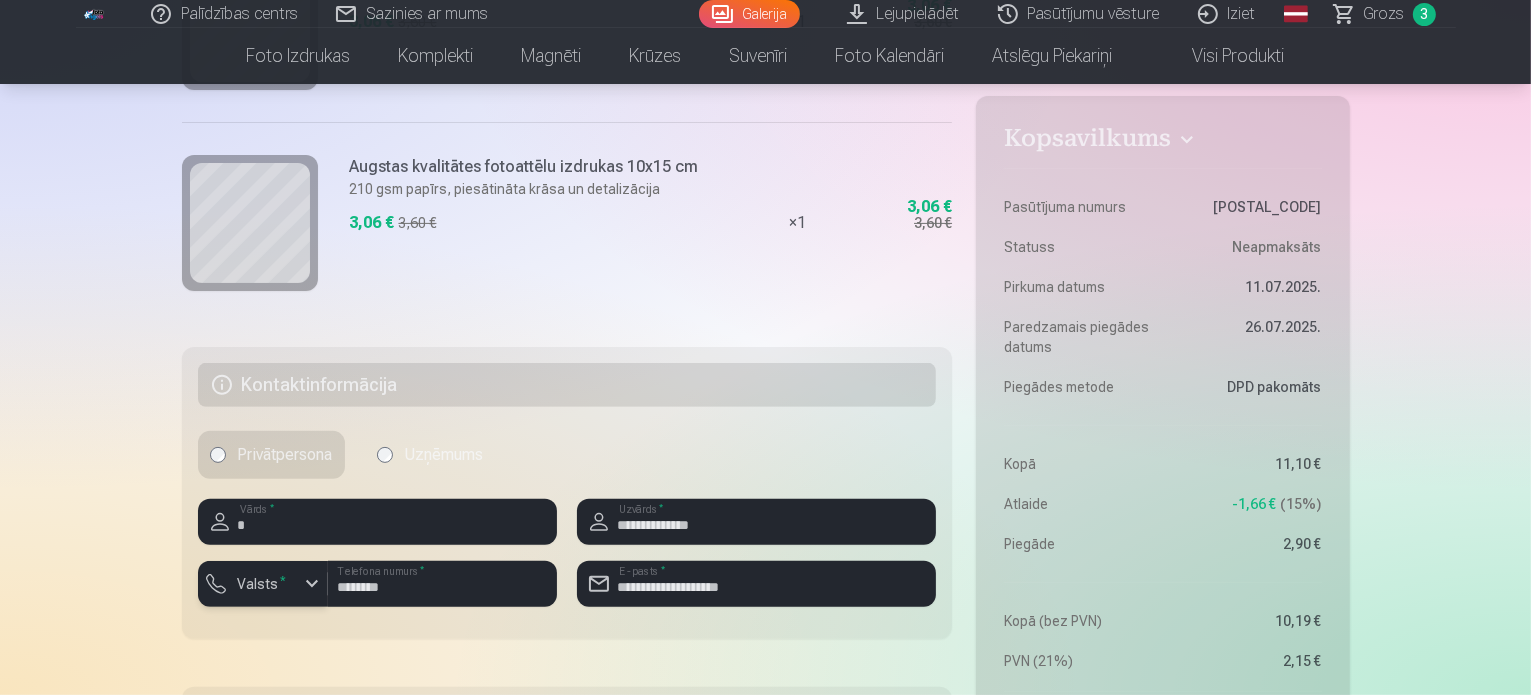 click on "Valsts *" at bounding box center [263, 584] 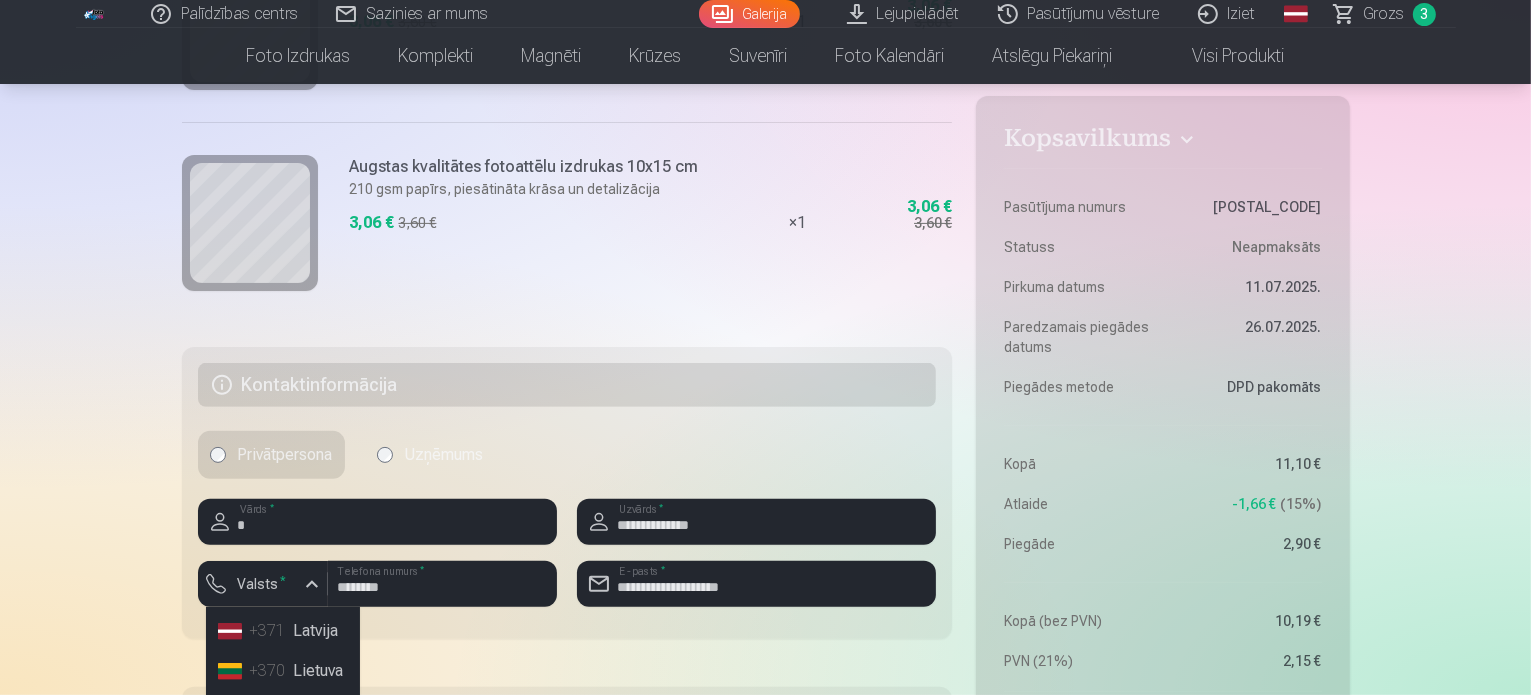 click on "+[COUNTRY_CODE] [COUNTRY]" at bounding box center [283, 631] 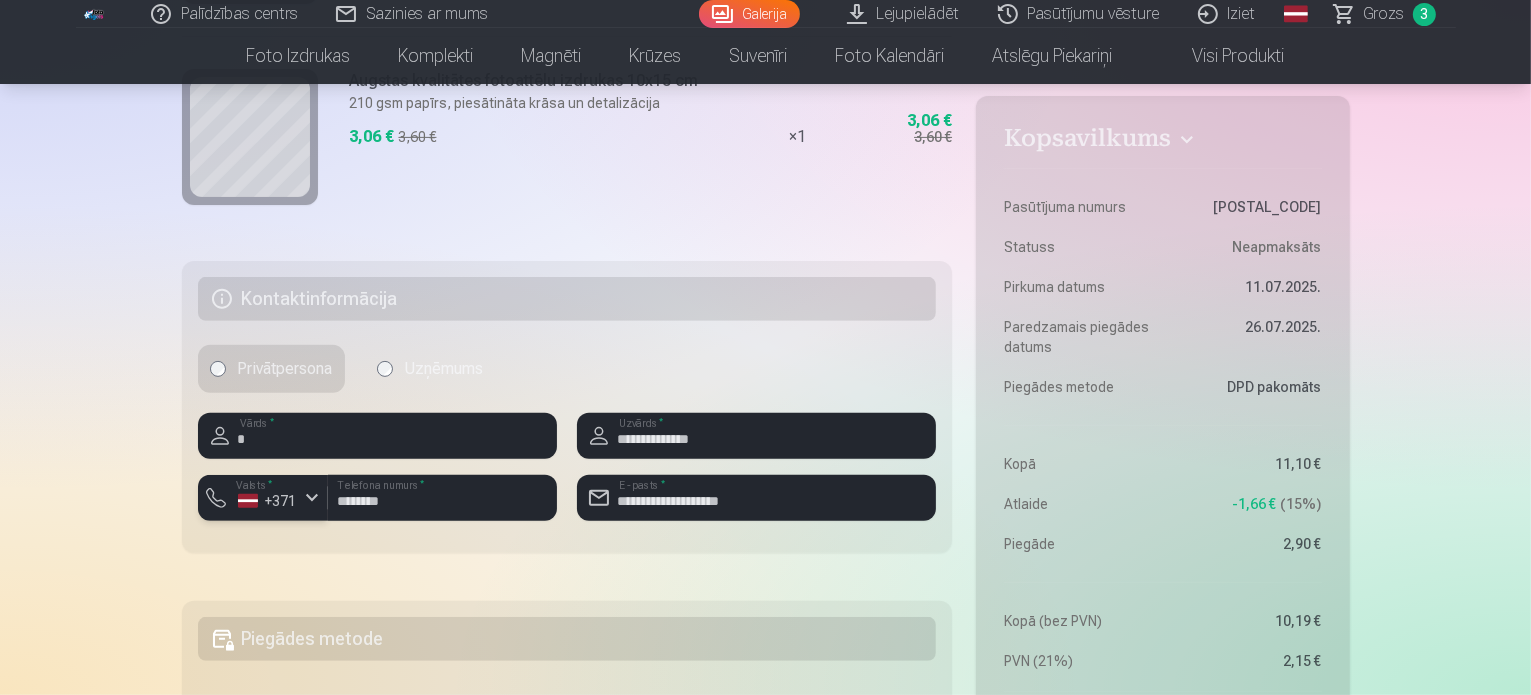 scroll, scrollTop: 900, scrollLeft: 0, axis: vertical 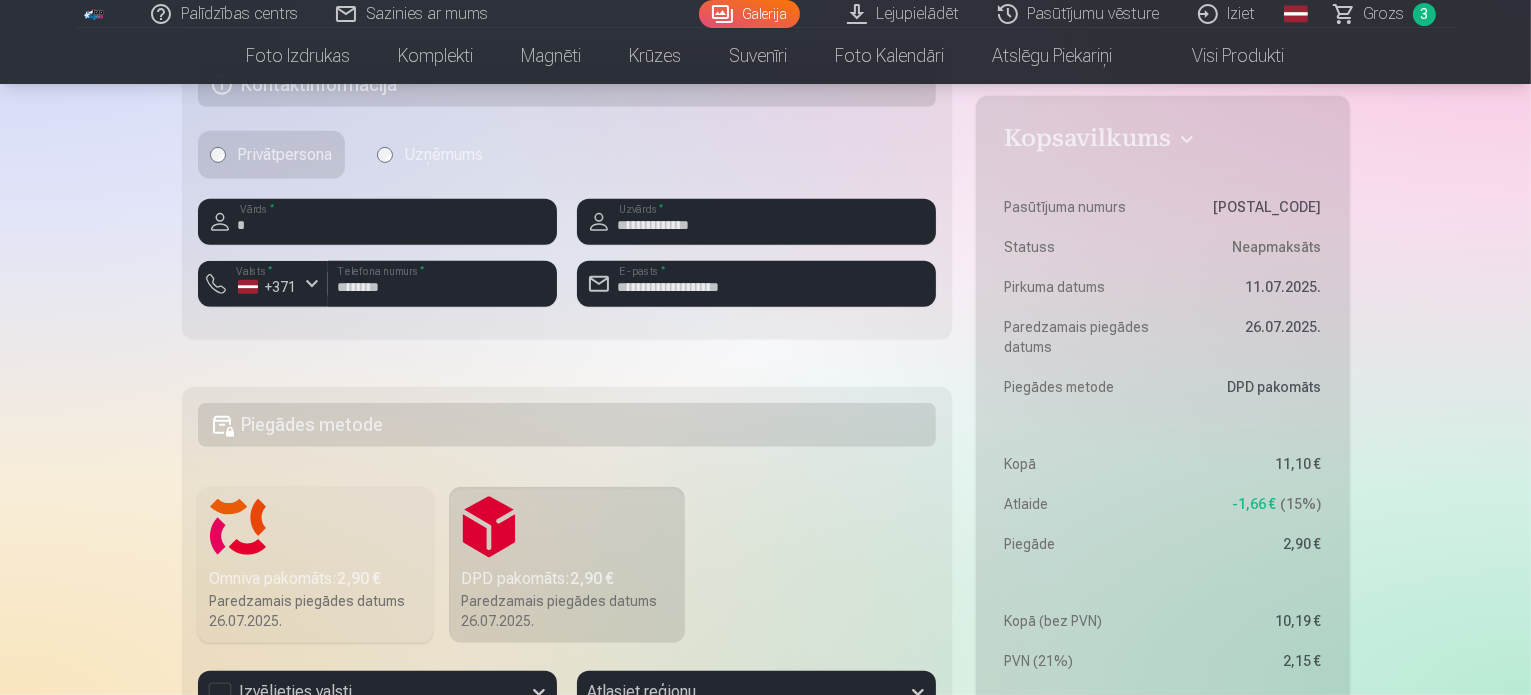 click on "DPD pakomāts :  [PRICE] [DATE]" at bounding box center (567, 565) 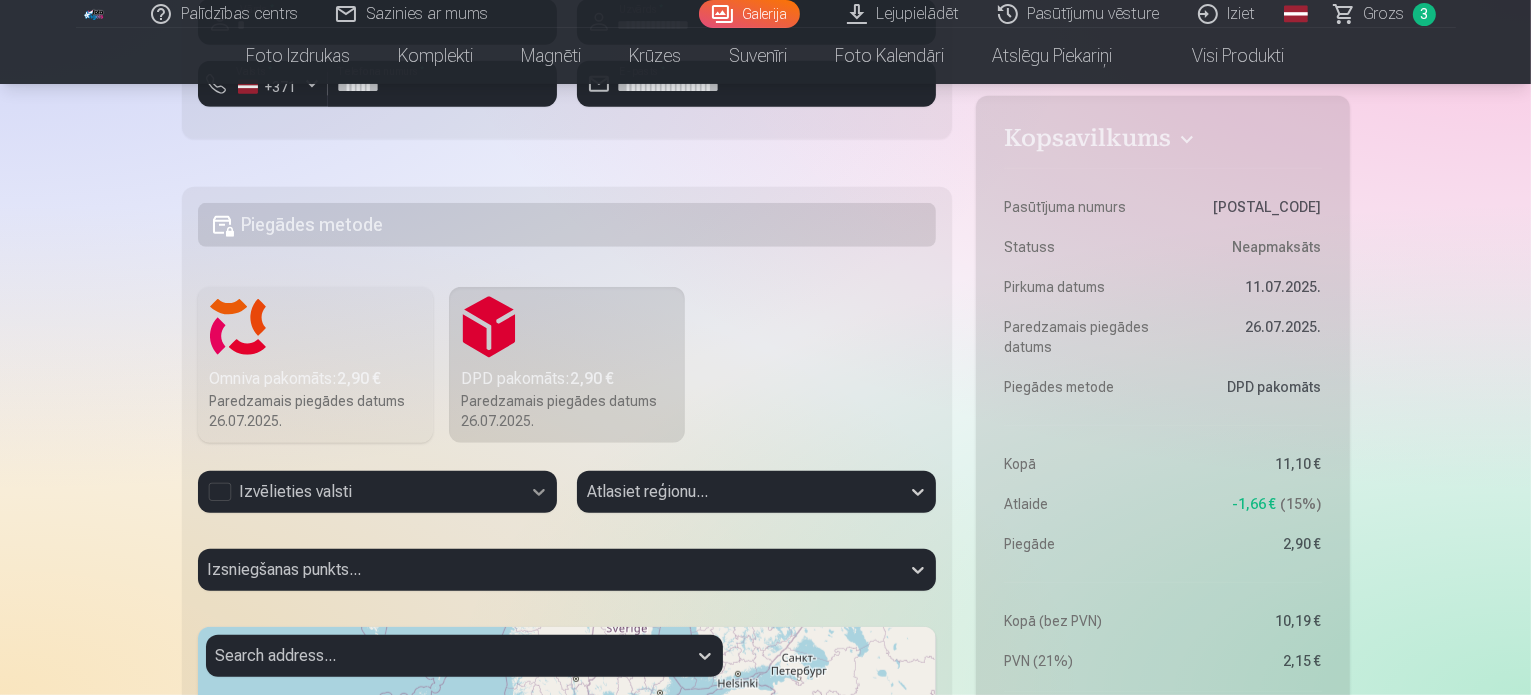 click 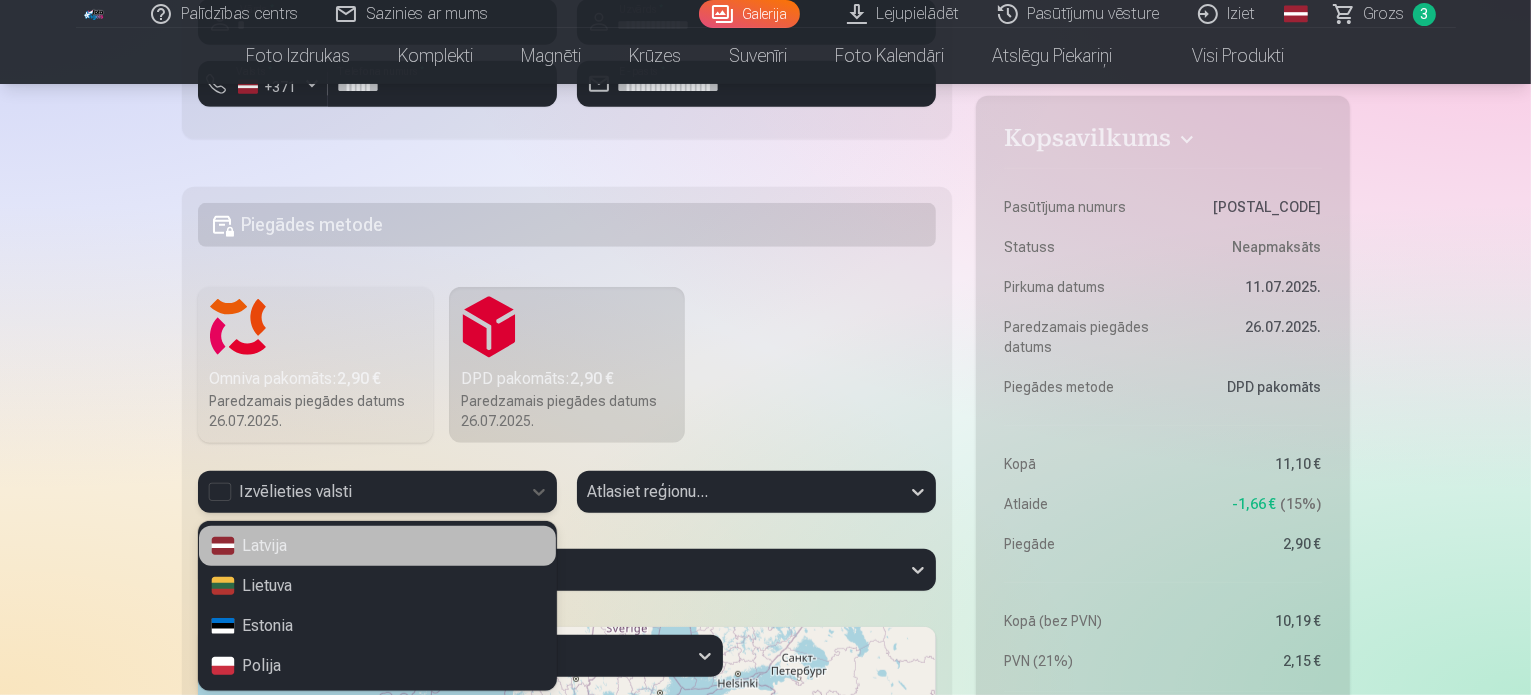 click on "Latvija" at bounding box center (377, 546) 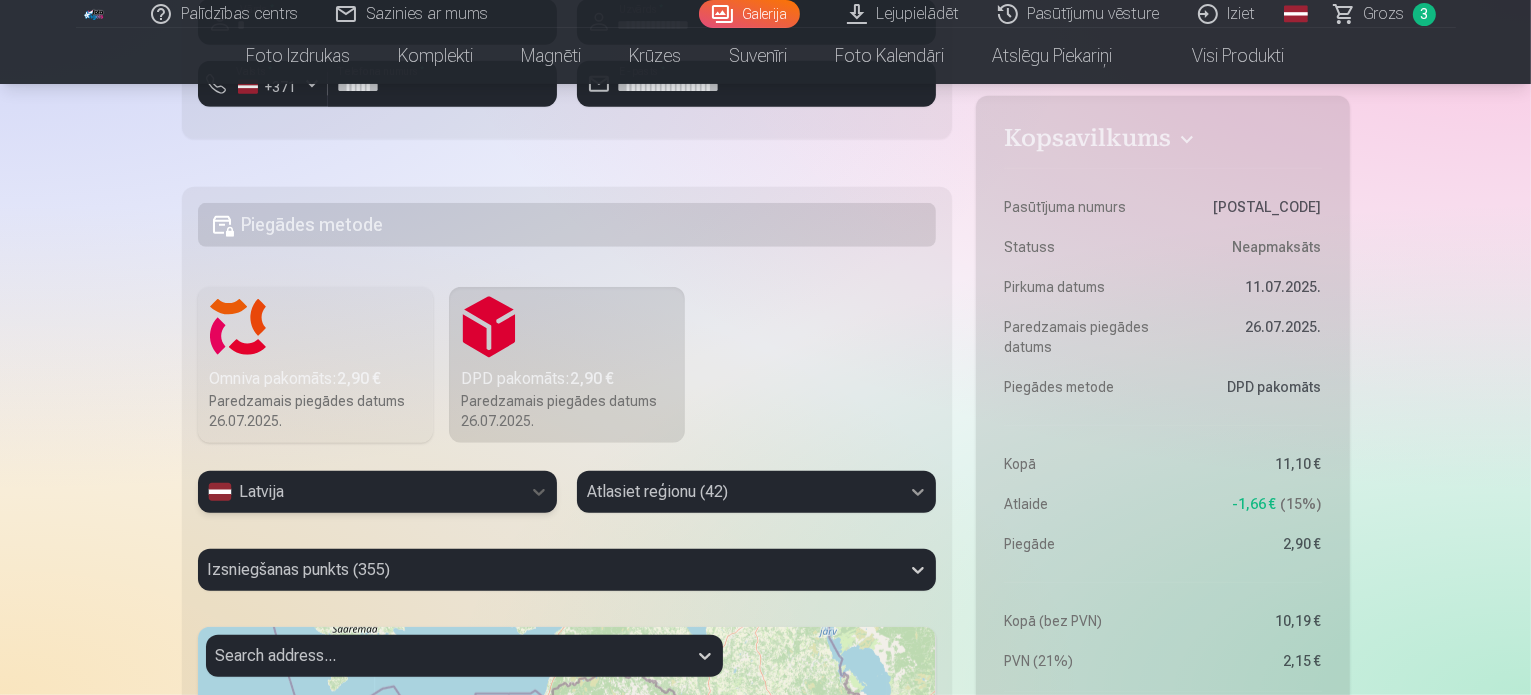 click on "Atlasiet reģionu (42)" at bounding box center (756, 492) 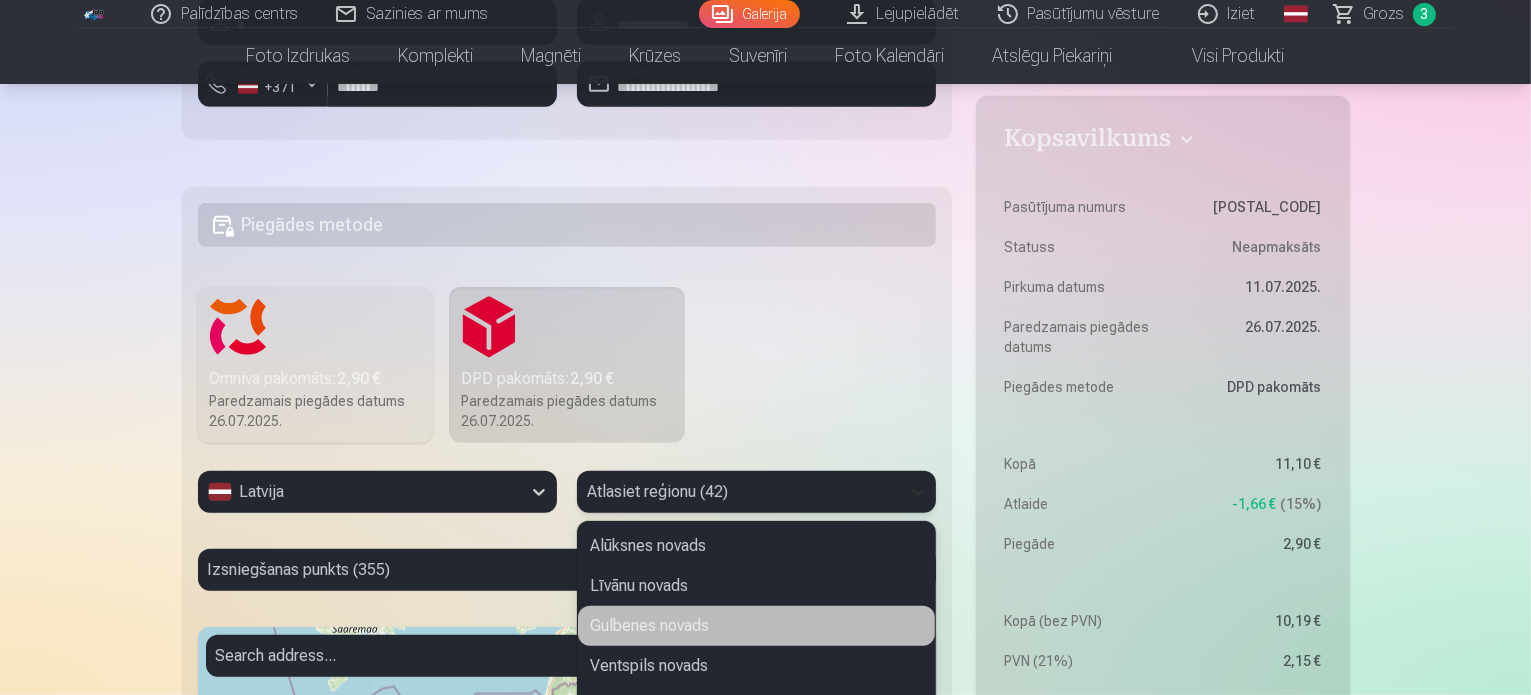 scroll, scrollTop: 1235, scrollLeft: 0, axis: vertical 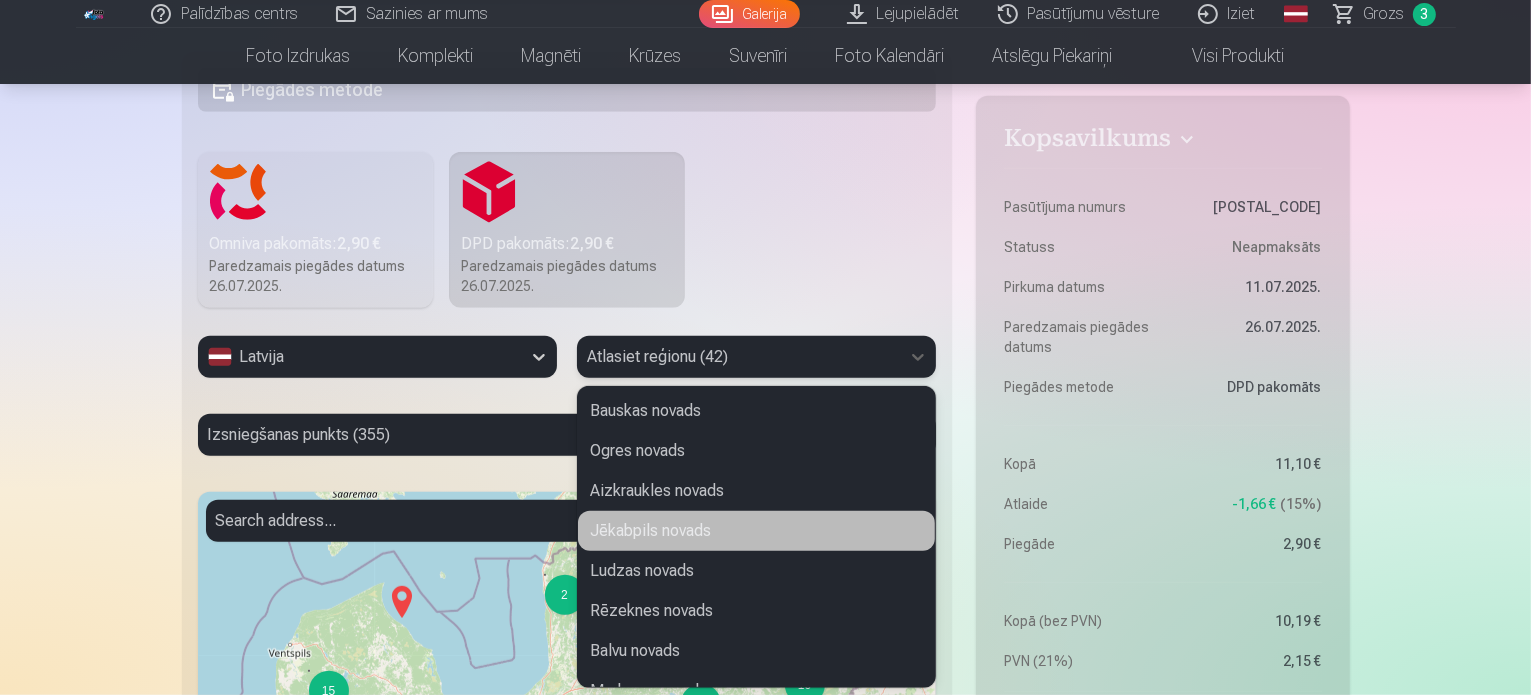 click on "Jēkabpils novads" at bounding box center (756, 531) 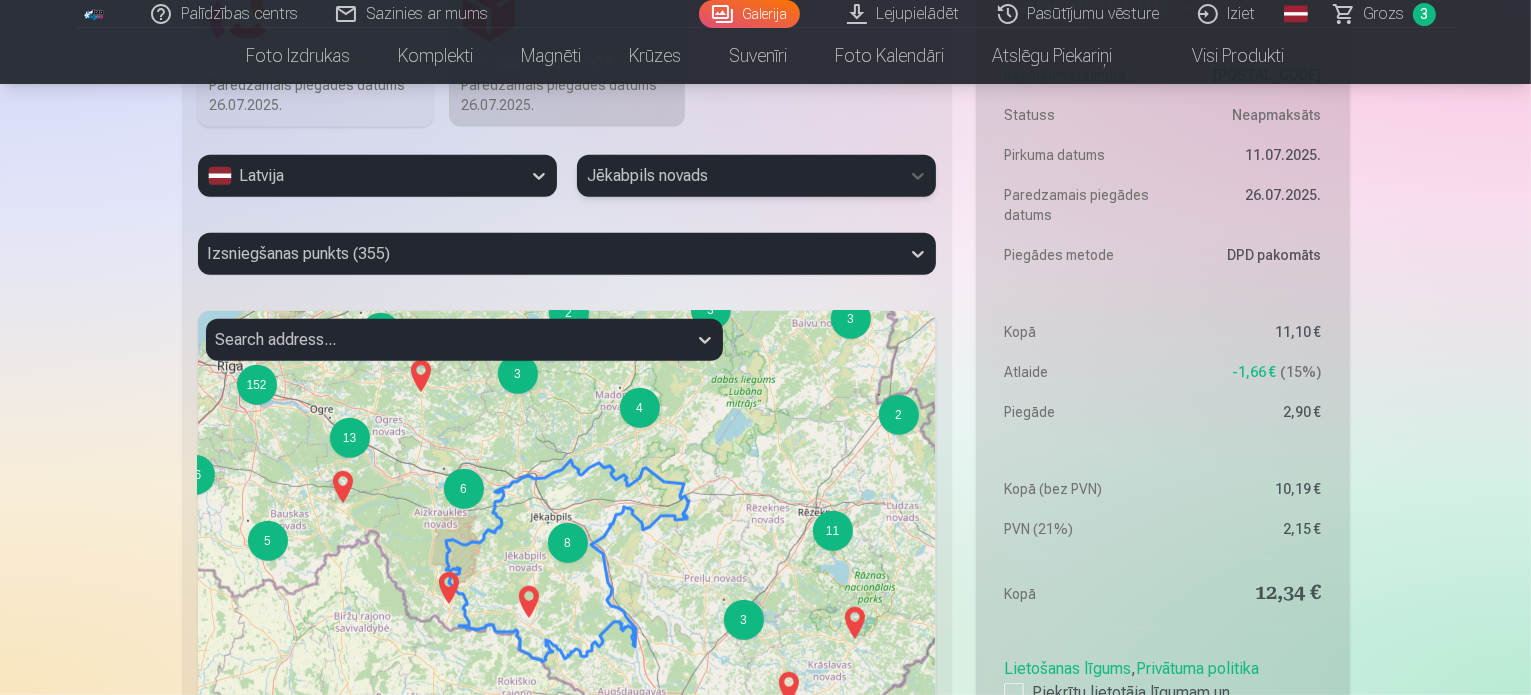 scroll, scrollTop: 1435, scrollLeft: 0, axis: vertical 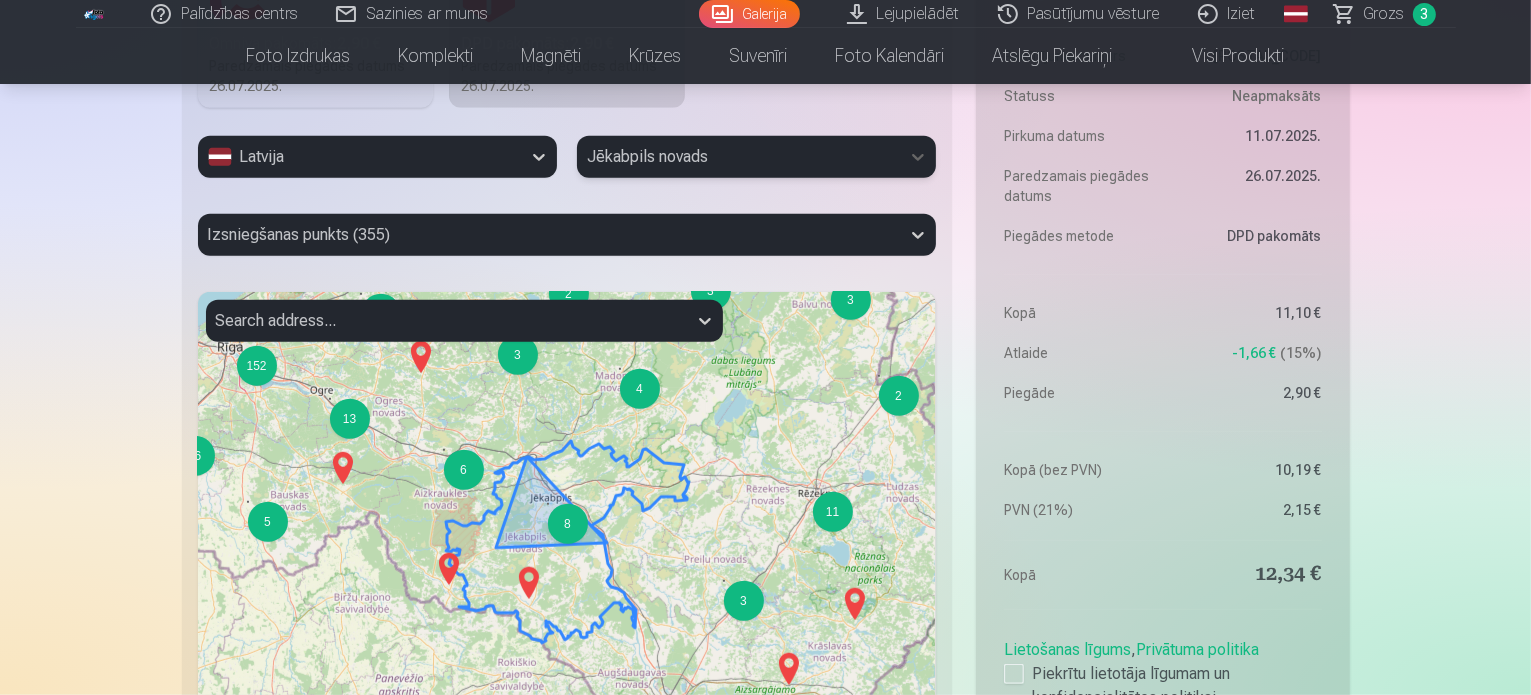 click on "8" at bounding box center [568, 524] 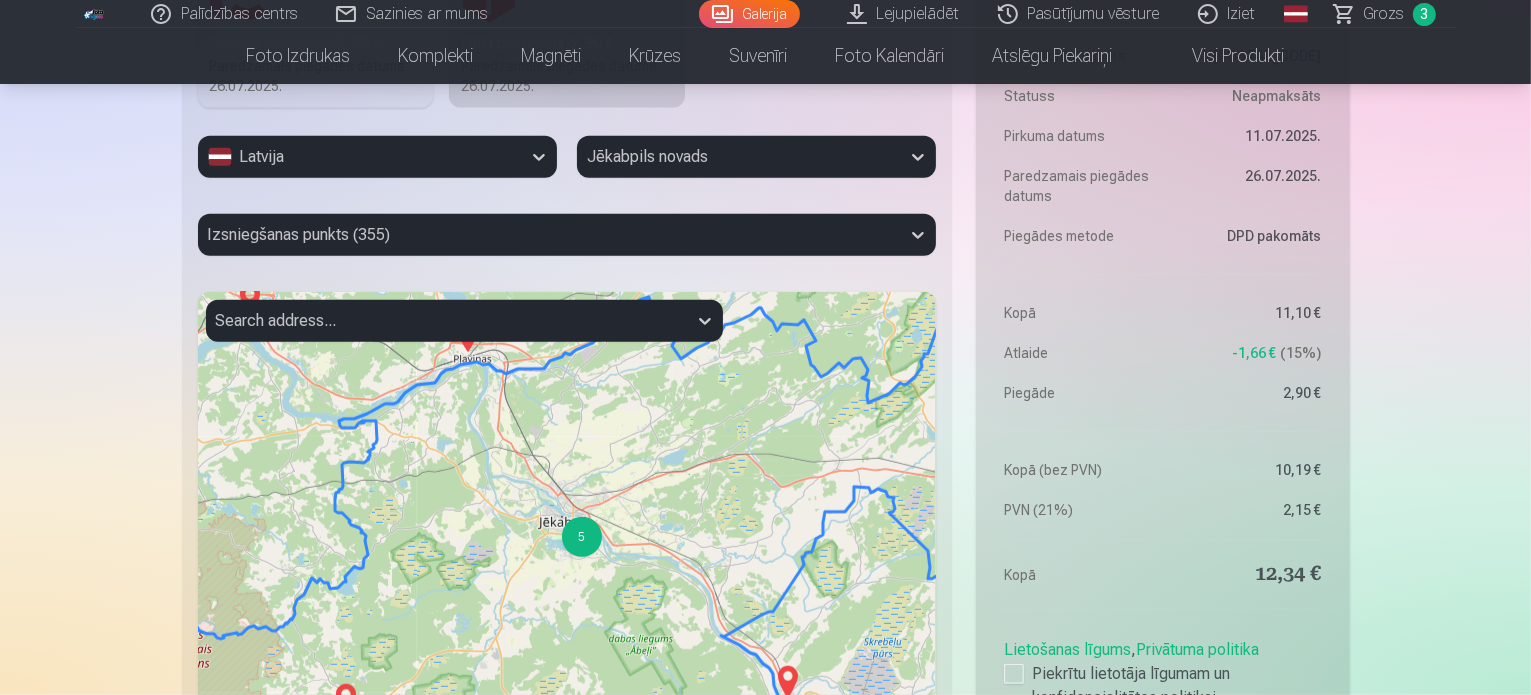 click on "5" at bounding box center (582, 537) 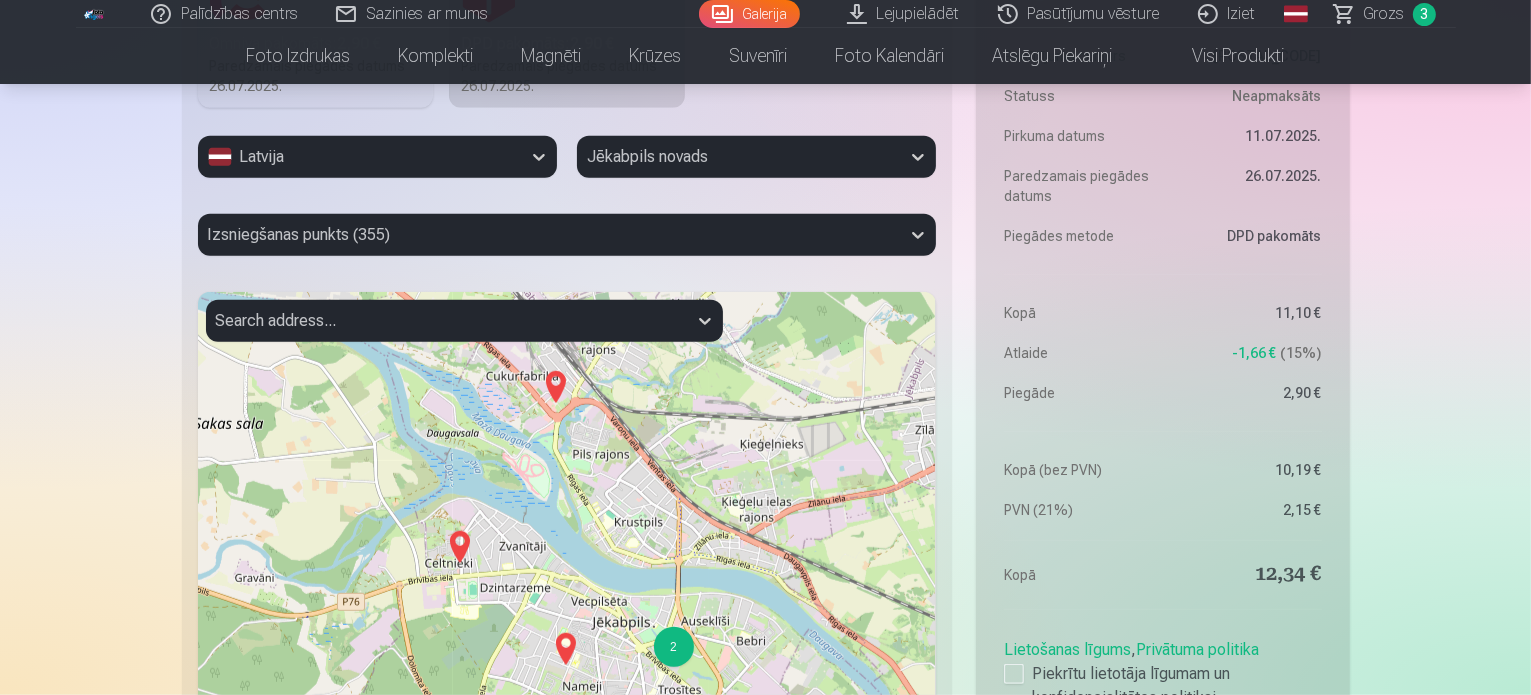 click at bounding box center (556, 387) 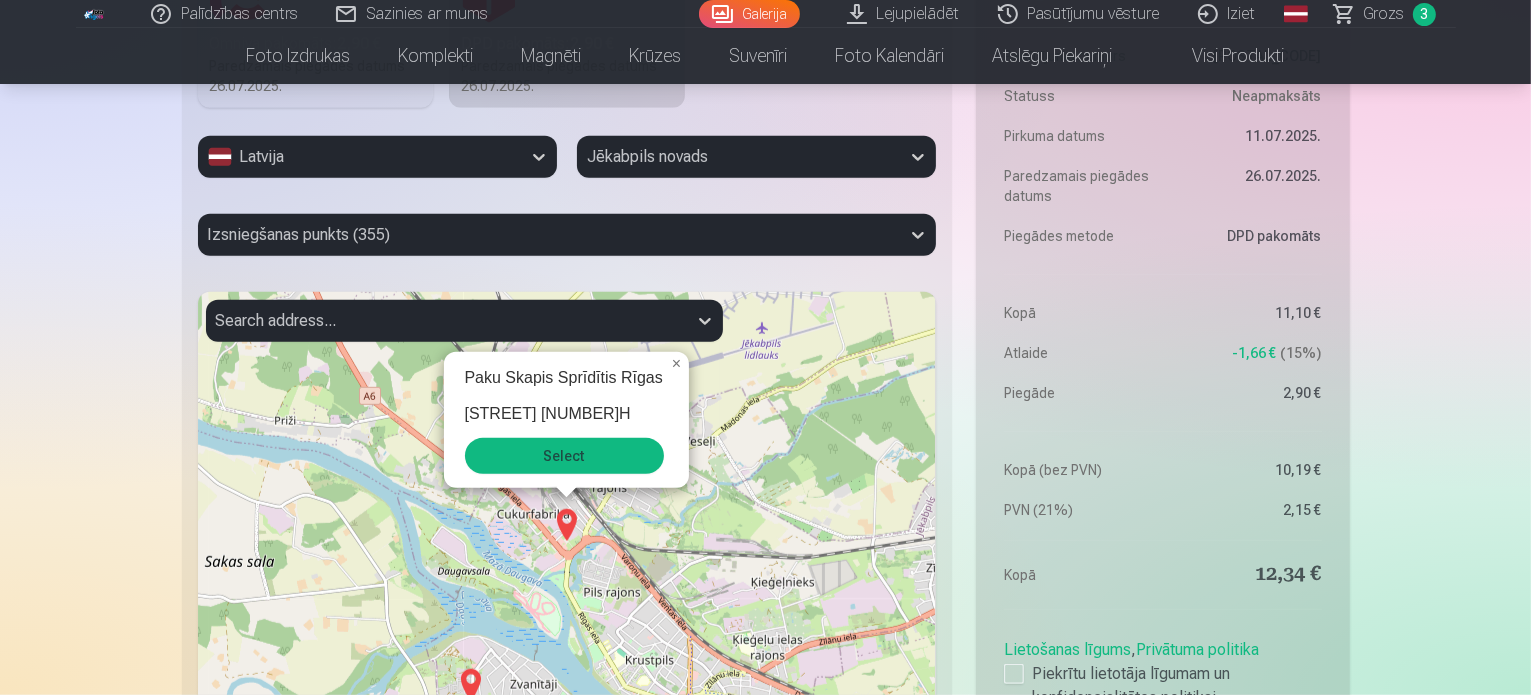 click on "Select" at bounding box center [564, 456] 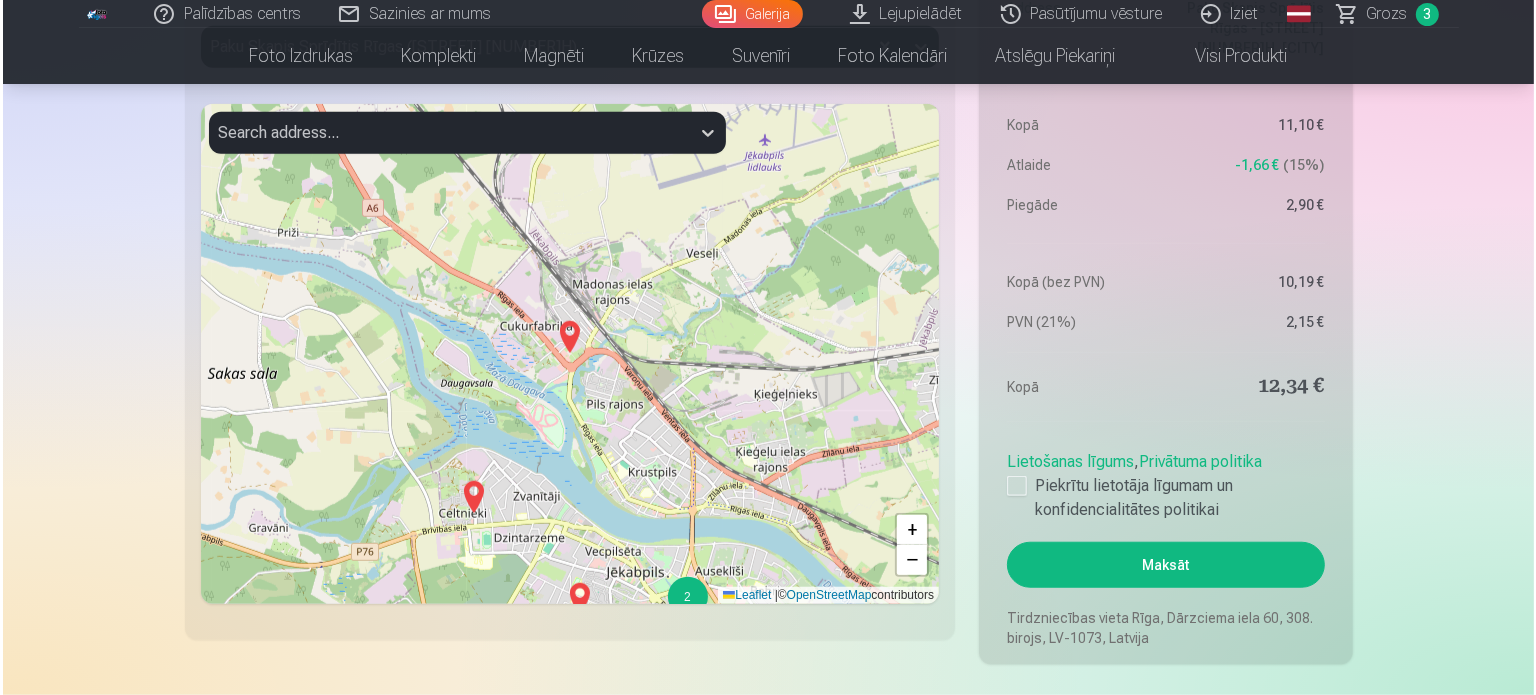 scroll, scrollTop: 1735, scrollLeft: 0, axis: vertical 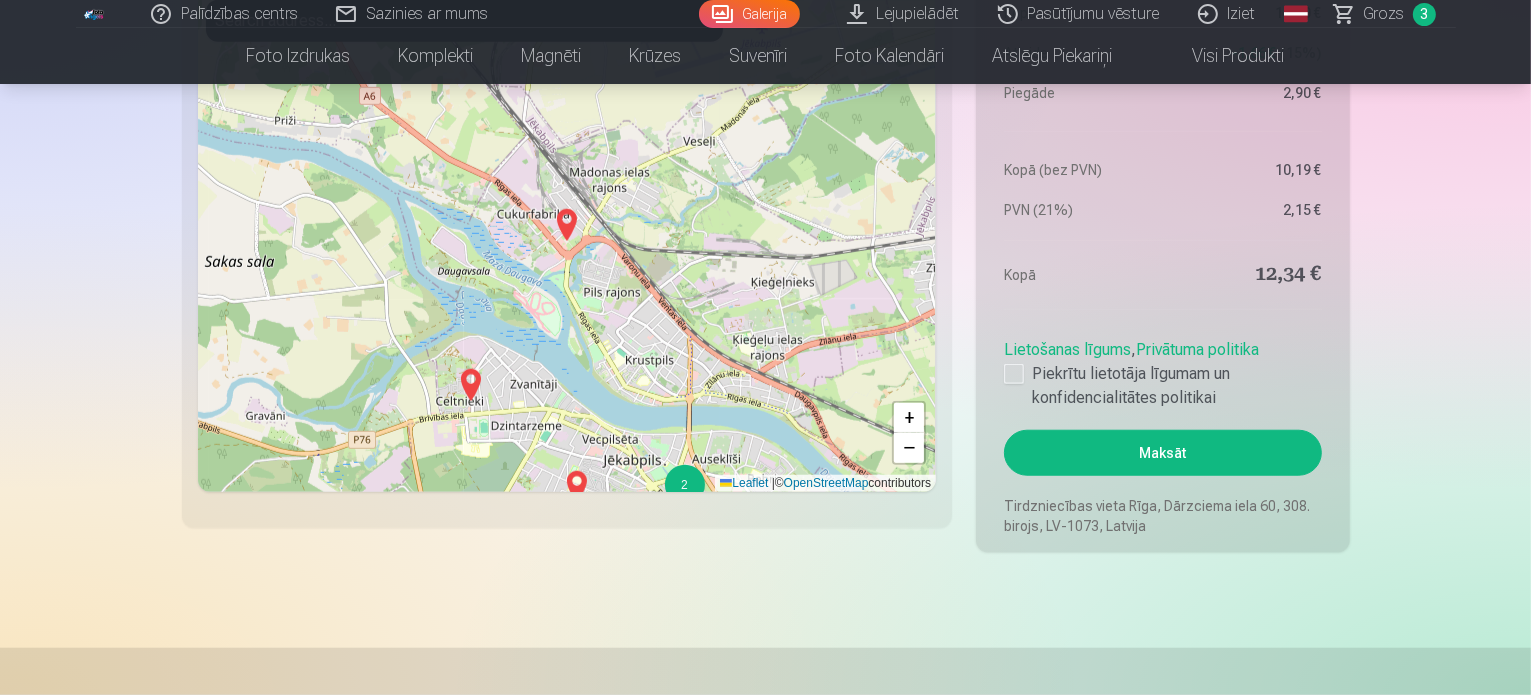 click on "Maksāt" at bounding box center [1162, 453] 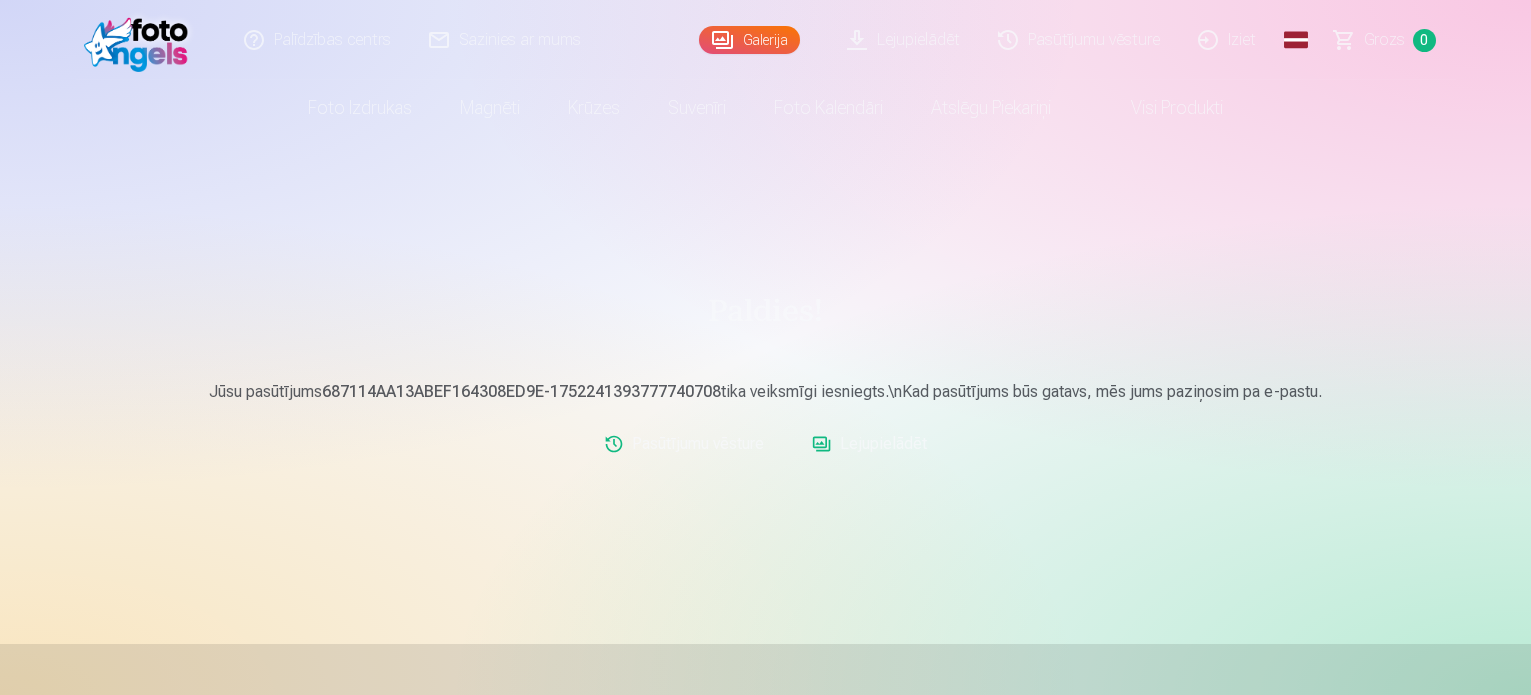 scroll, scrollTop: 0, scrollLeft: 0, axis: both 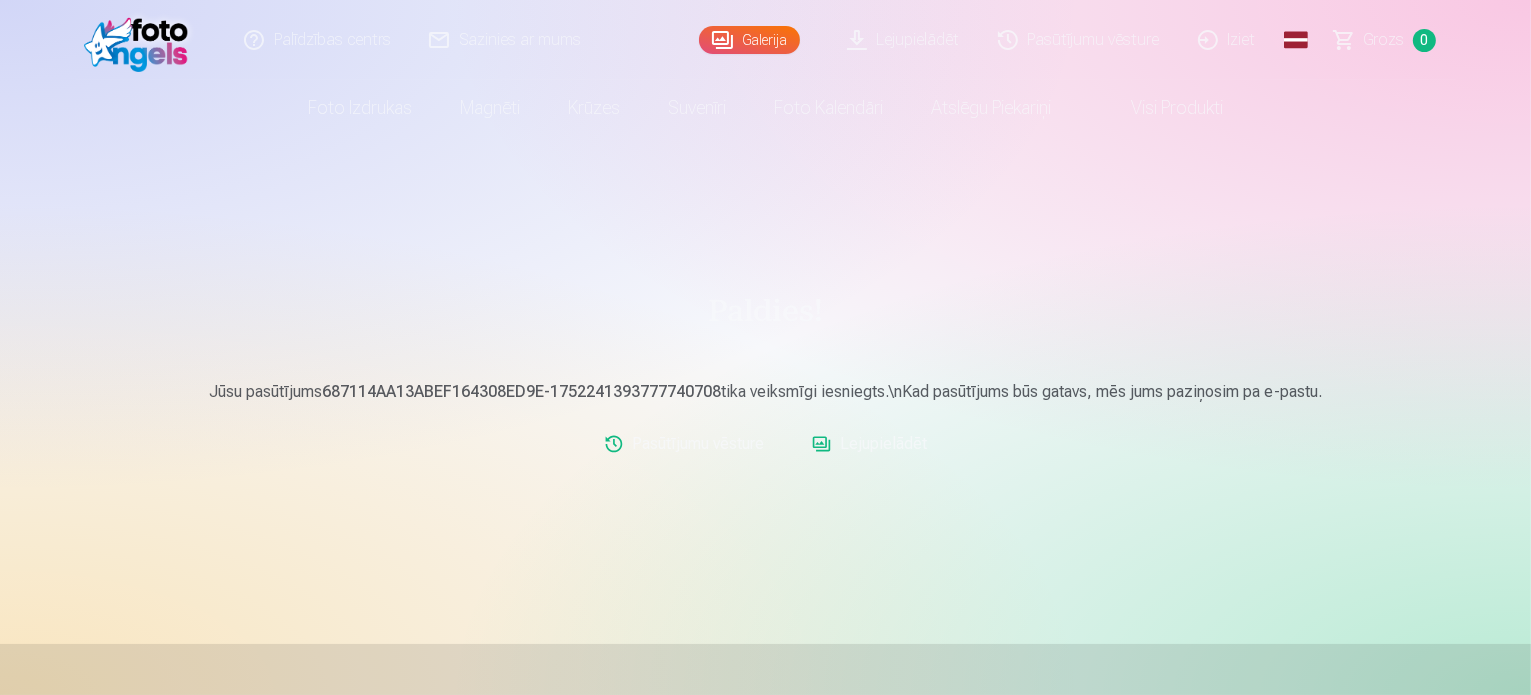 click on "Iziet" at bounding box center [1228, 40] 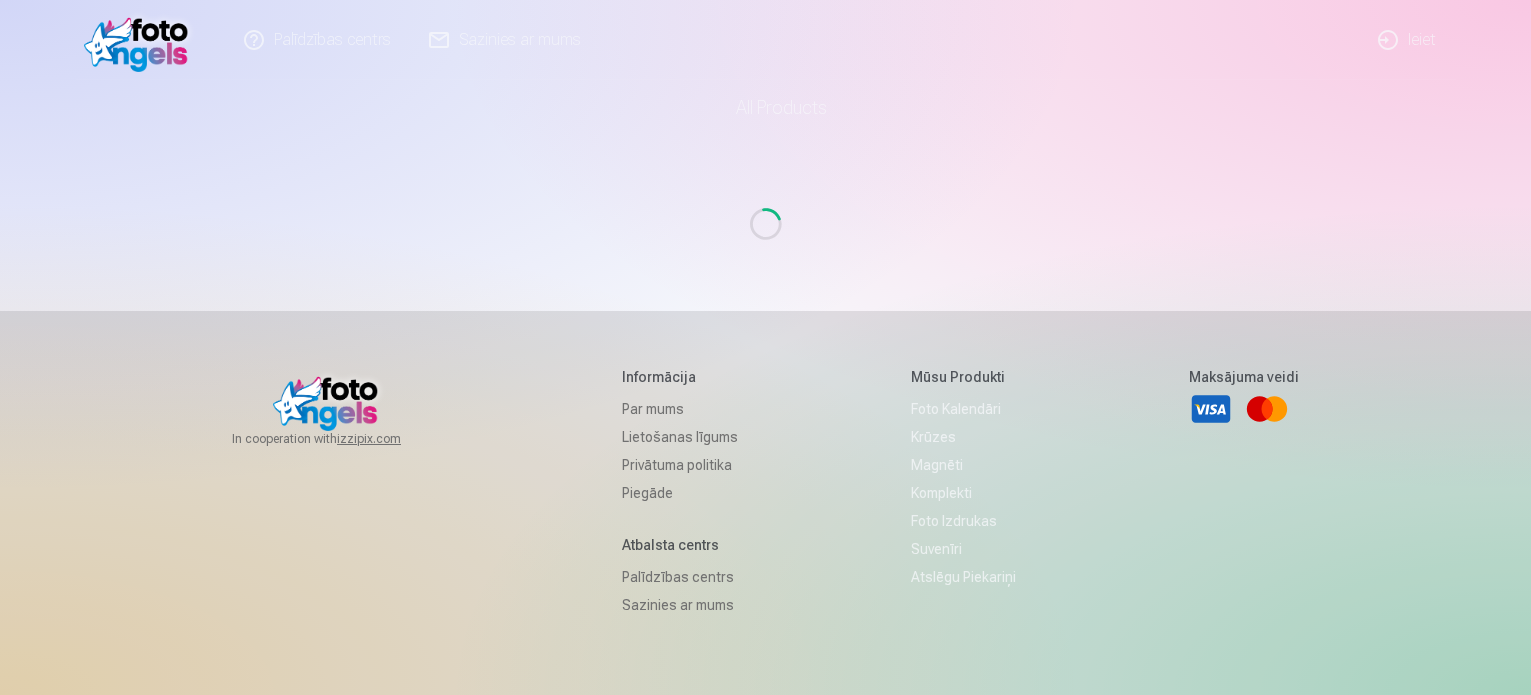 scroll, scrollTop: 0, scrollLeft: 0, axis: both 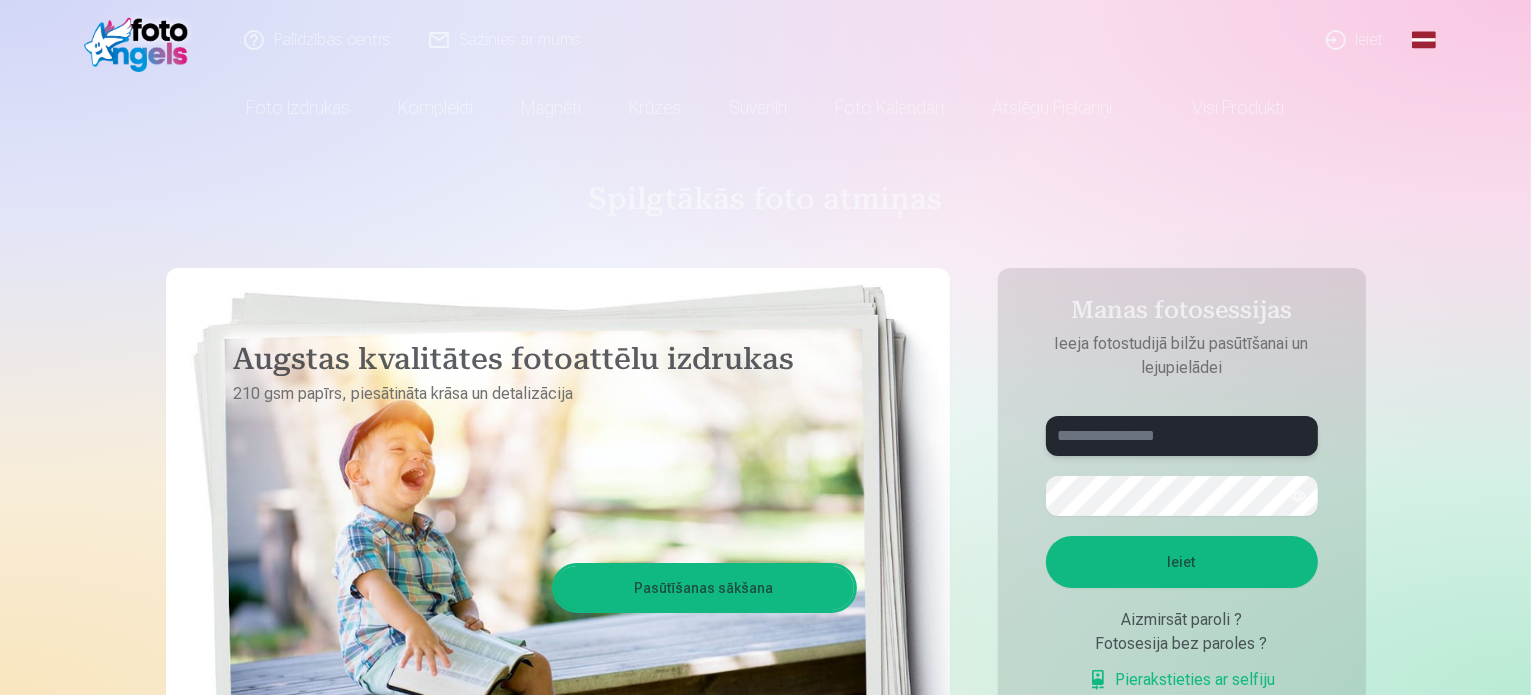 type on "**********" 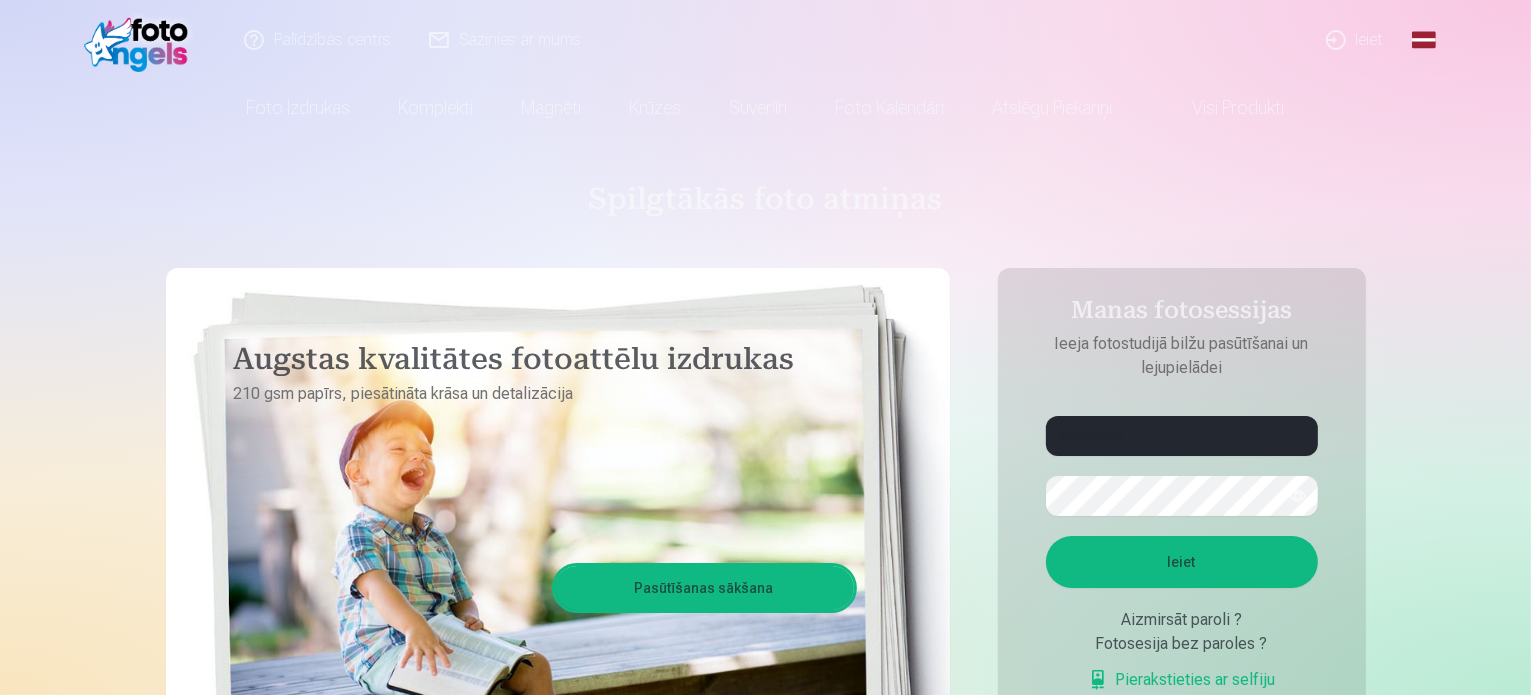 click on "Ieiet" at bounding box center (1356, 40) 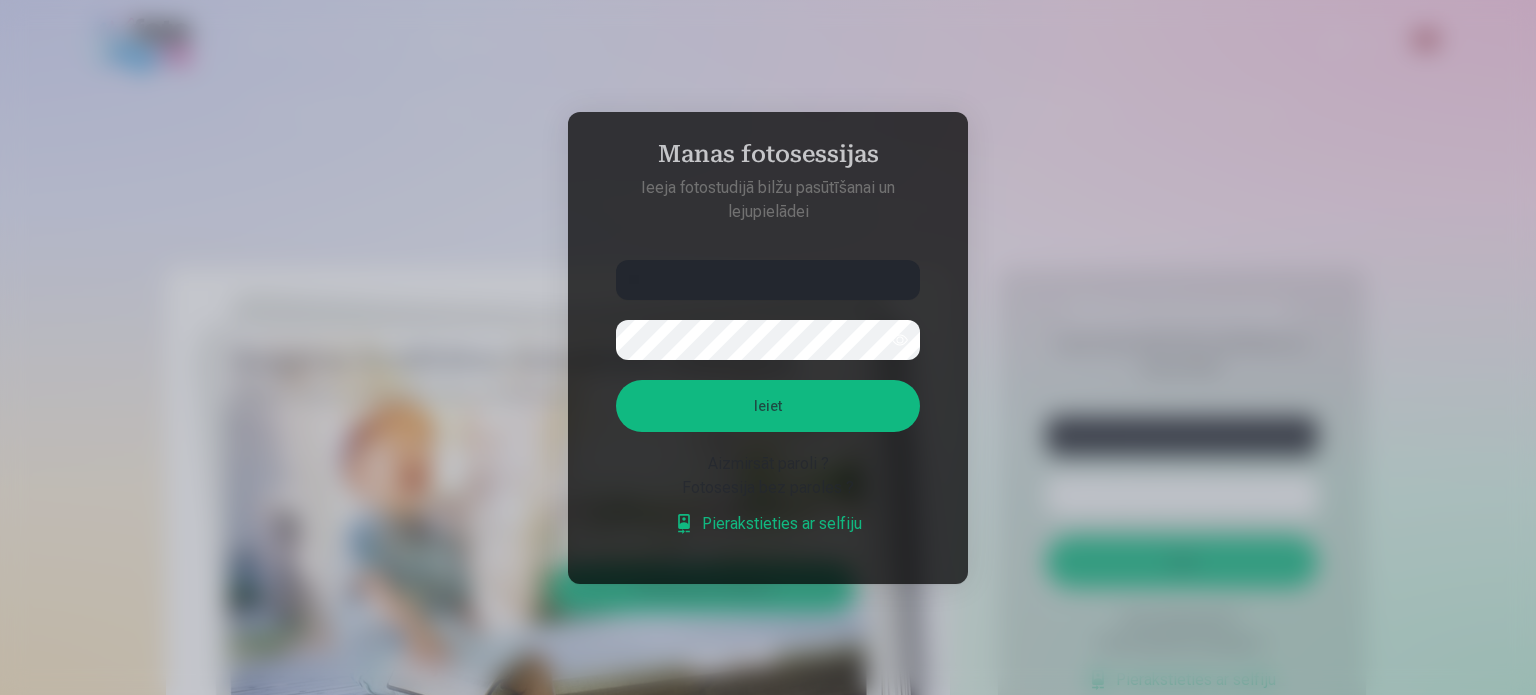 type on "*" 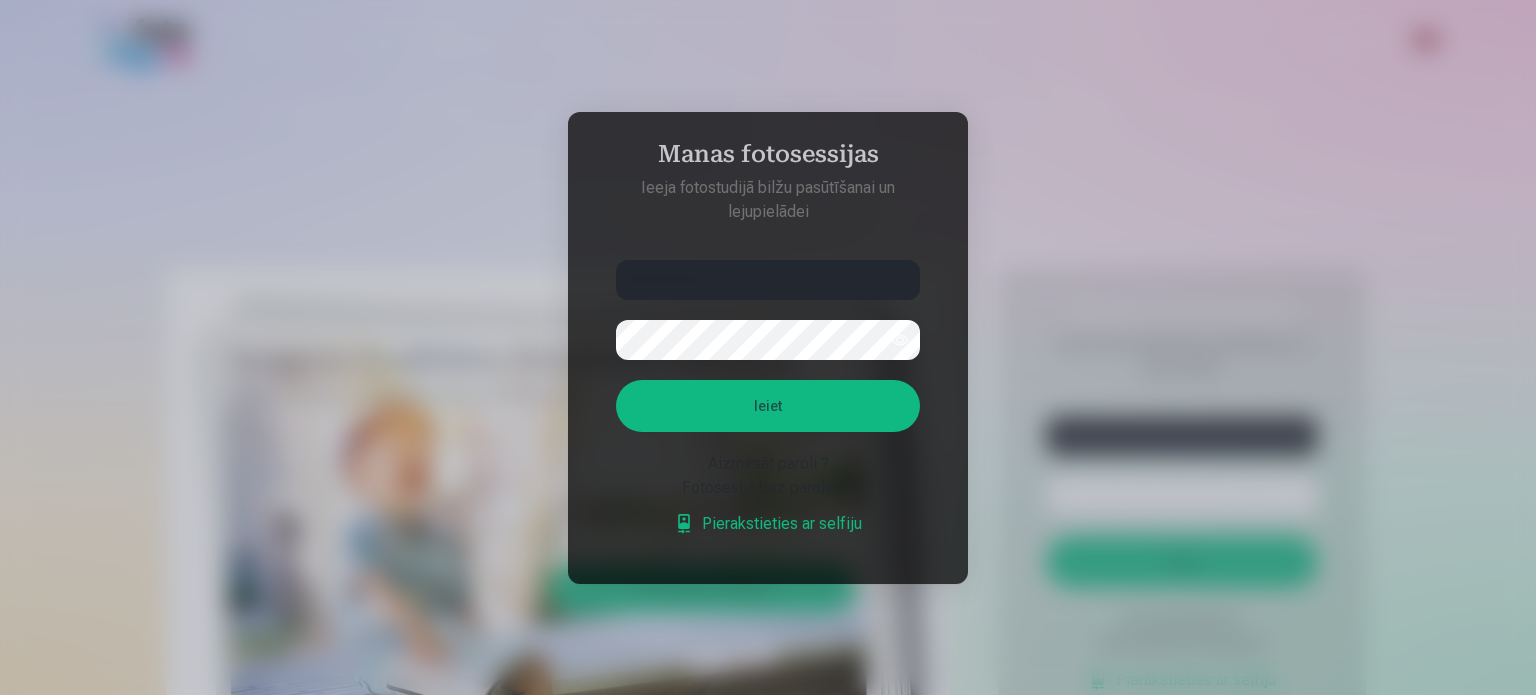 type on "**********" 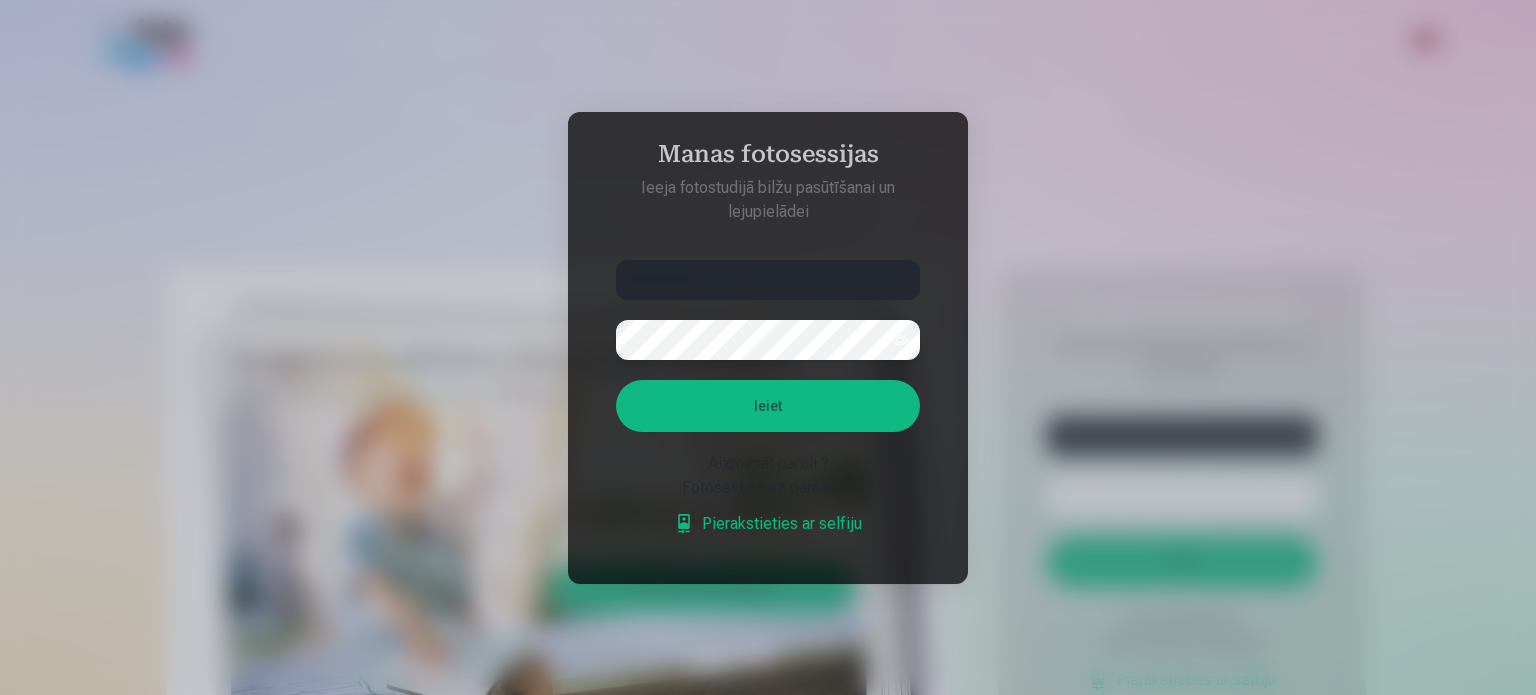 click on "Ieiet" at bounding box center (768, 406) 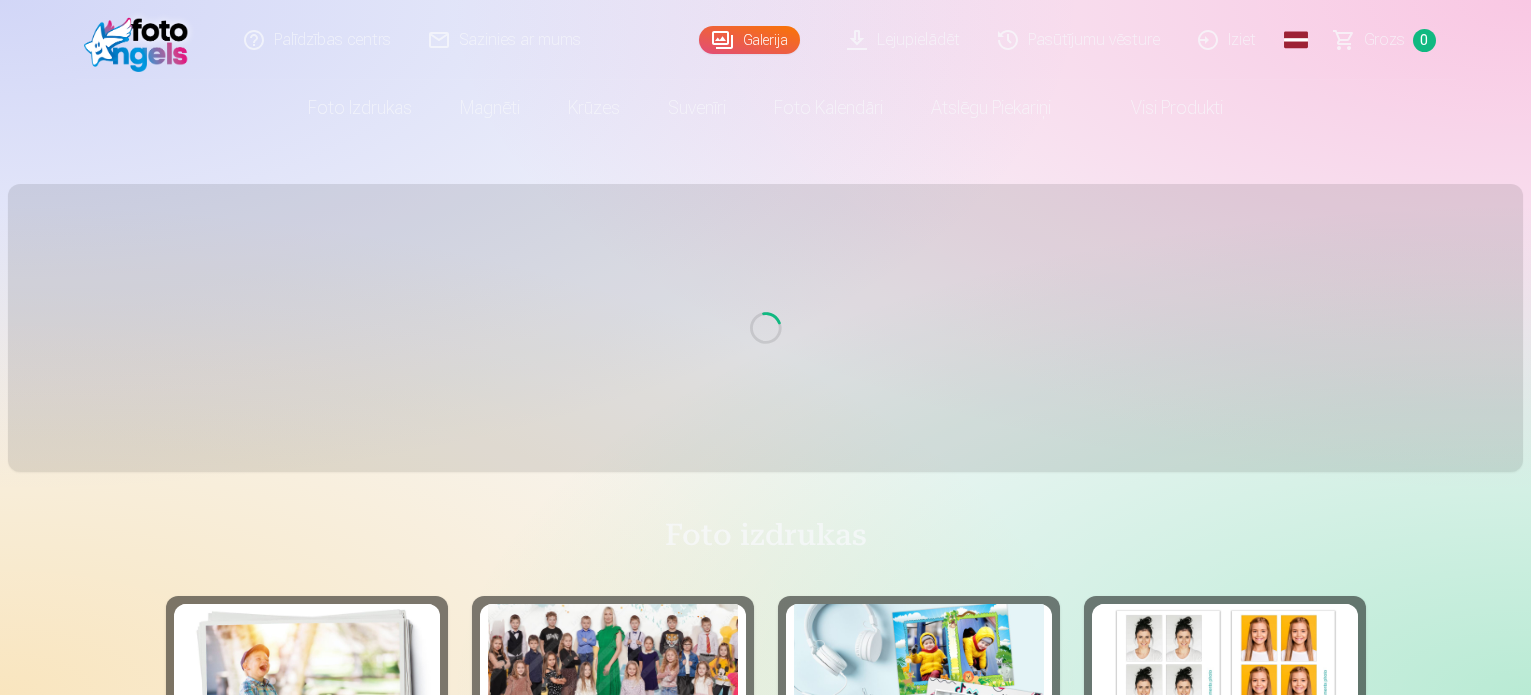 scroll, scrollTop: 0, scrollLeft: 0, axis: both 